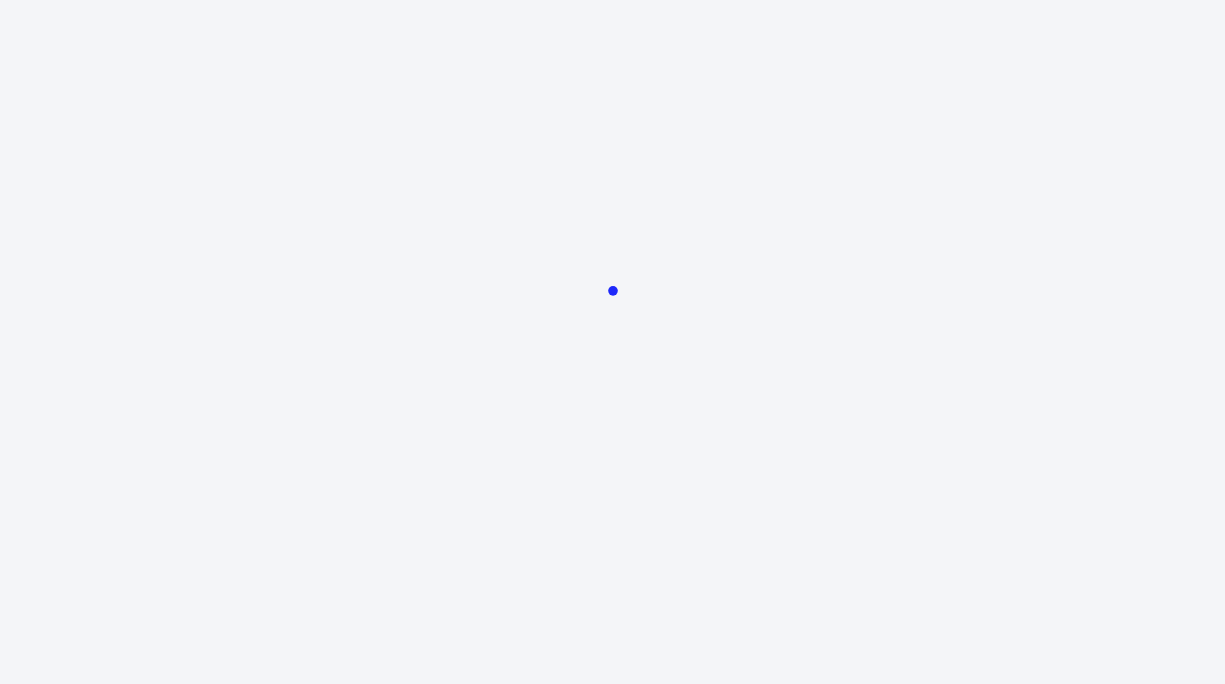 scroll, scrollTop: 0, scrollLeft: 0, axis: both 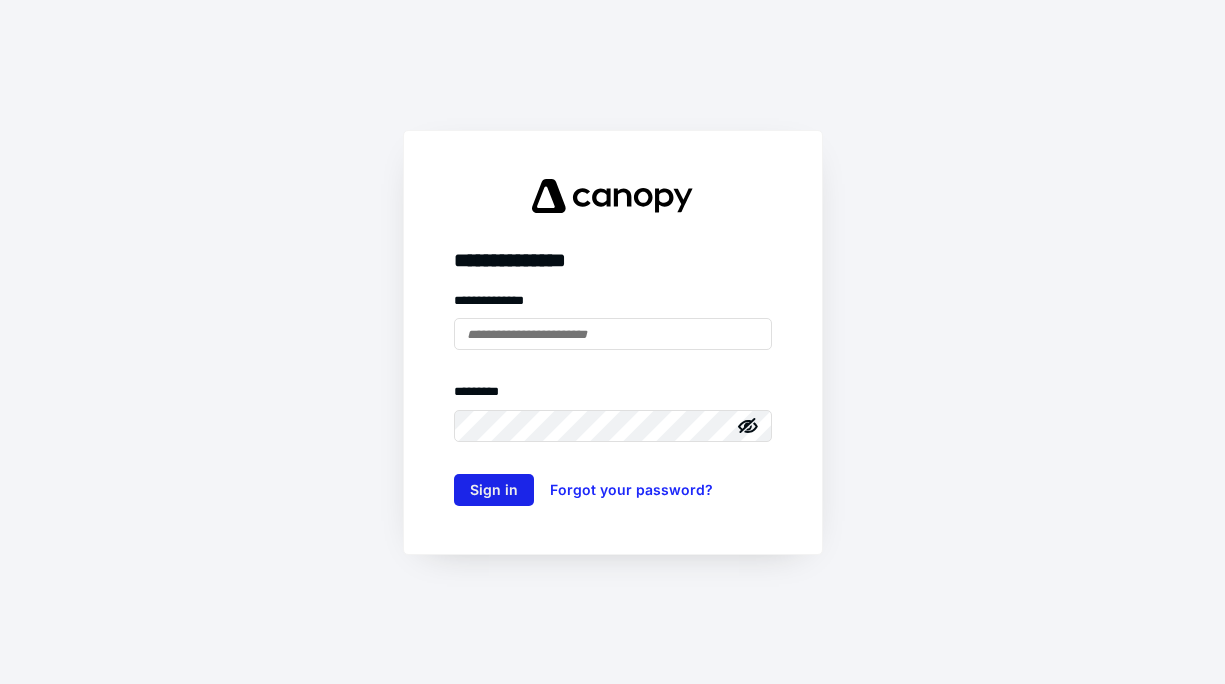 type on "**********" 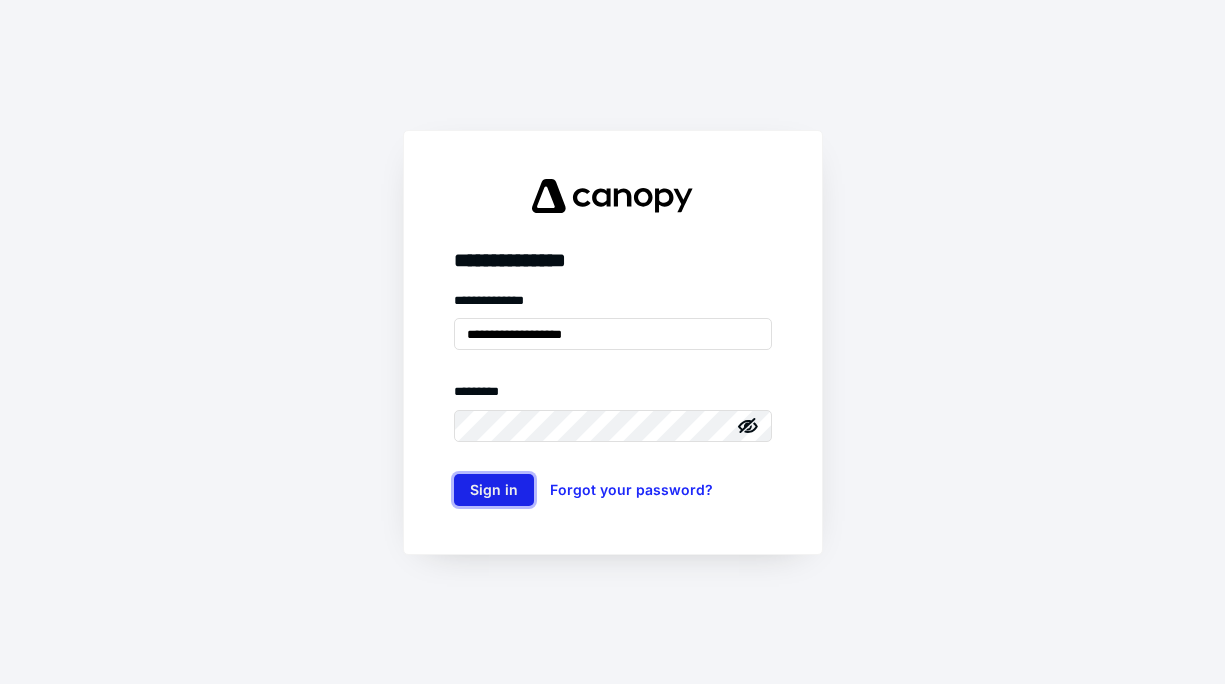 click on "Sign in" at bounding box center [494, 490] 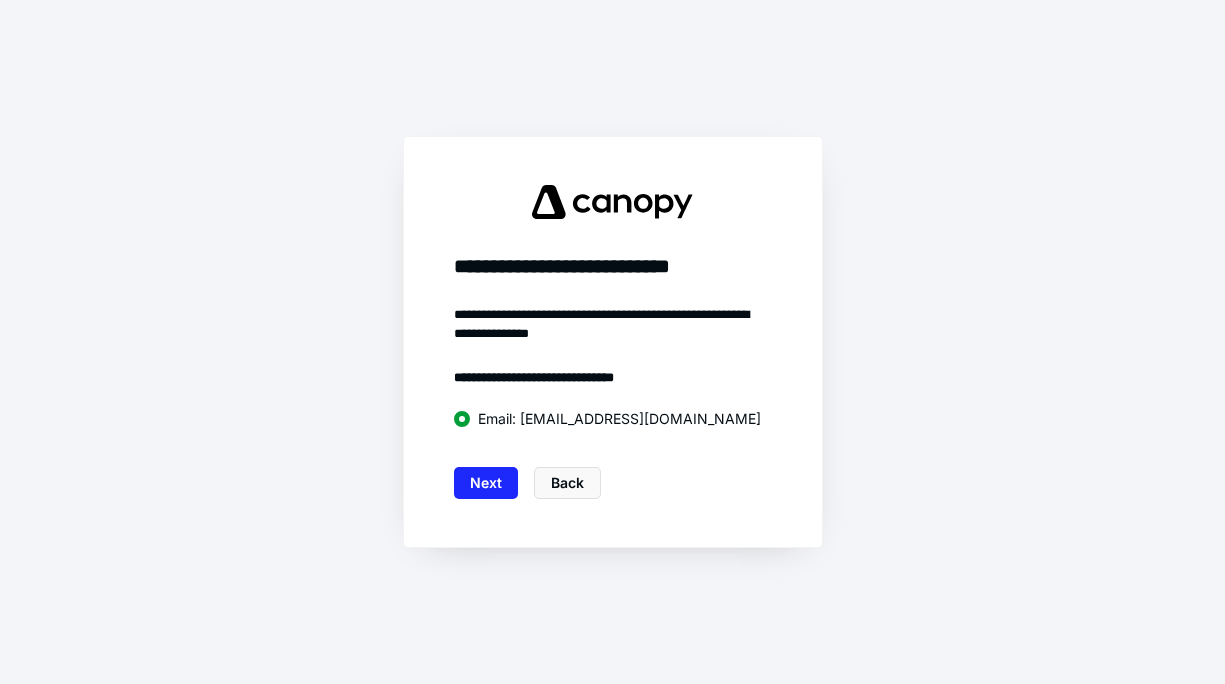 click on "Next" at bounding box center (486, 483) 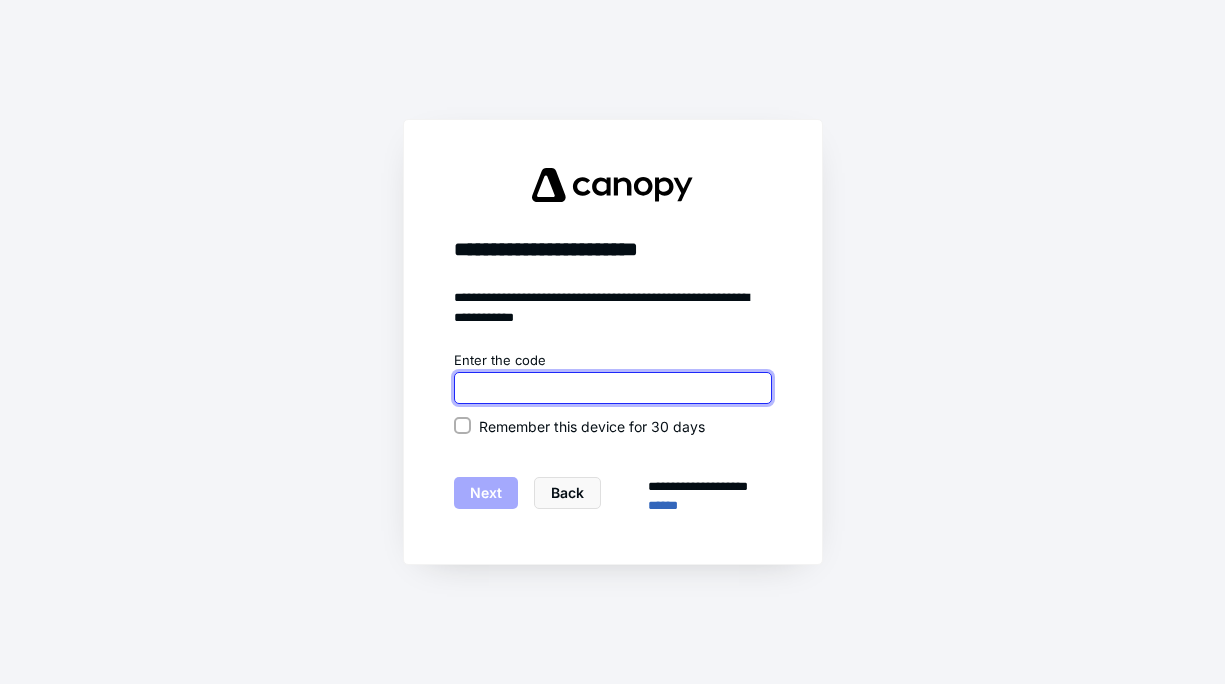 click at bounding box center (613, 388) 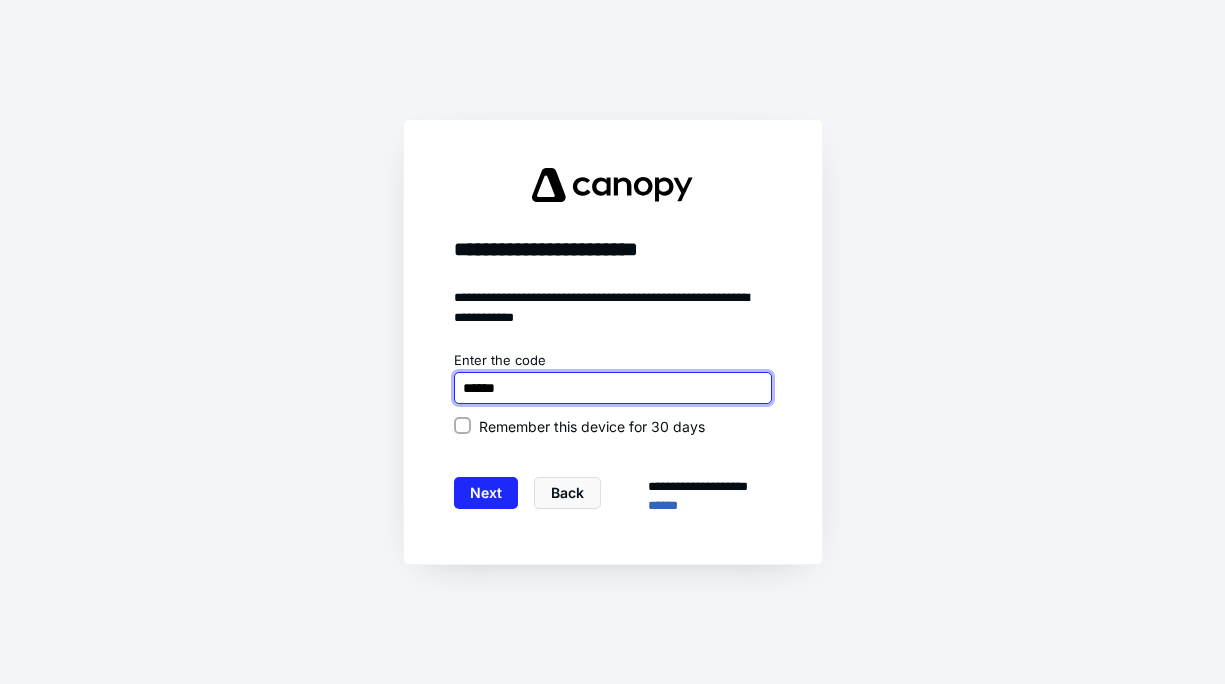 type on "******" 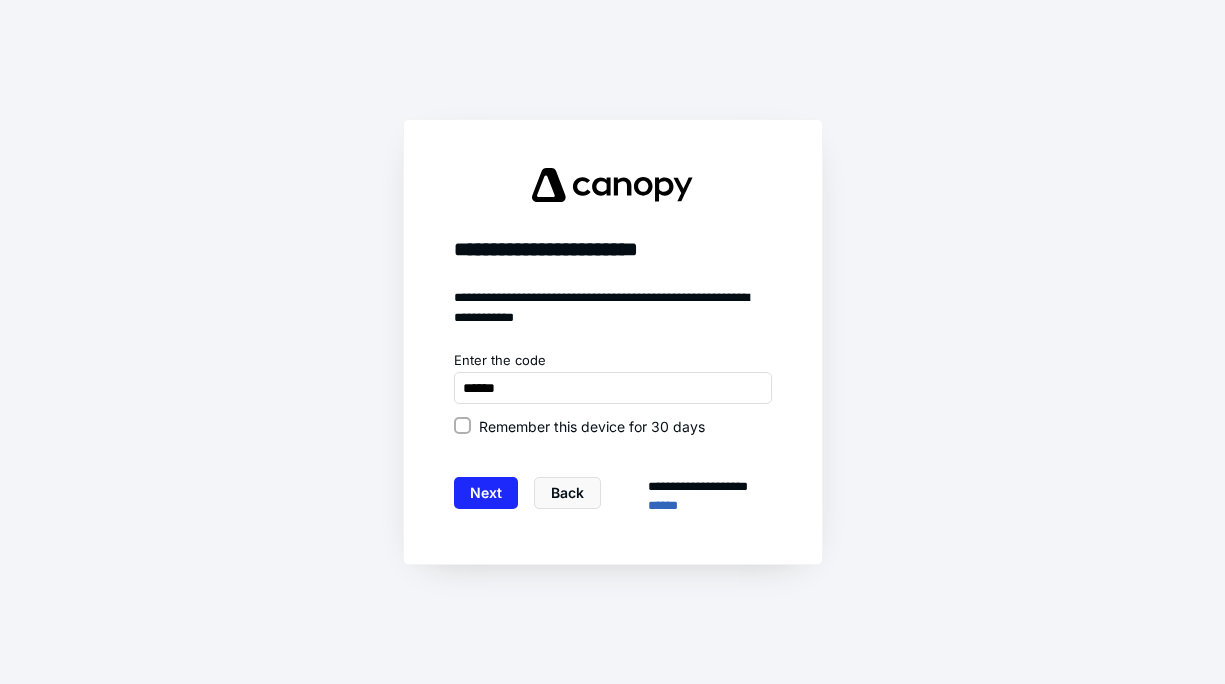 click 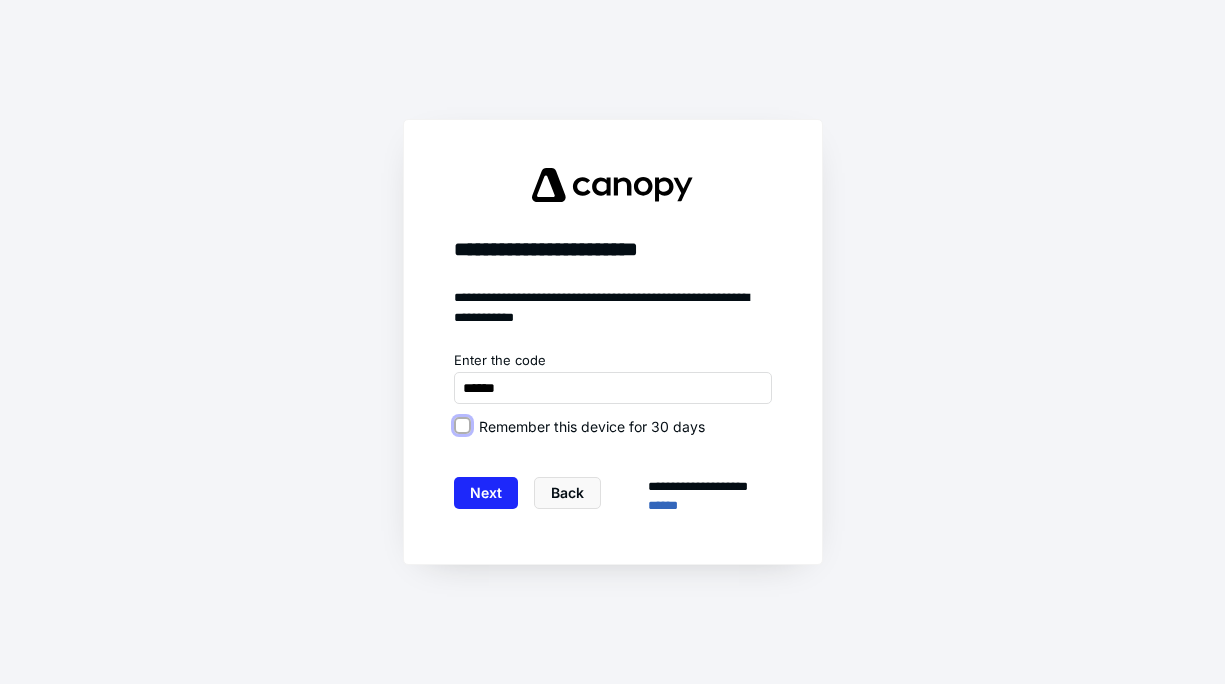 checkbox on "true" 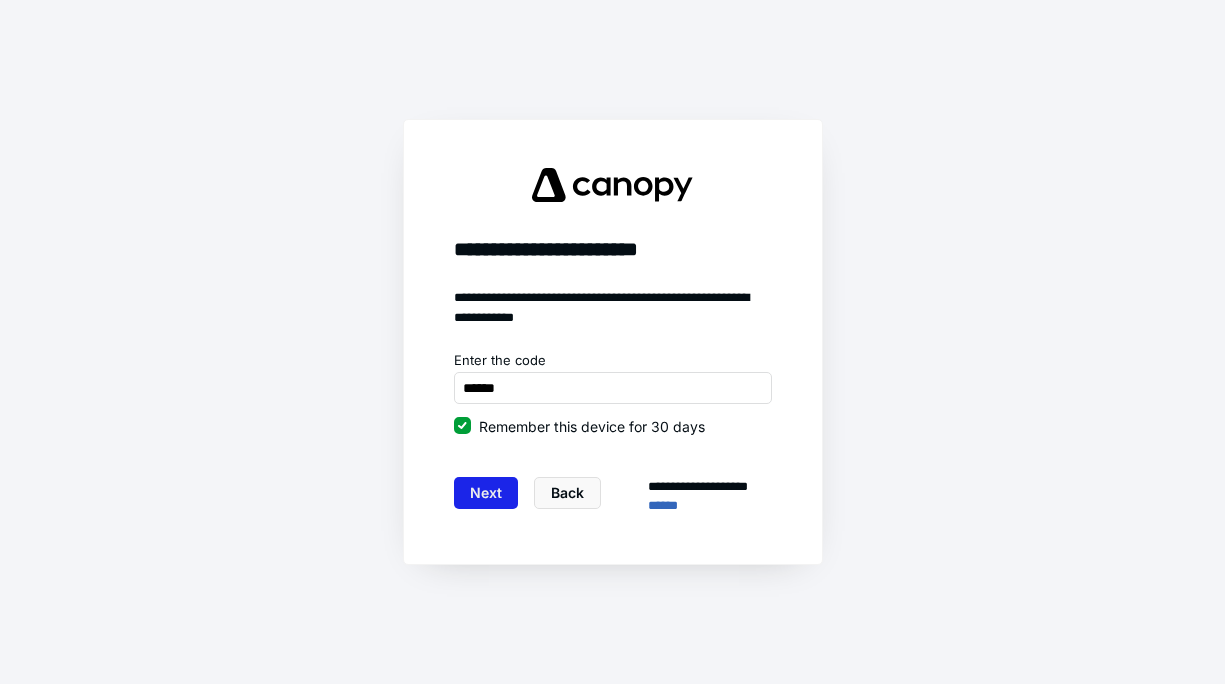 click on "Next" at bounding box center [486, 493] 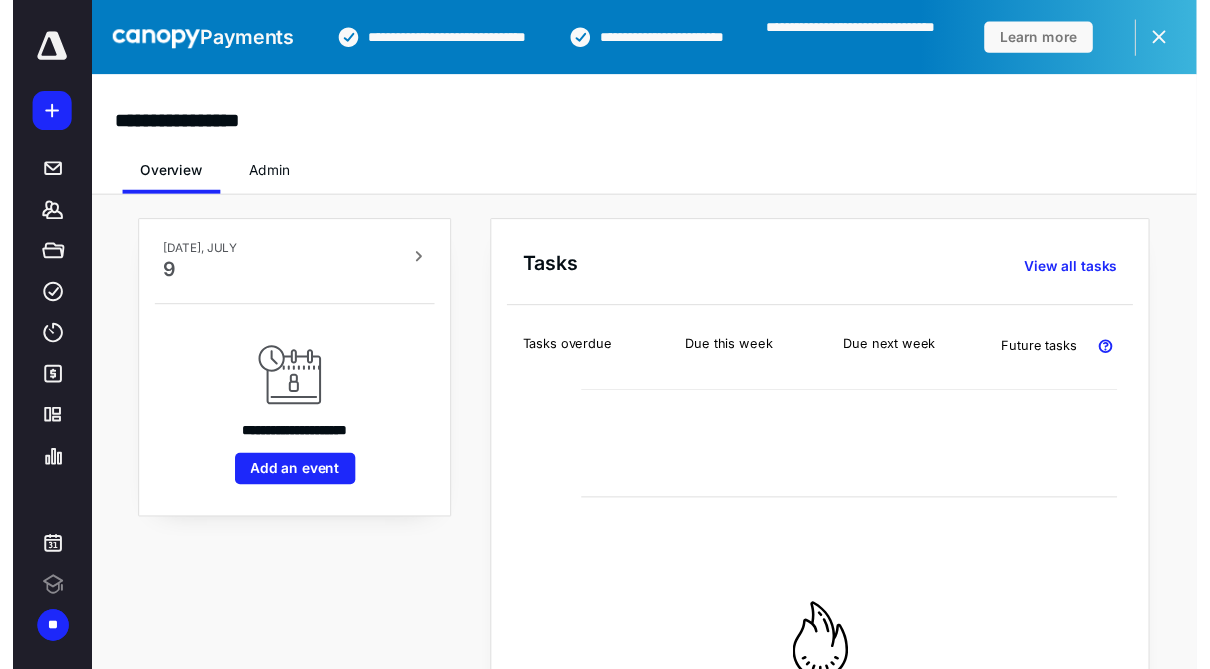 scroll, scrollTop: 0, scrollLeft: 0, axis: both 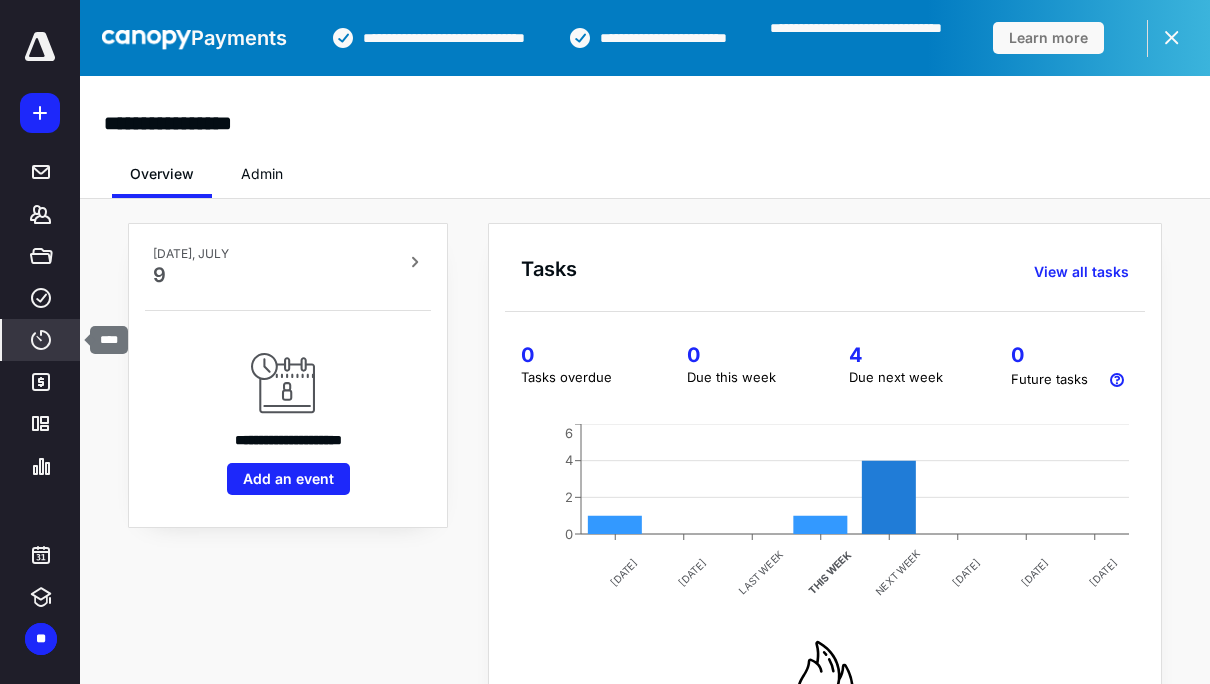 click 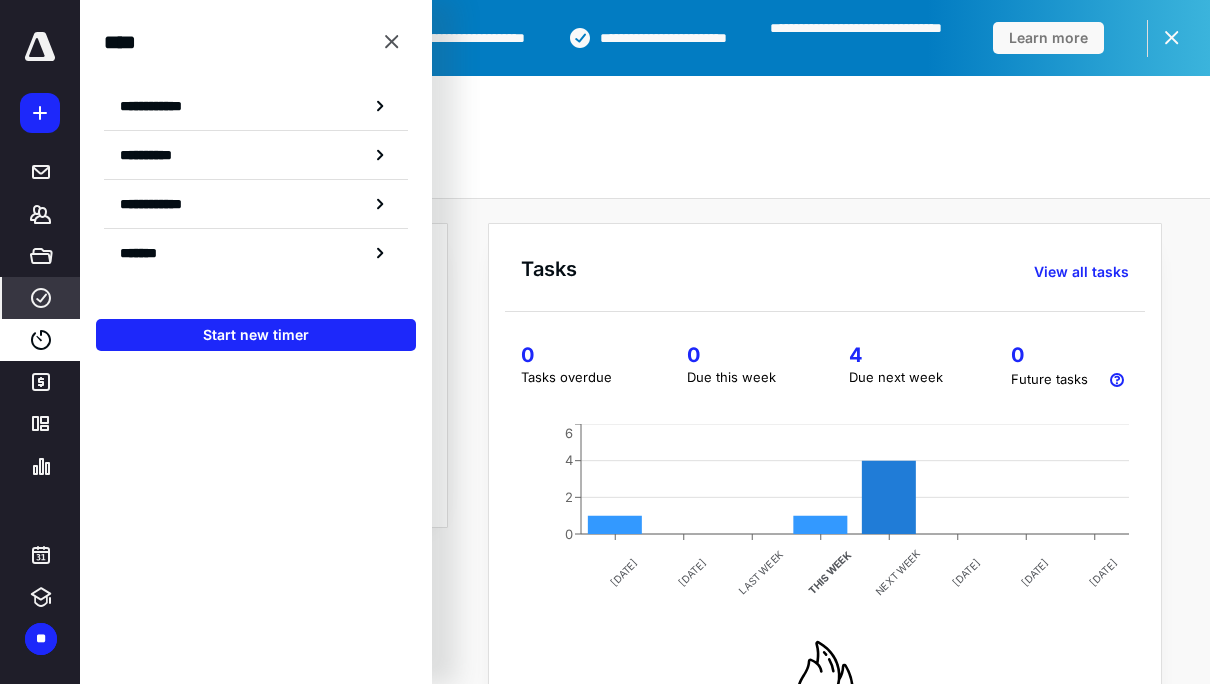click 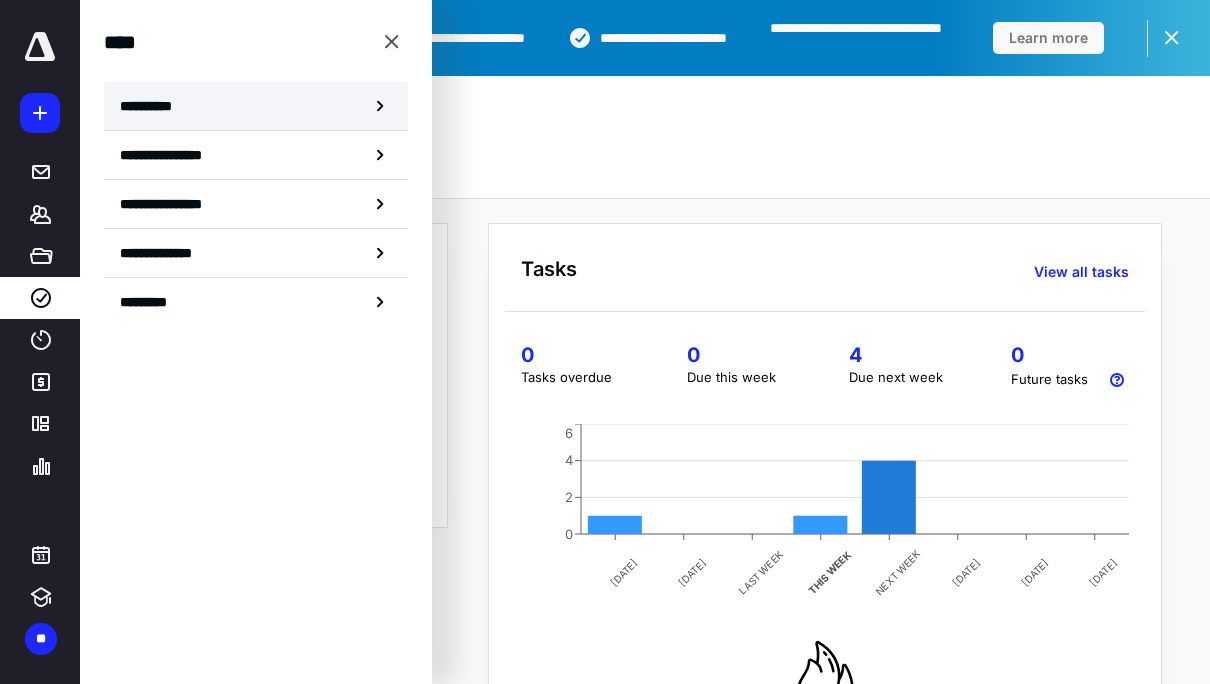click on "**********" at bounding box center (256, 106) 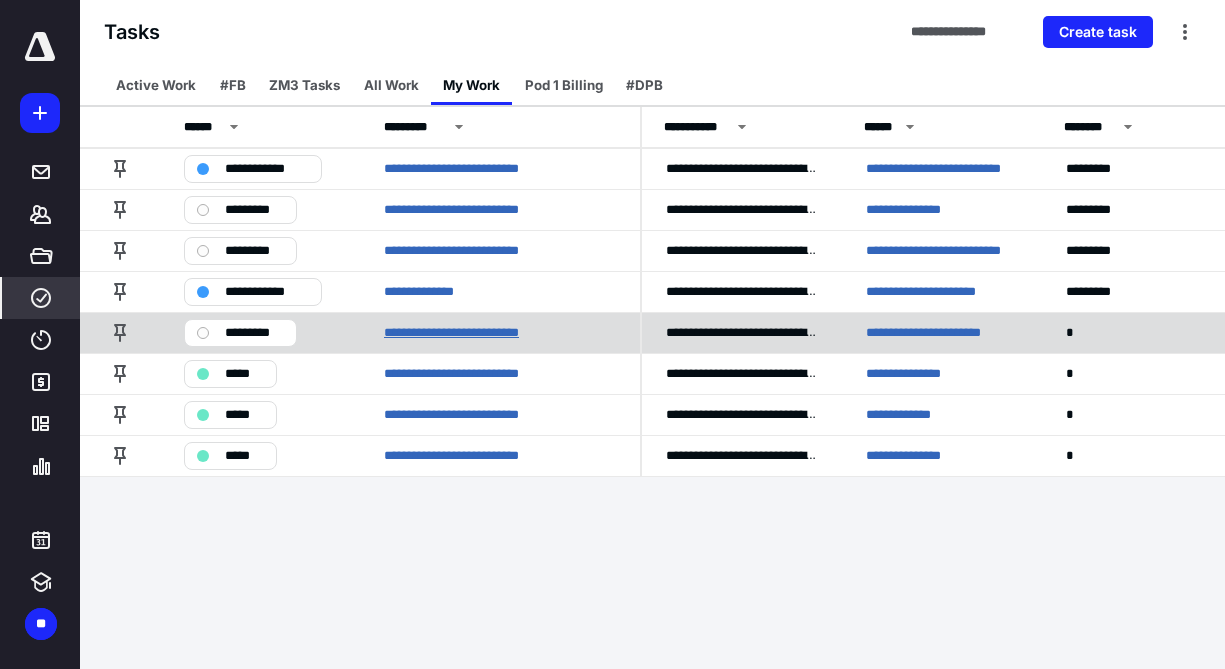 click on "**********" at bounding box center (469, 333) 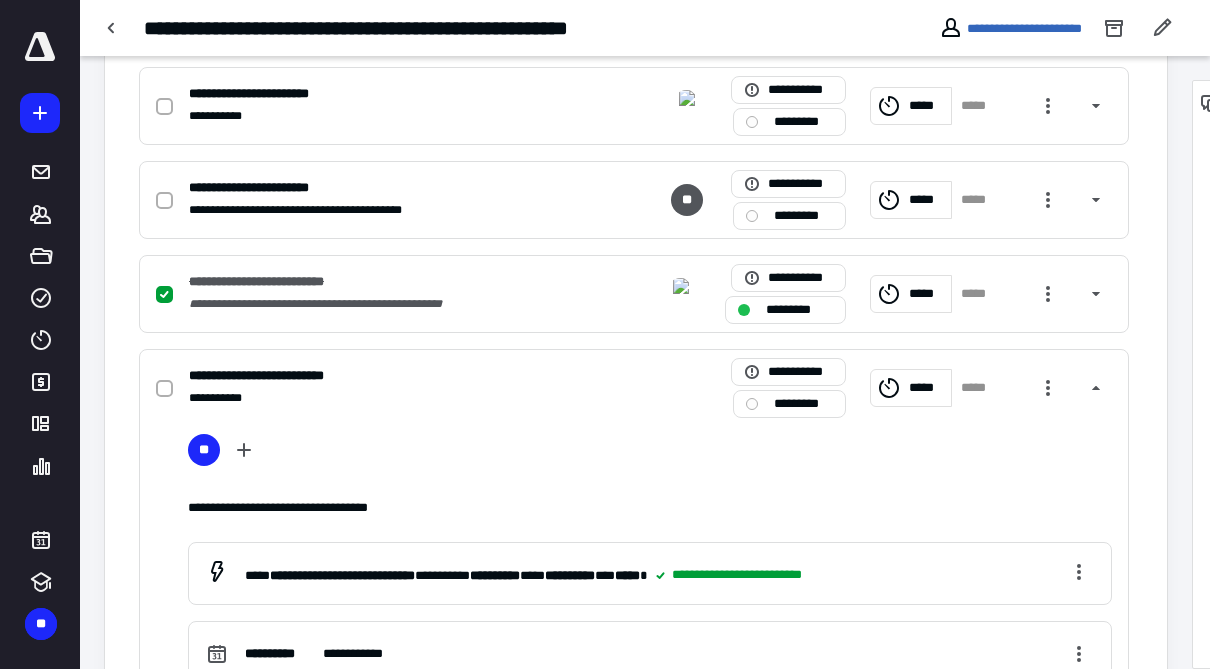 scroll, scrollTop: 1873, scrollLeft: 0, axis: vertical 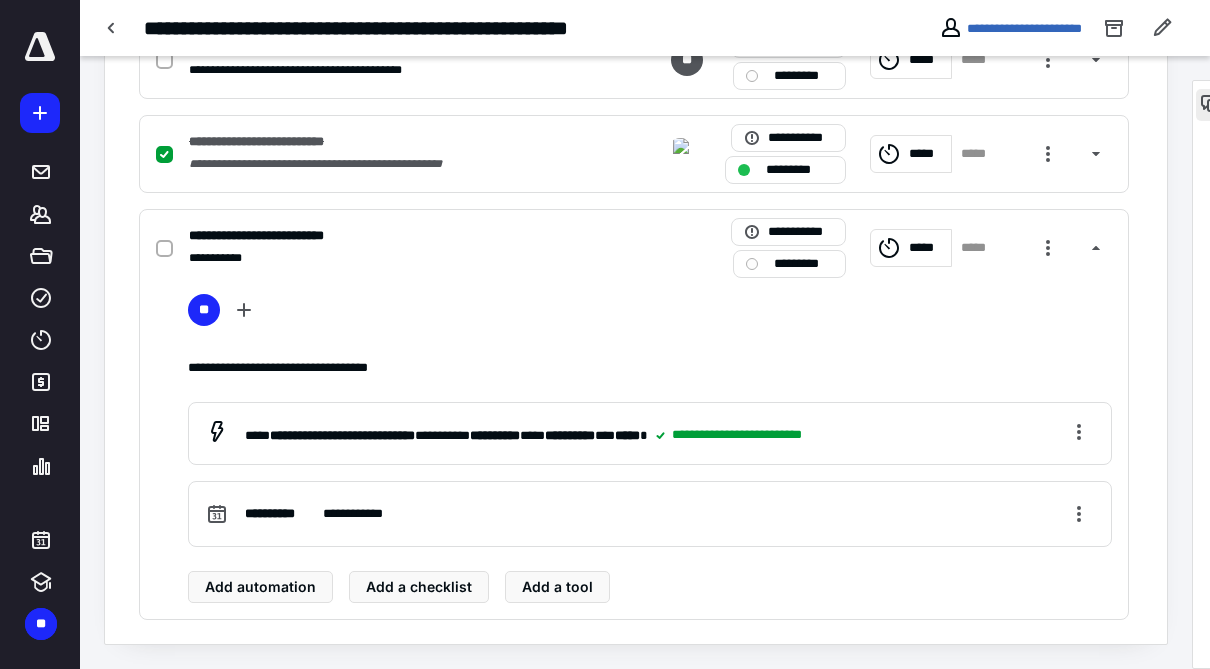 click at bounding box center (1212, 105) 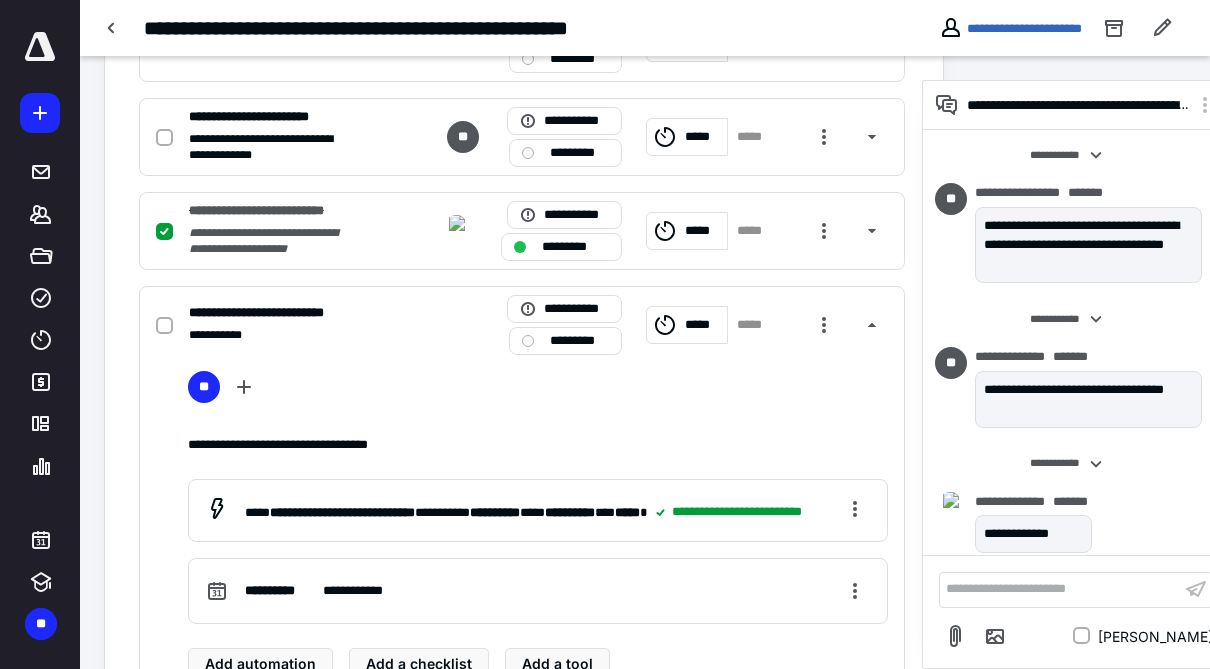 scroll, scrollTop: 216, scrollLeft: 0, axis: vertical 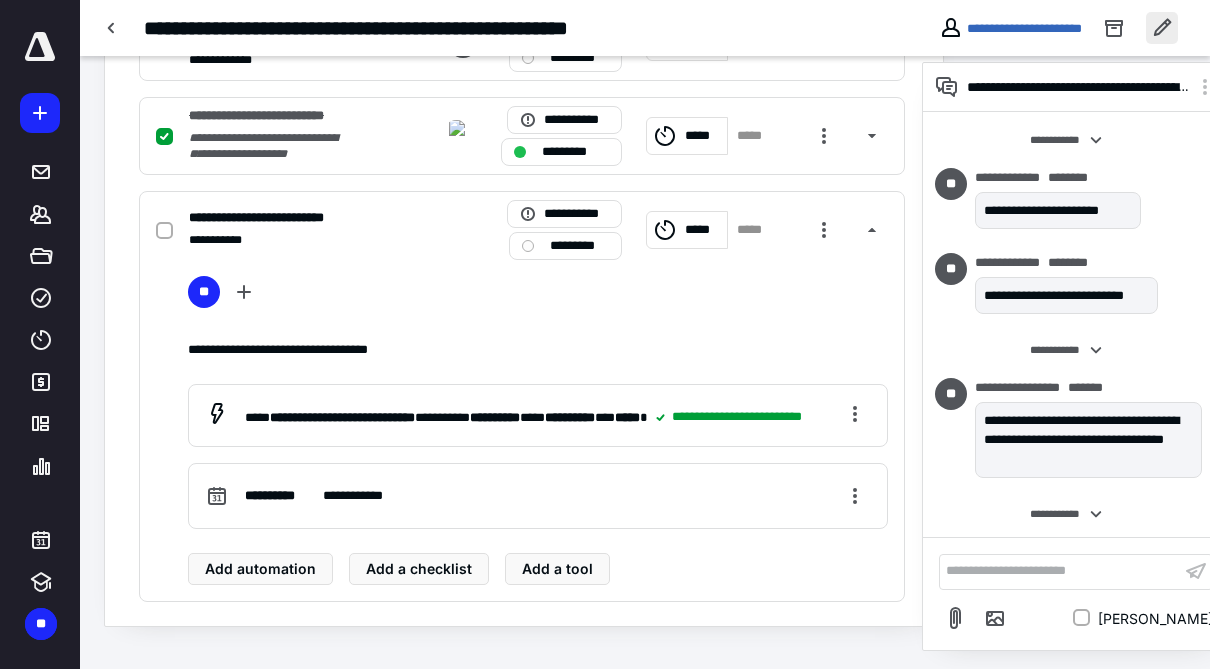 click at bounding box center (1162, 28) 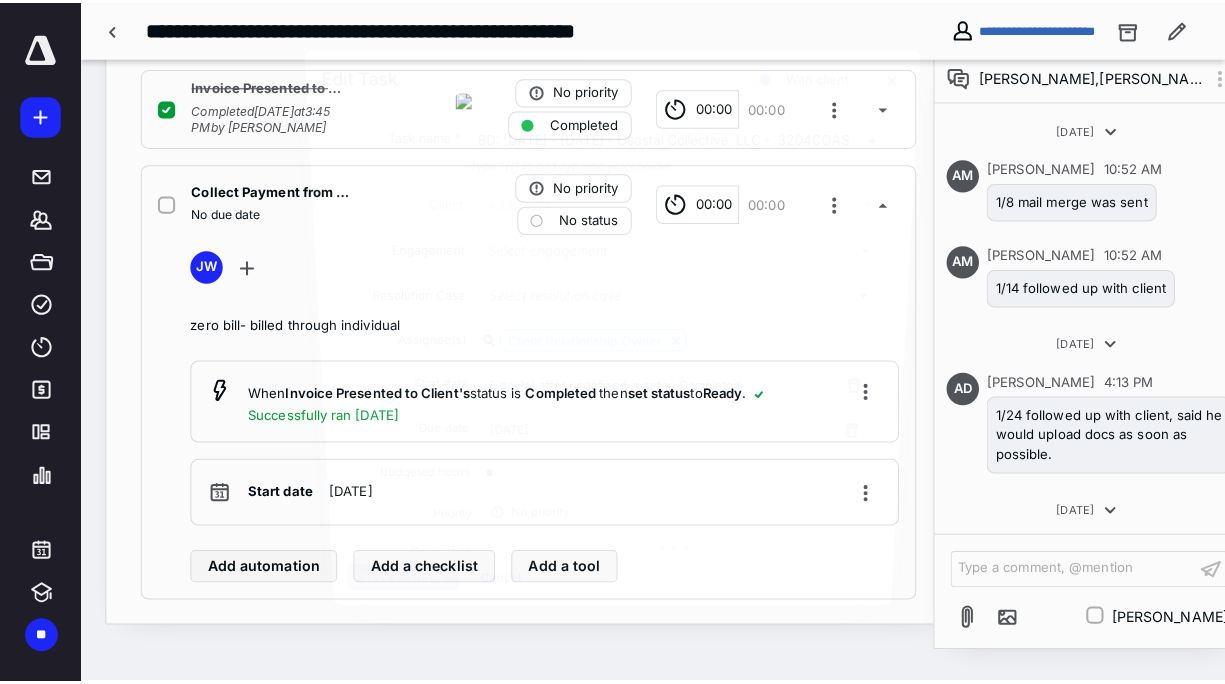 scroll, scrollTop: 1938, scrollLeft: 0, axis: vertical 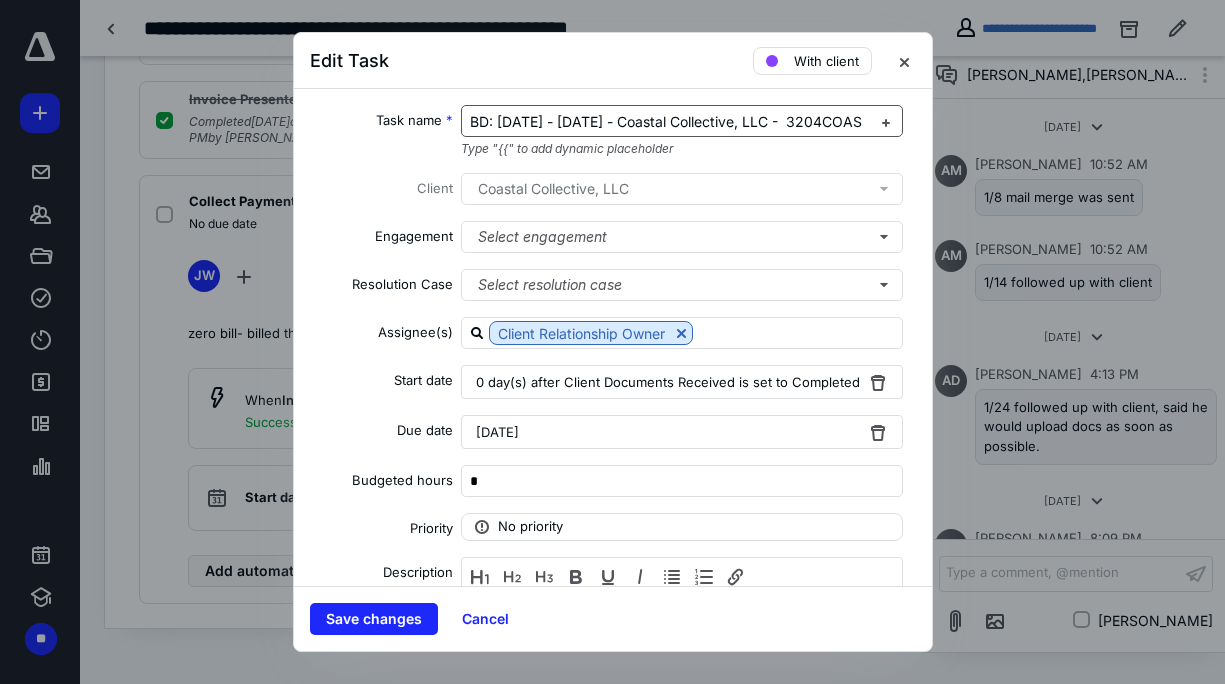 click on "BD: [DATE] - [DATE] - Coastal Collective, LLC -  3204COAS" at bounding box center [666, 121] 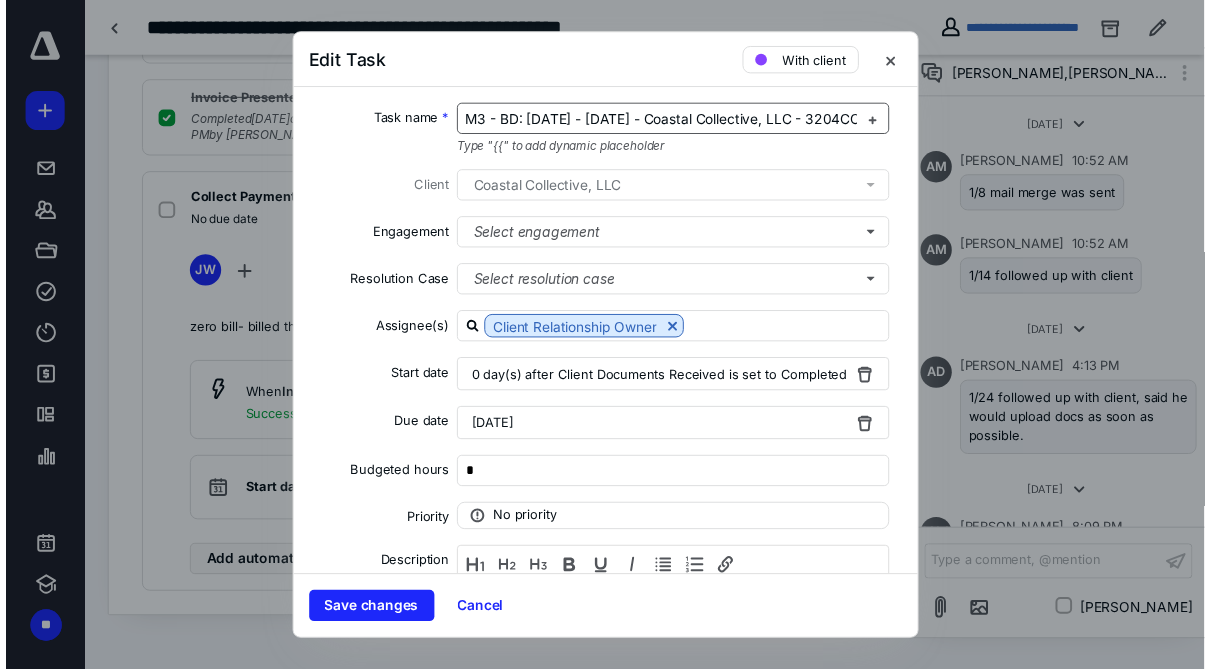 scroll, scrollTop: 0, scrollLeft: 18, axis: horizontal 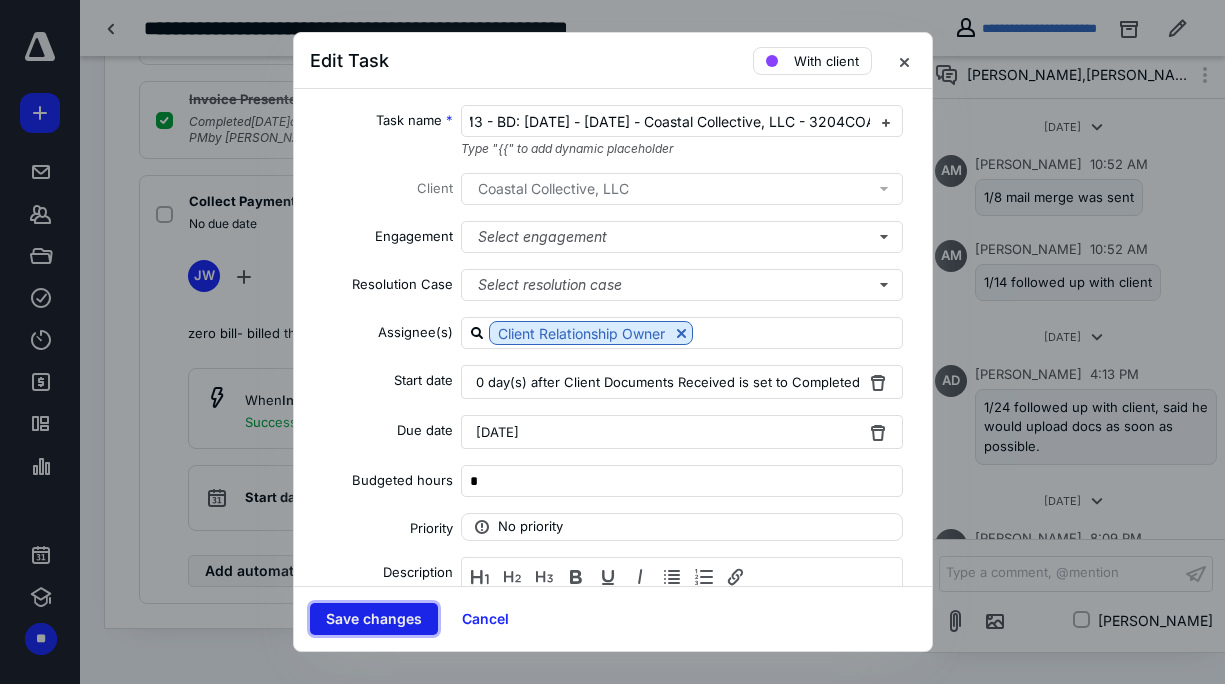 click on "Save changes" at bounding box center (374, 619) 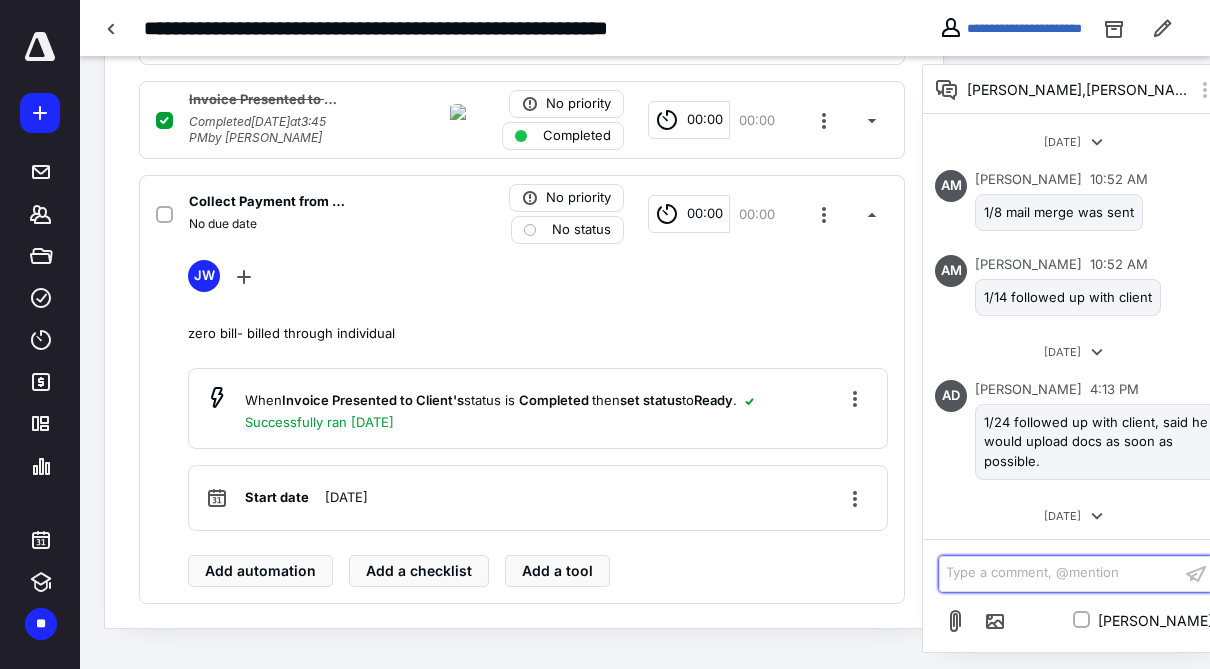 click on "Type a comment, @mention ﻿" at bounding box center (1060, 573) 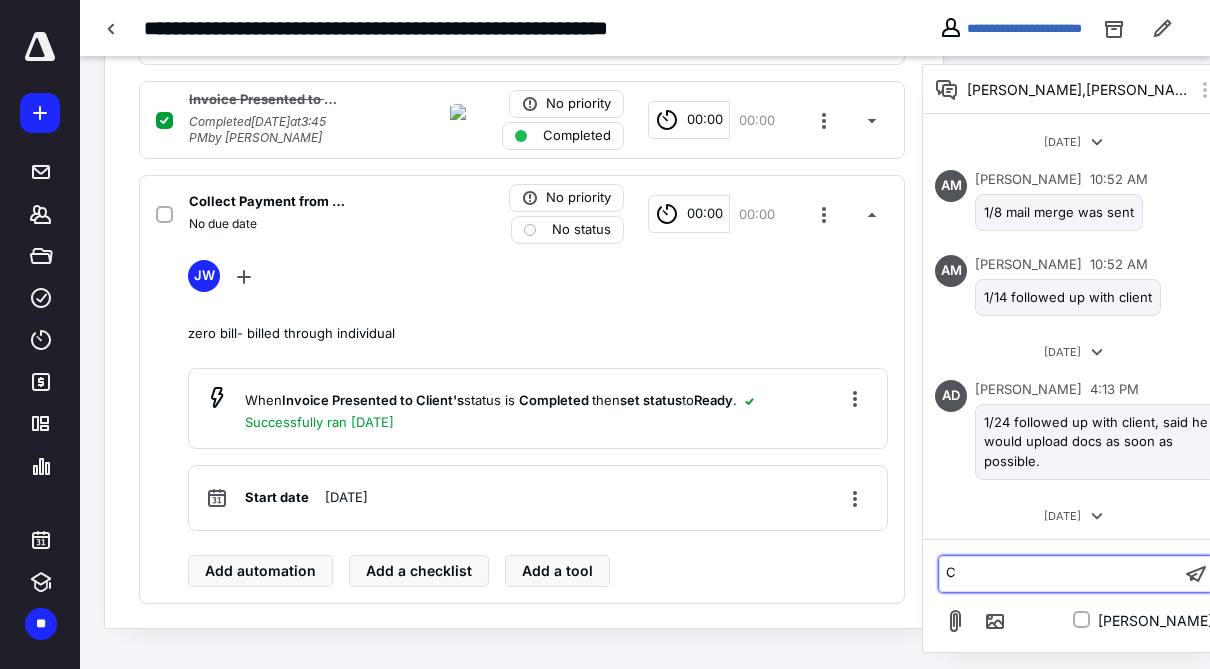 scroll, scrollTop: 1953, scrollLeft: 0, axis: vertical 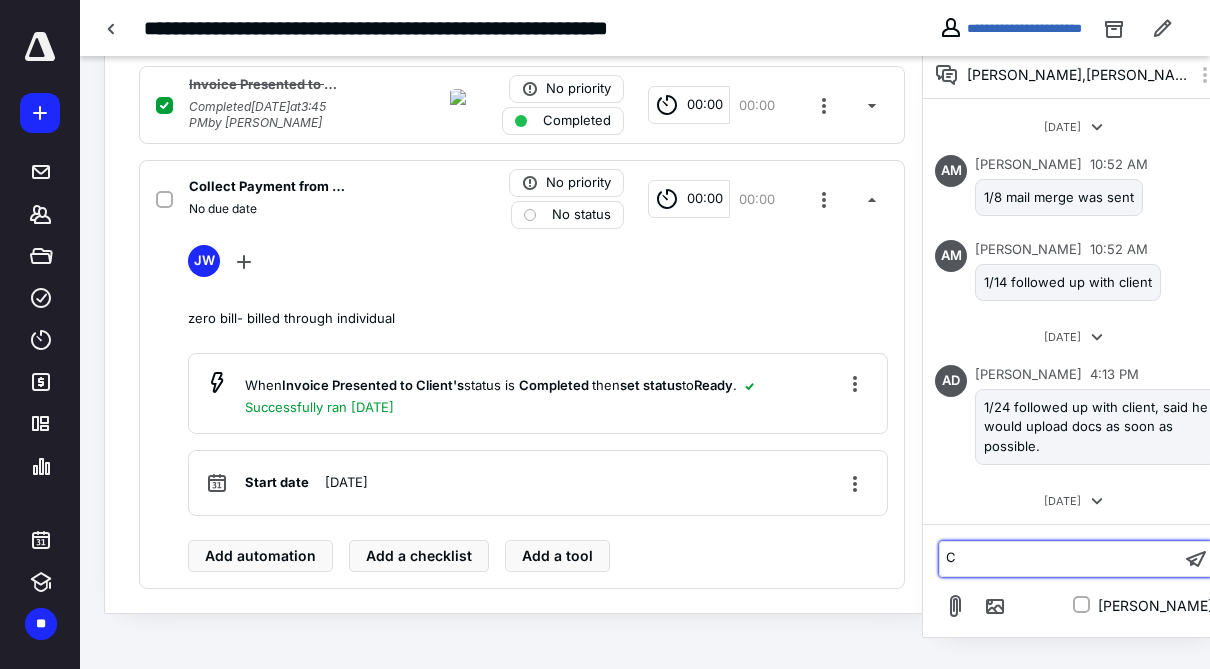 type 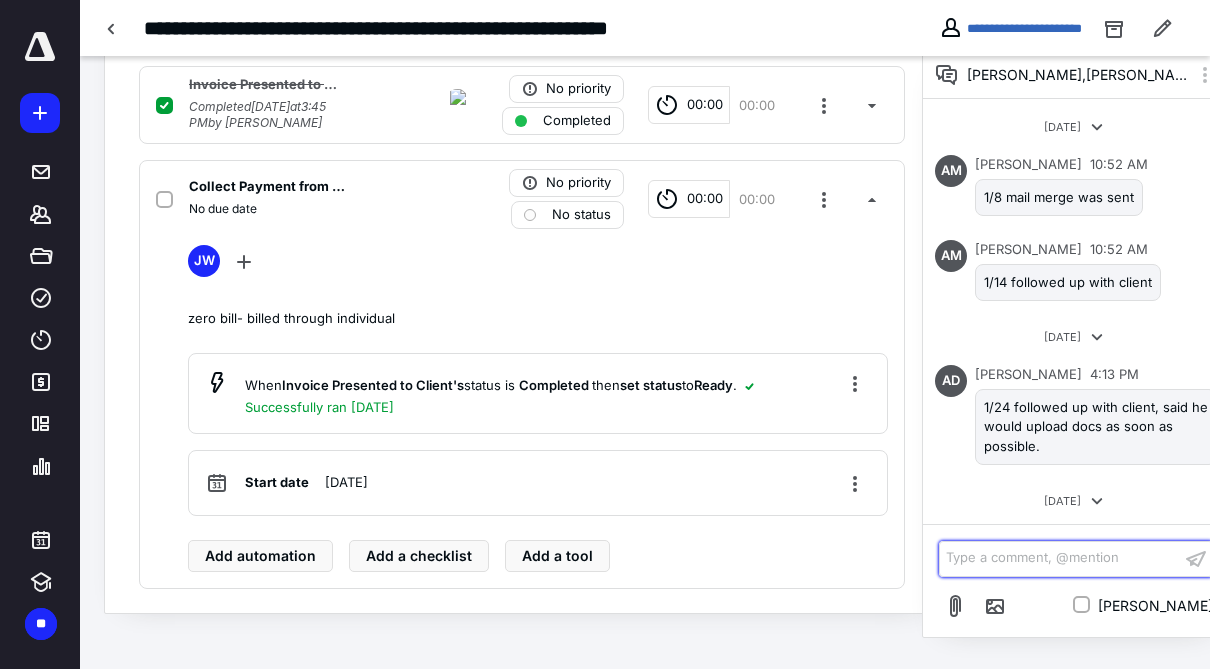 scroll, scrollTop: 399, scrollLeft: 0, axis: vertical 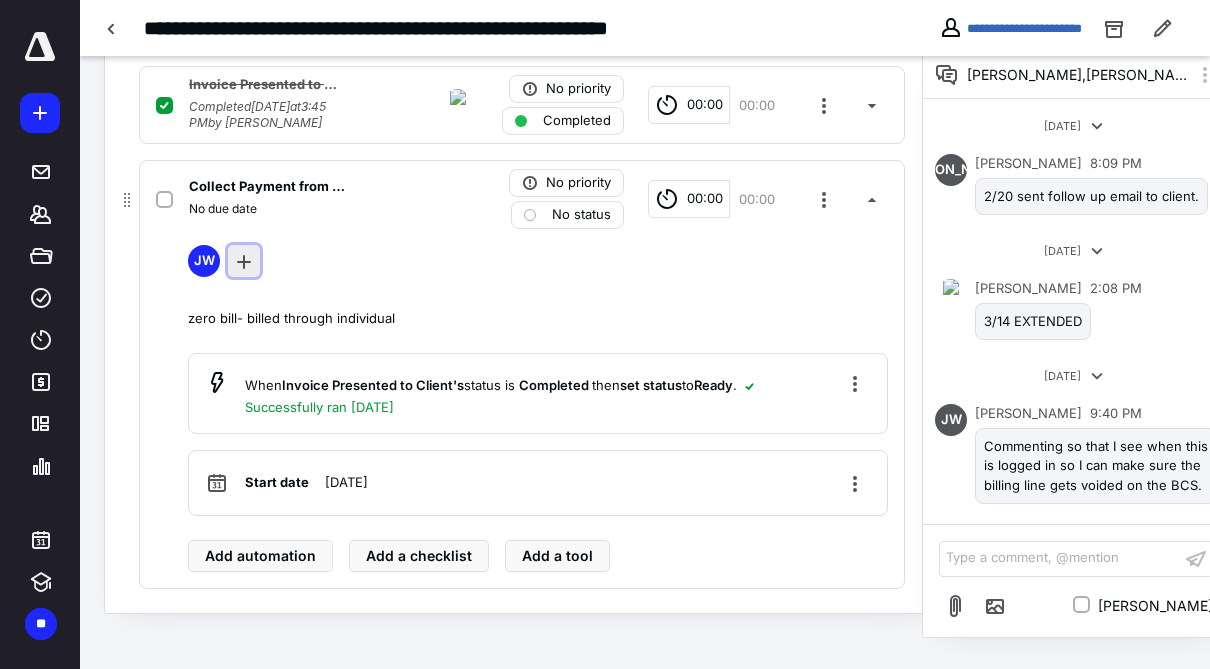 click at bounding box center [244, 261] 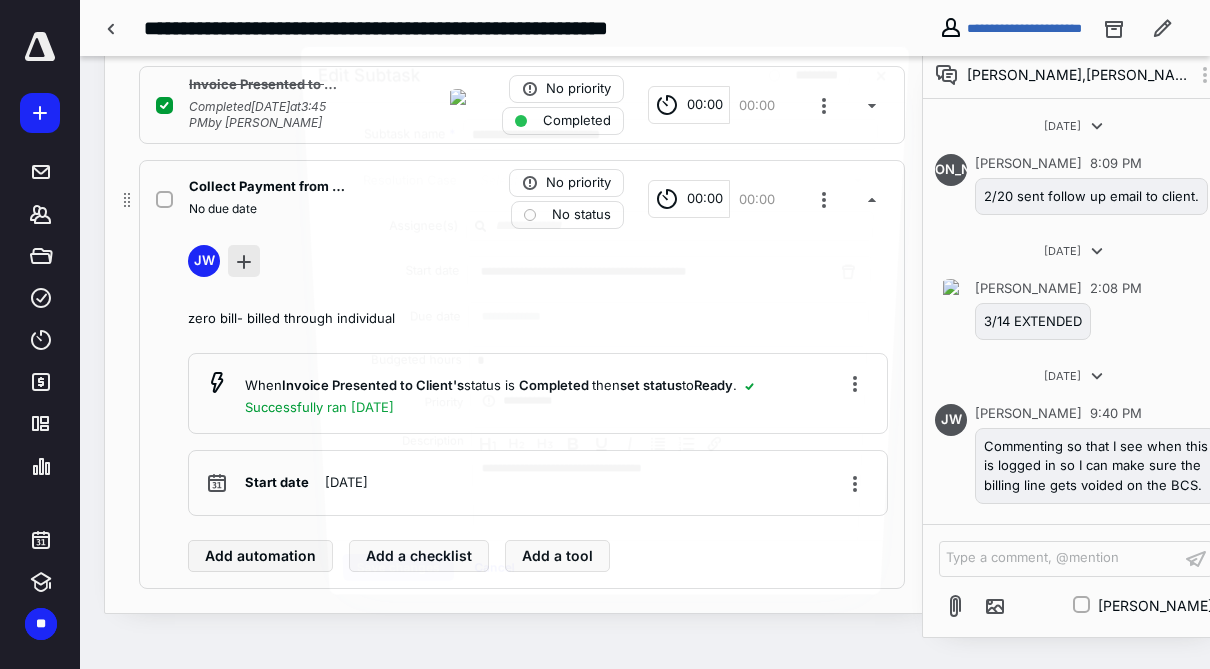 scroll, scrollTop: 1938, scrollLeft: 0, axis: vertical 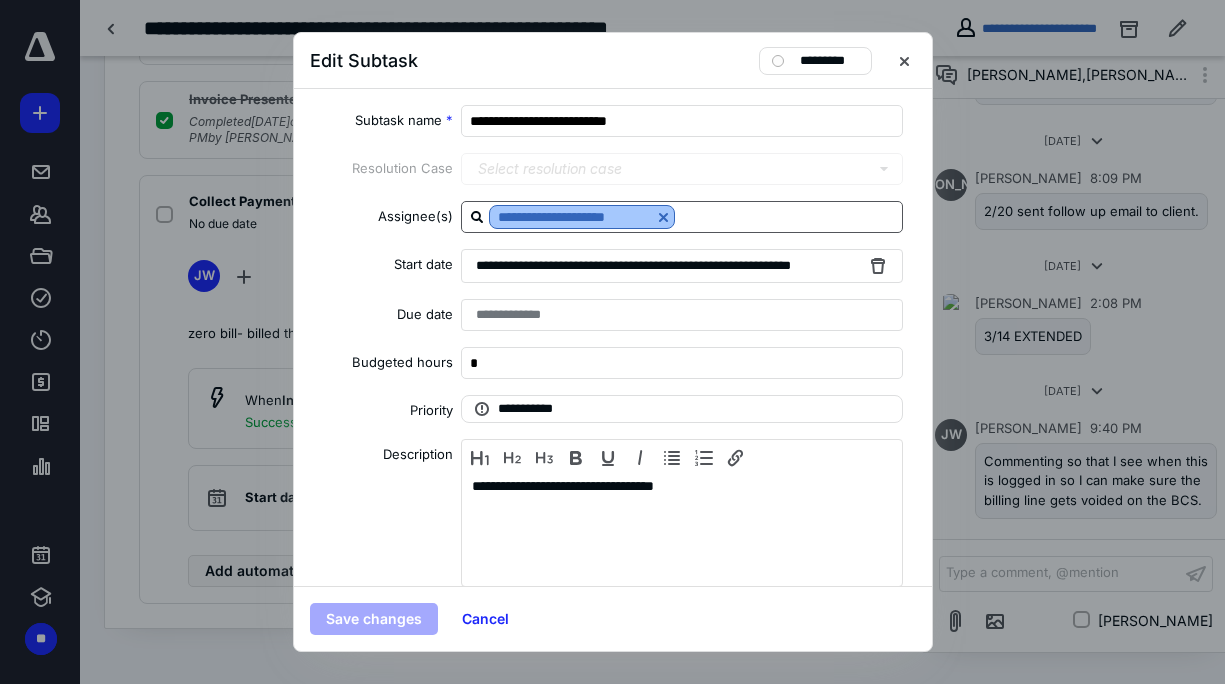 click at bounding box center [663, 217] 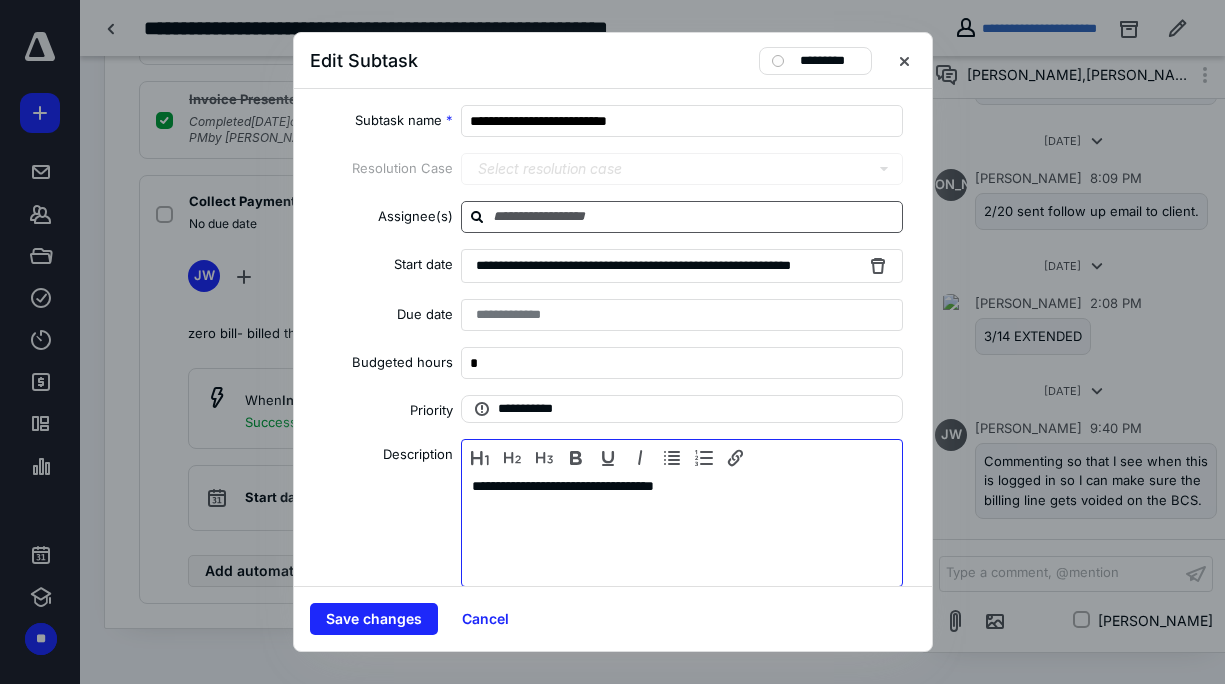 click on "**********" at bounding box center (676, 528) 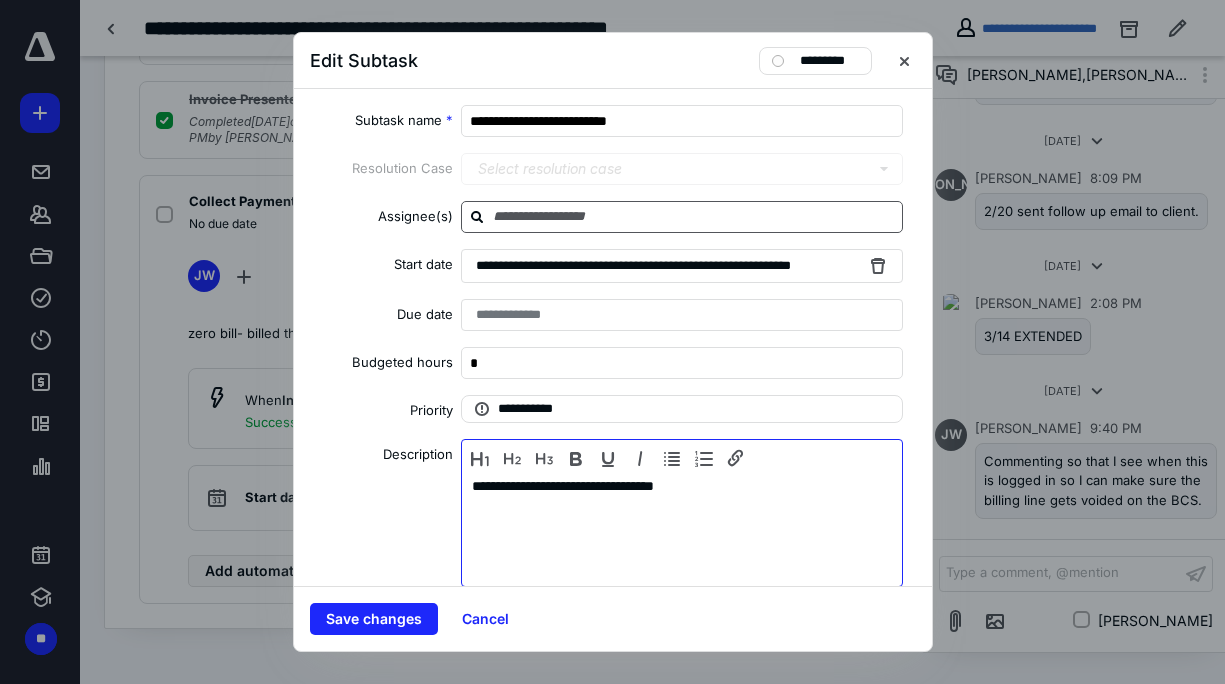 type 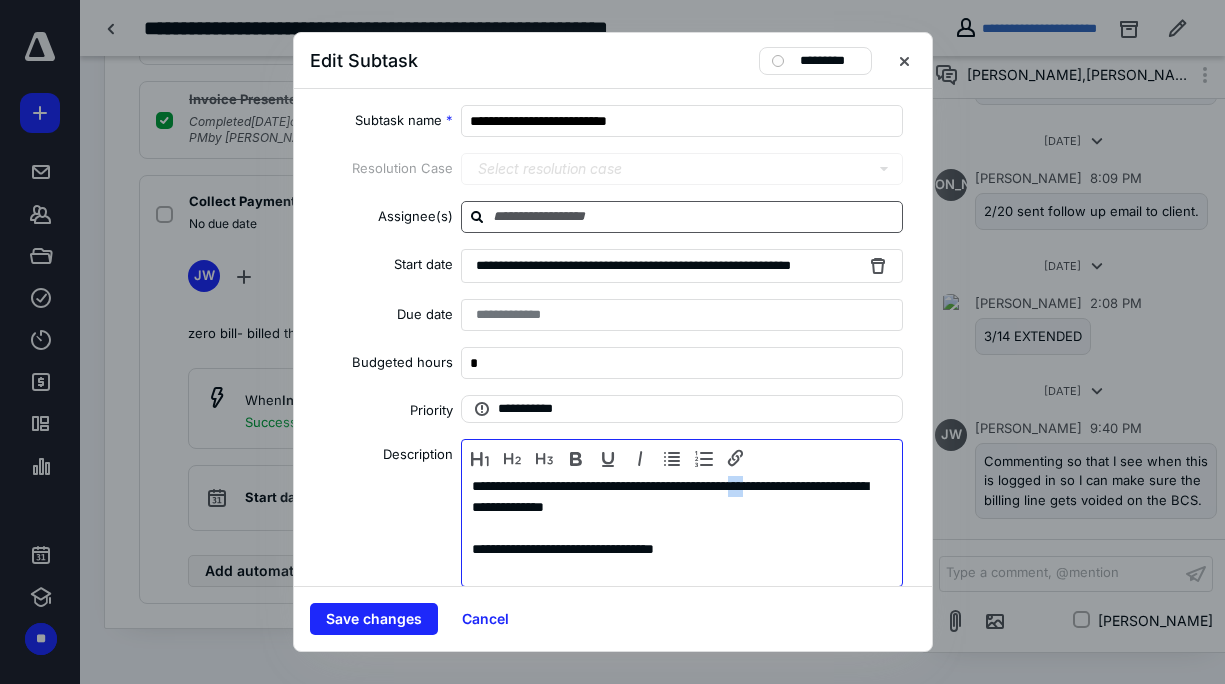 drag, startPoint x: 816, startPoint y: 488, endPoint x: 796, endPoint y: 486, distance: 20.09975 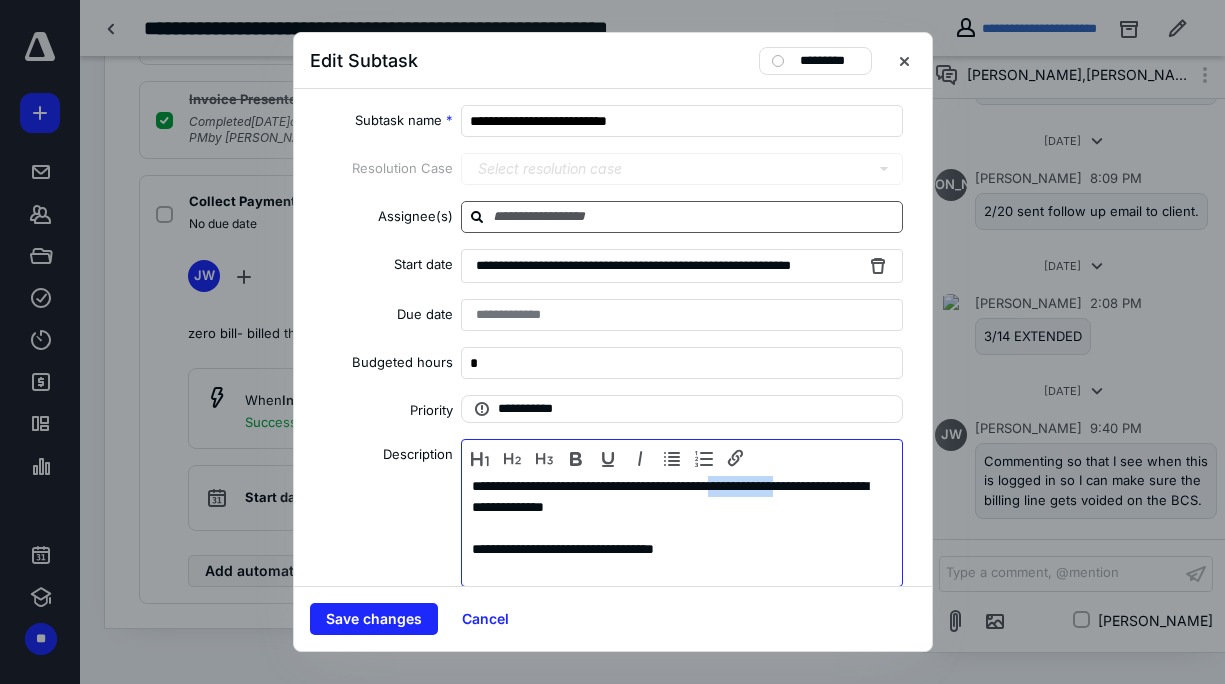 drag, startPoint x: 853, startPoint y: 484, endPoint x: 772, endPoint y: 481, distance: 81.055534 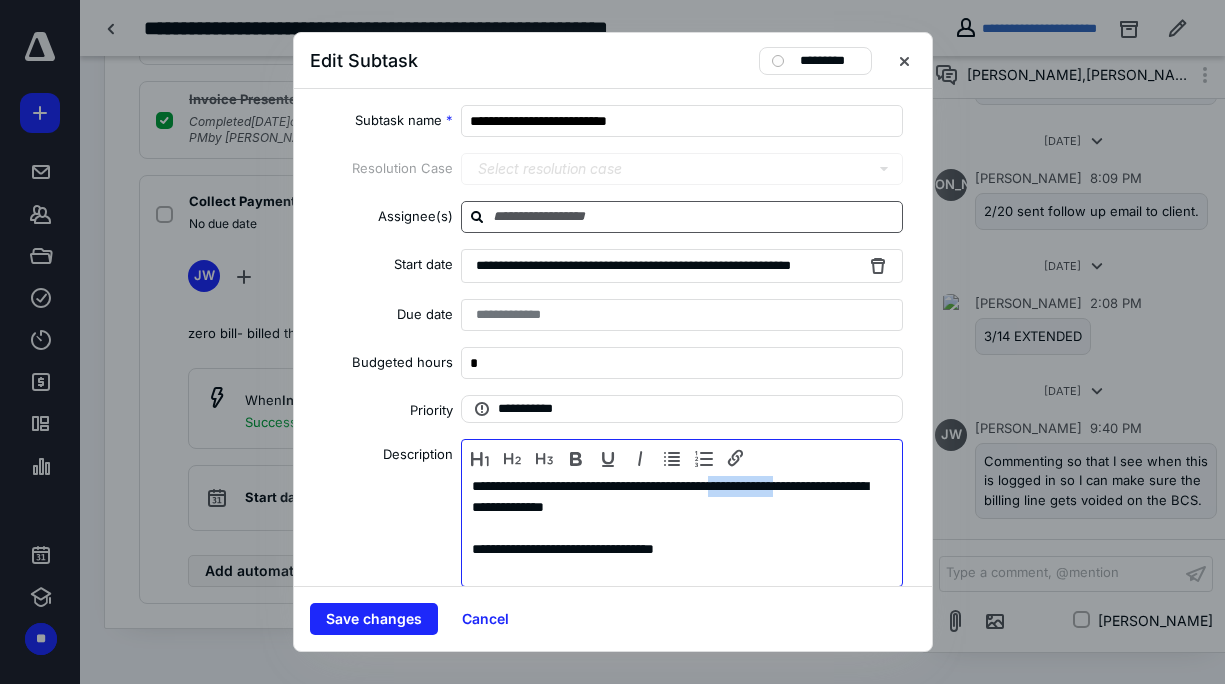 click on "**********" at bounding box center [676, 497] 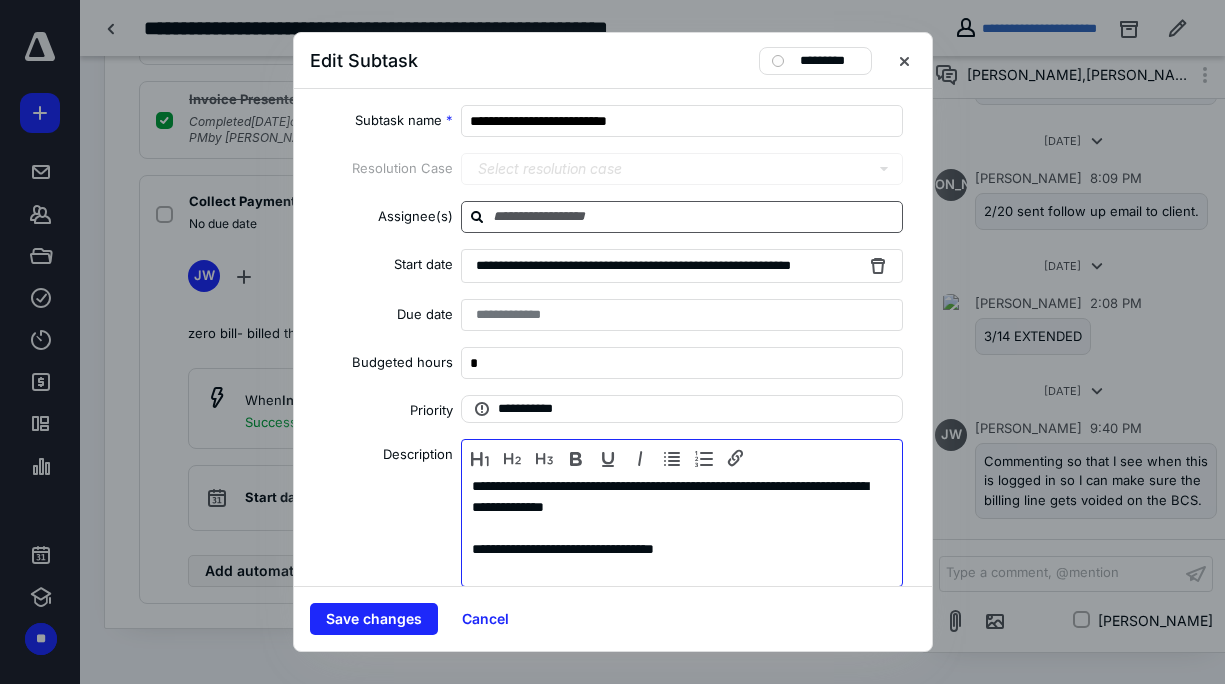 click on "**********" at bounding box center (676, 497) 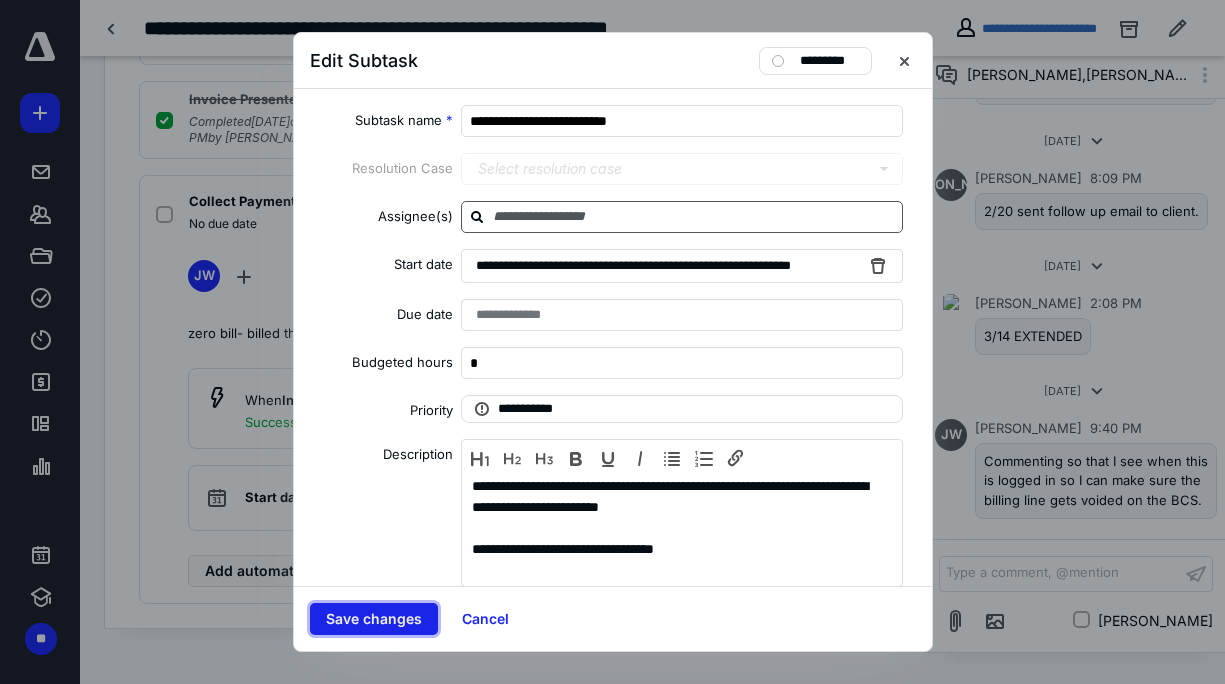 click on "Save changes" at bounding box center [374, 619] 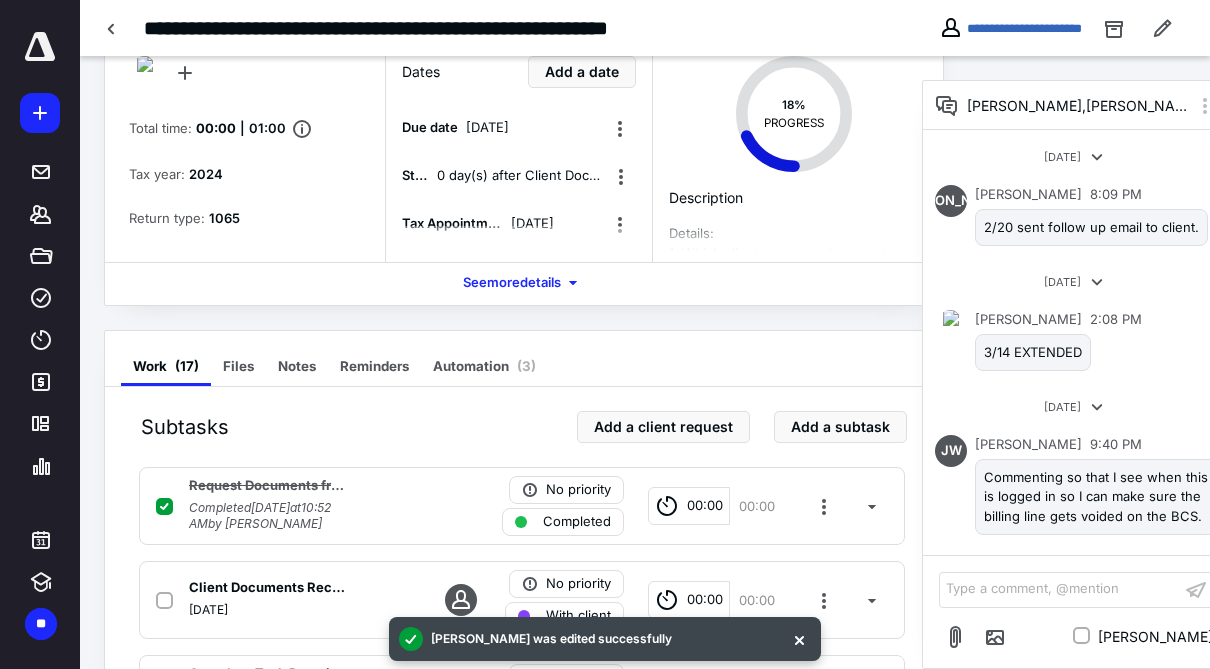scroll, scrollTop: 91, scrollLeft: 0, axis: vertical 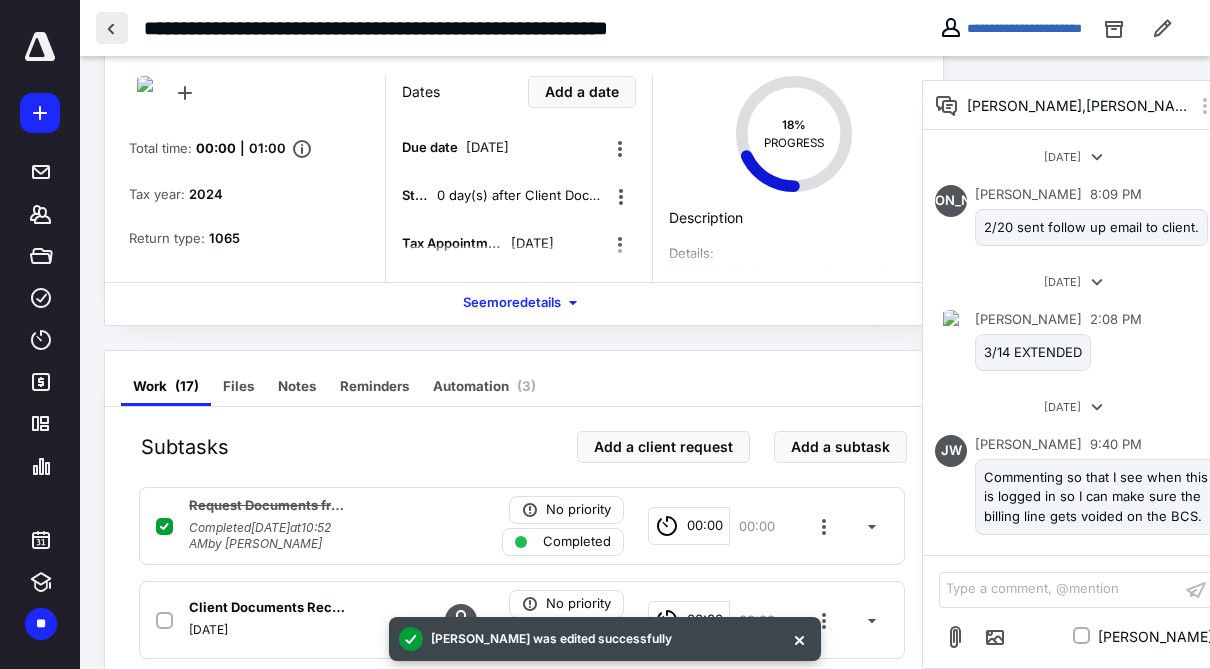 click at bounding box center (112, 28) 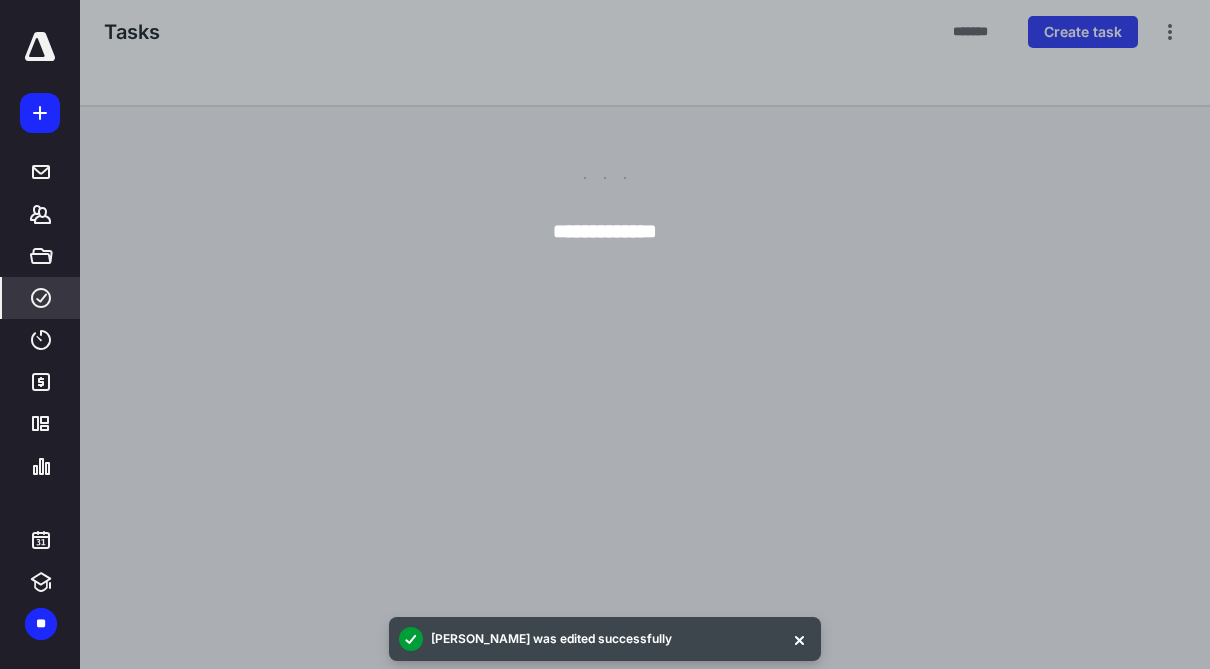 scroll, scrollTop: 0, scrollLeft: 0, axis: both 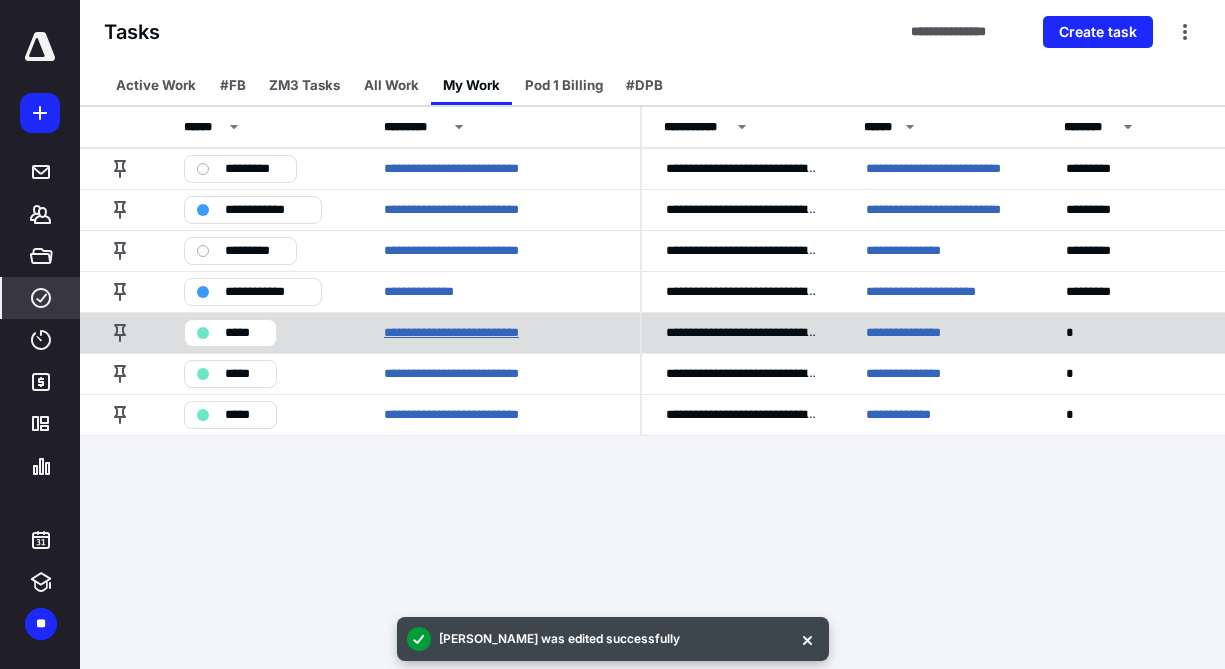 click on "**********" at bounding box center (469, 333) 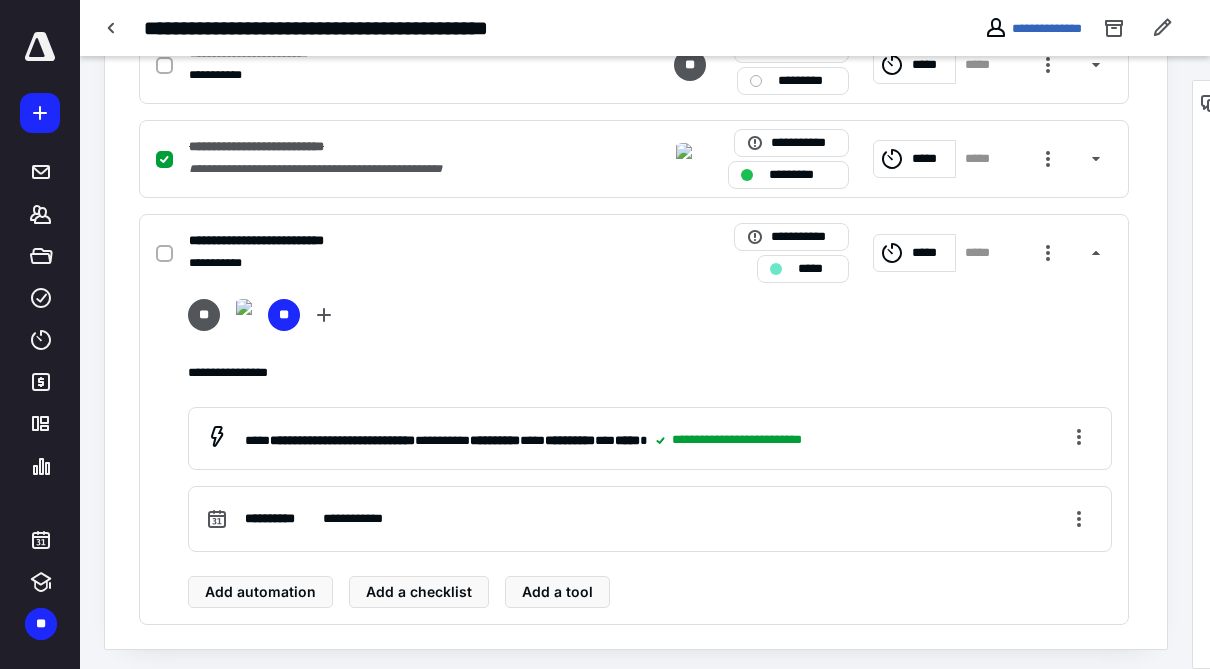 scroll, scrollTop: 1873, scrollLeft: 0, axis: vertical 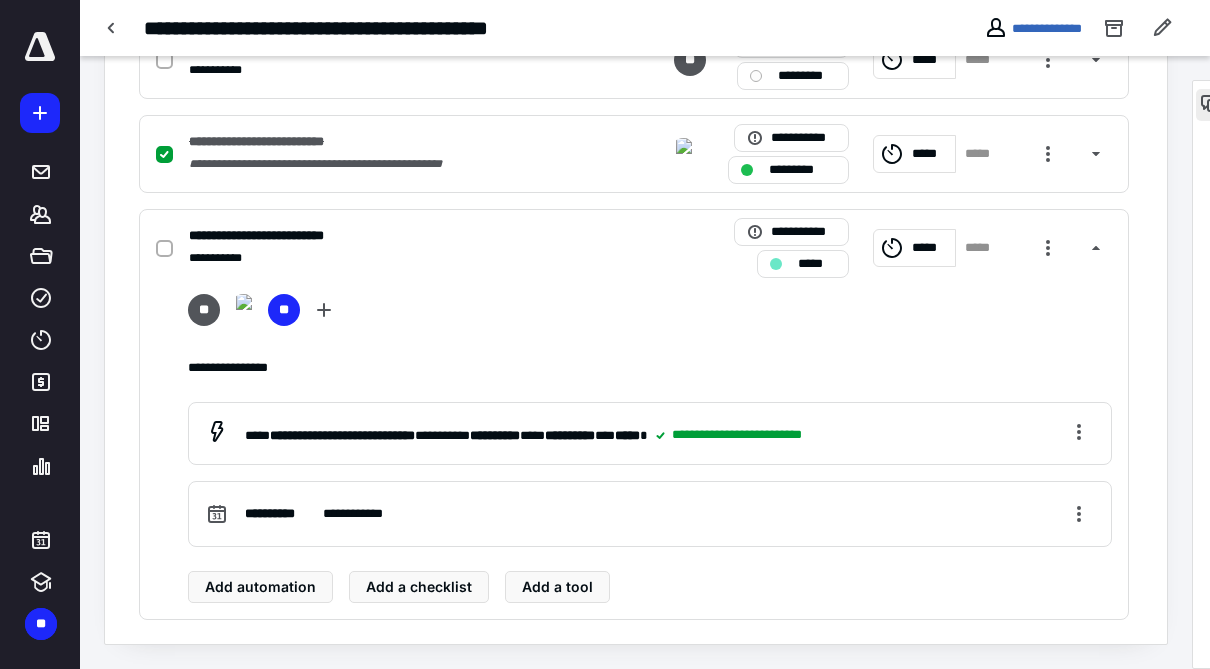 click at bounding box center (1212, 105) 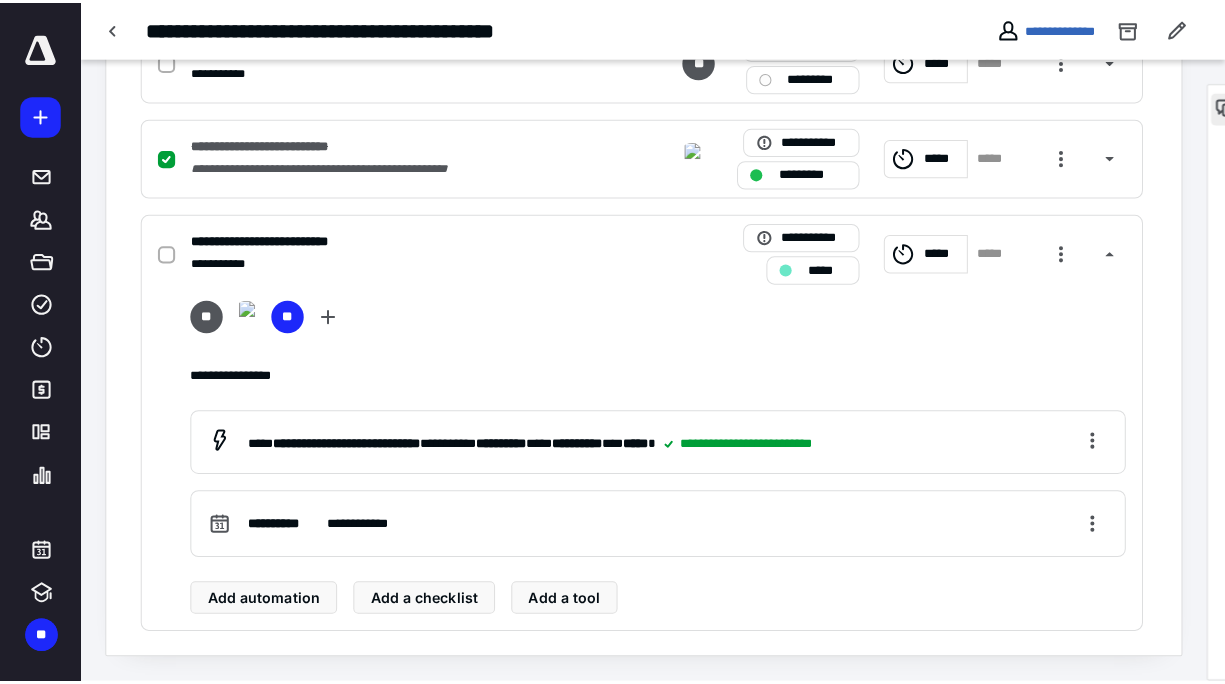 scroll, scrollTop: 1858, scrollLeft: 0, axis: vertical 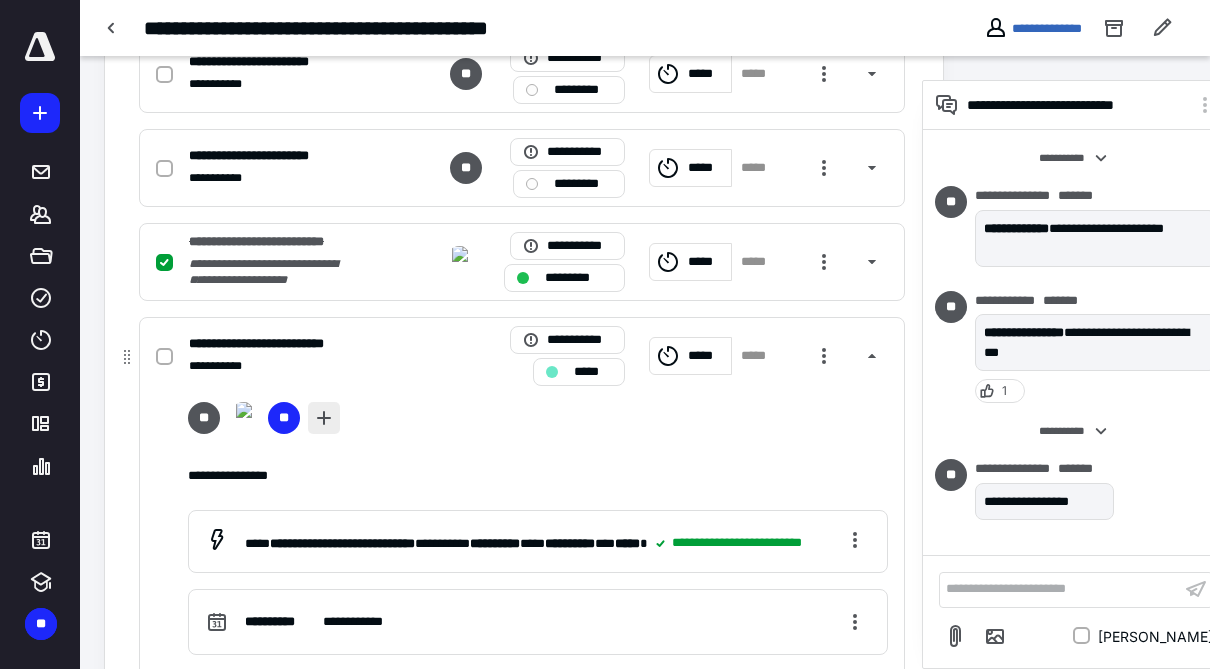 click at bounding box center (324, 418) 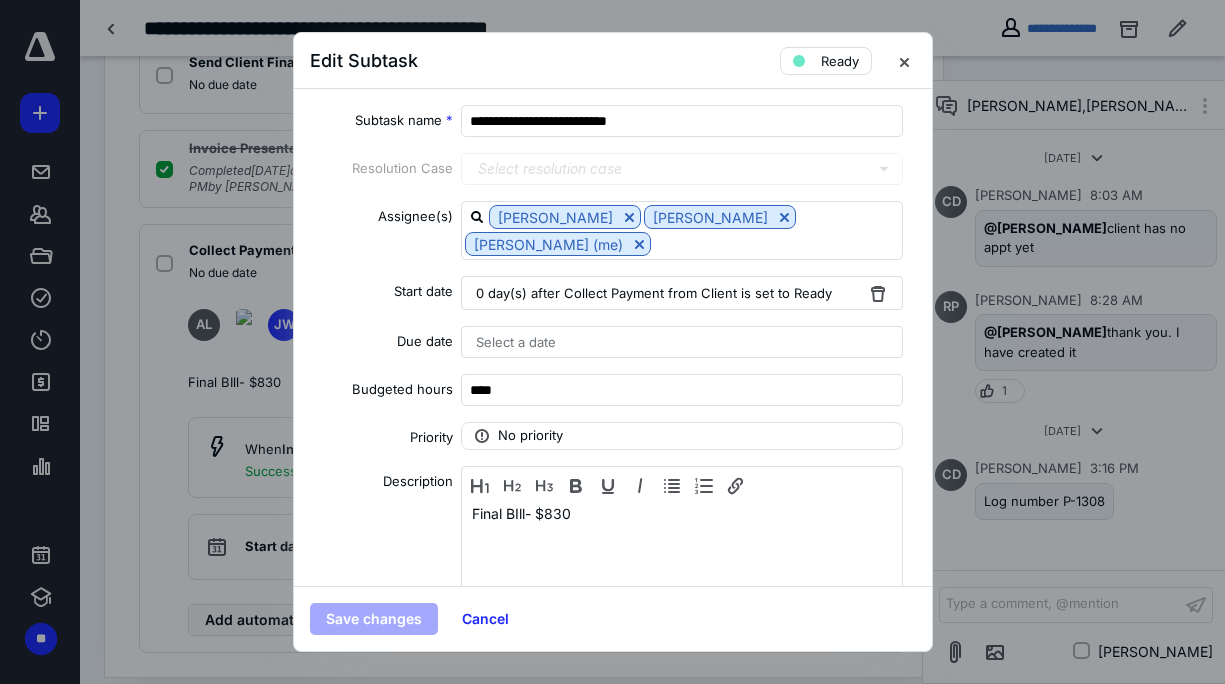 click at bounding box center (639, 244) 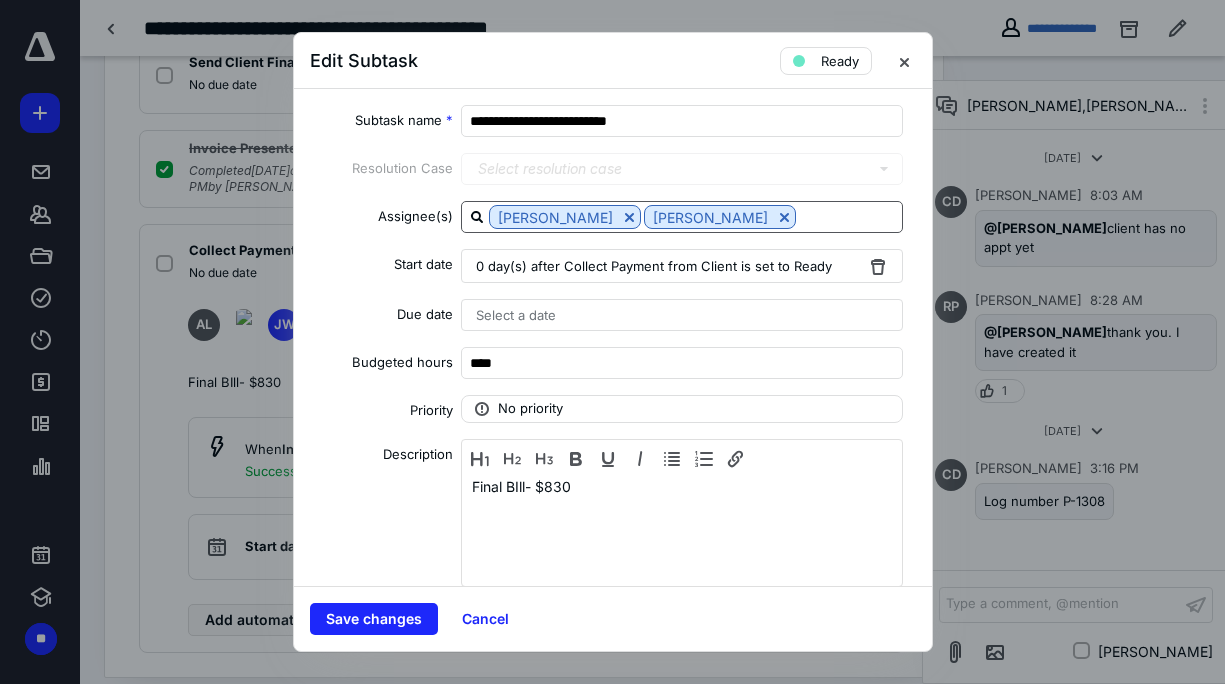 click at bounding box center (849, 216) 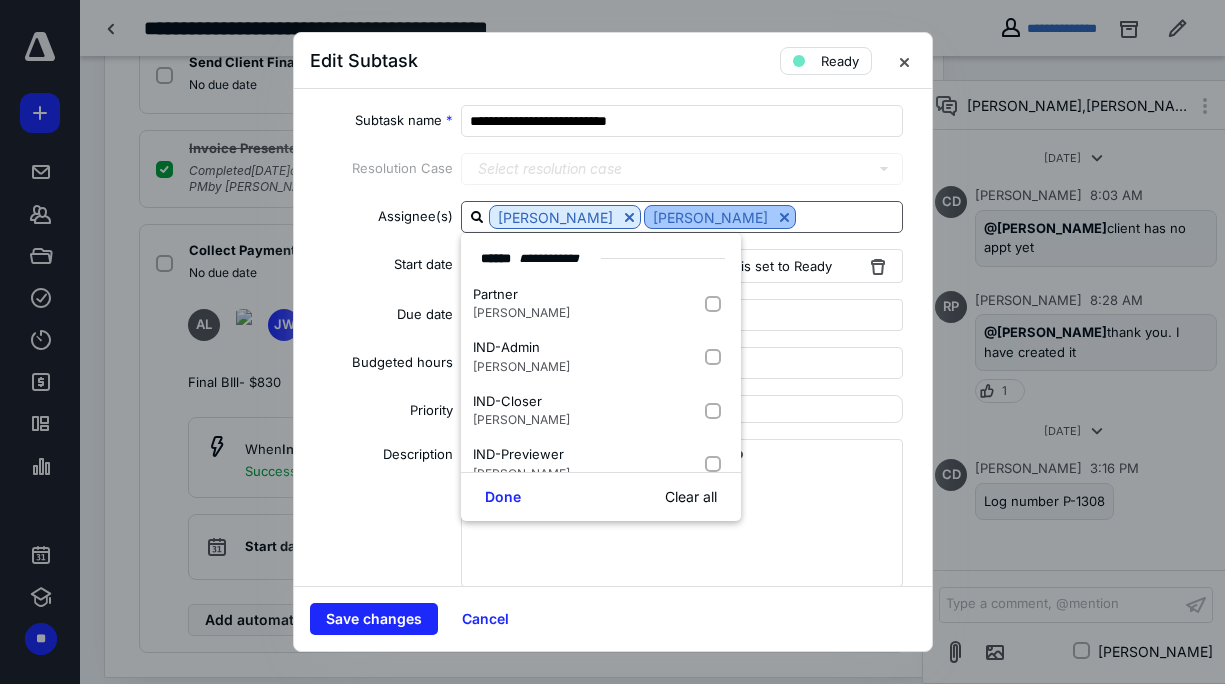 click at bounding box center [784, 217] 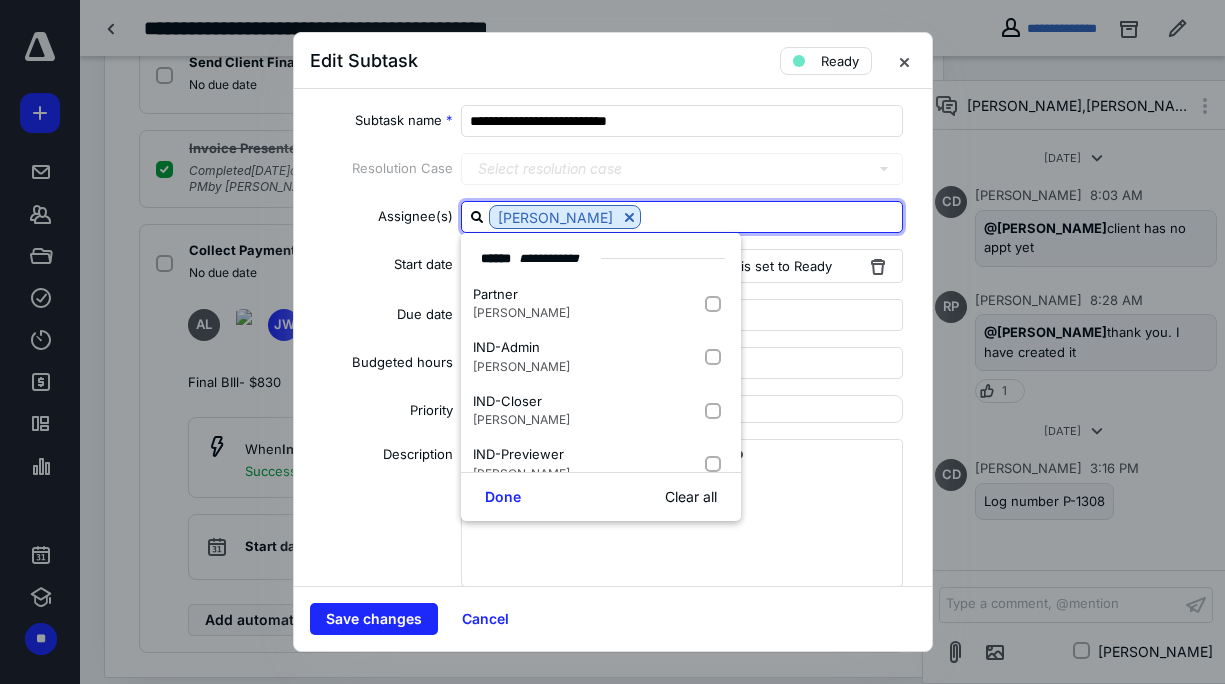 click at bounding box center [771, 216] 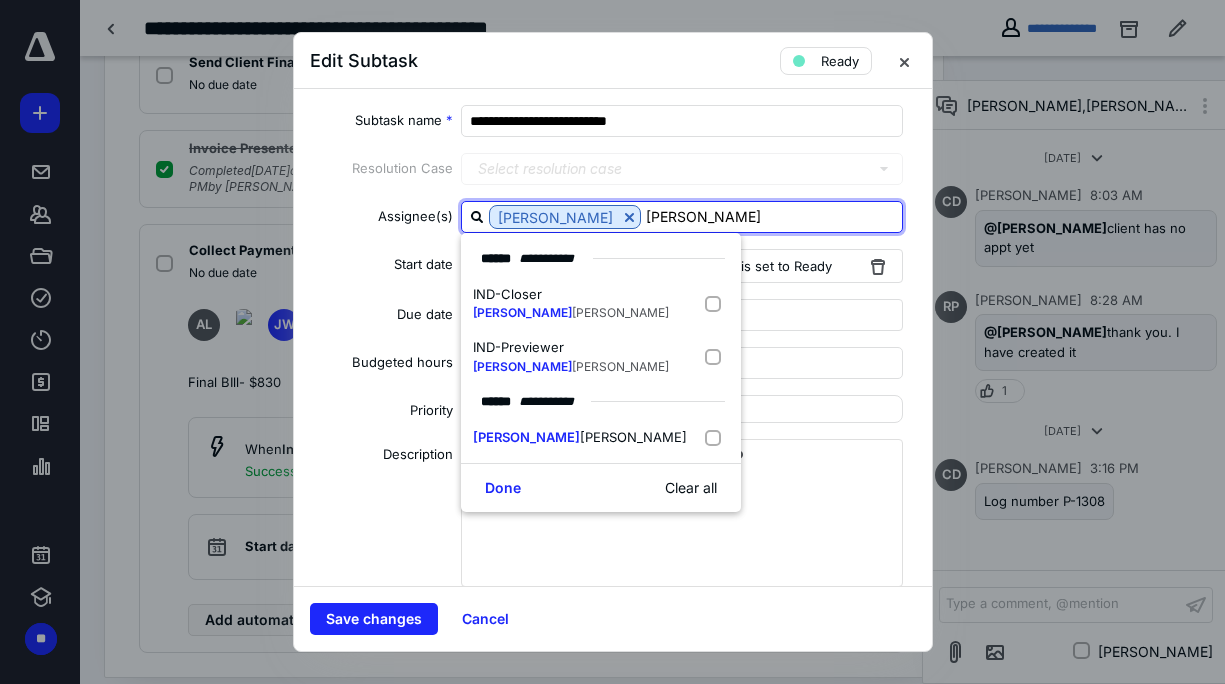 type on "[PERSON_NAME]" 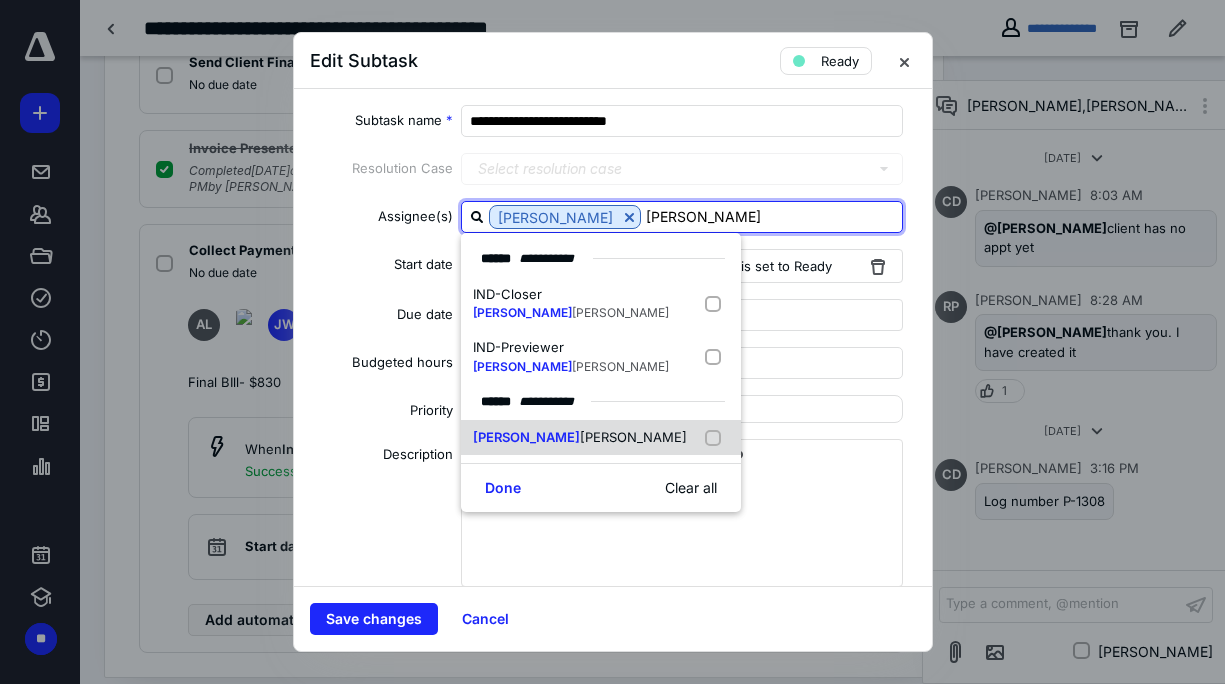click on "[PERSON_NAME]" at bounding box center [633, 437] 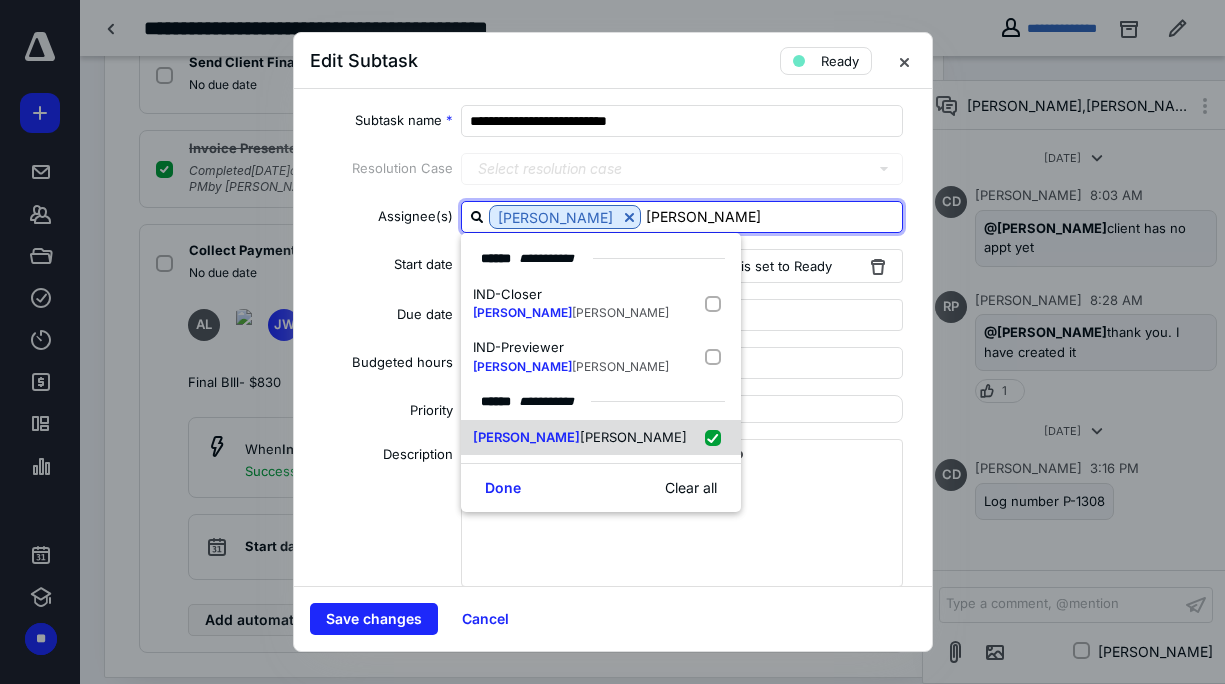 checkbox on "true" 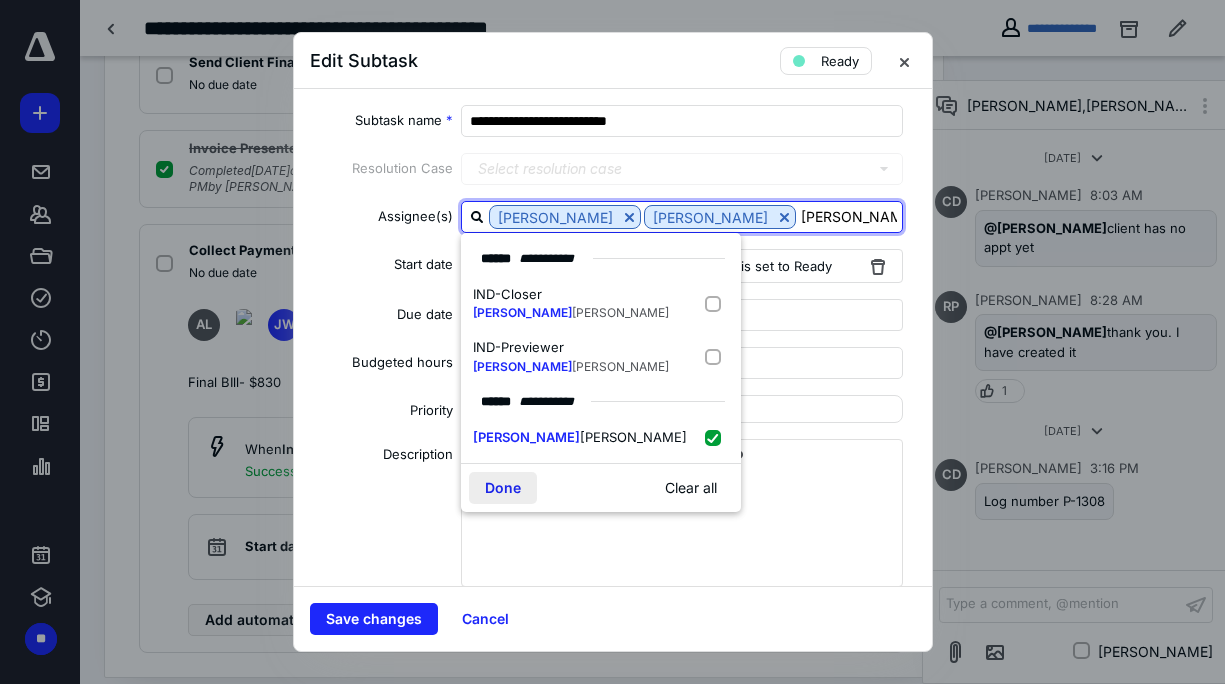 type on "[PERSON_NAME]" 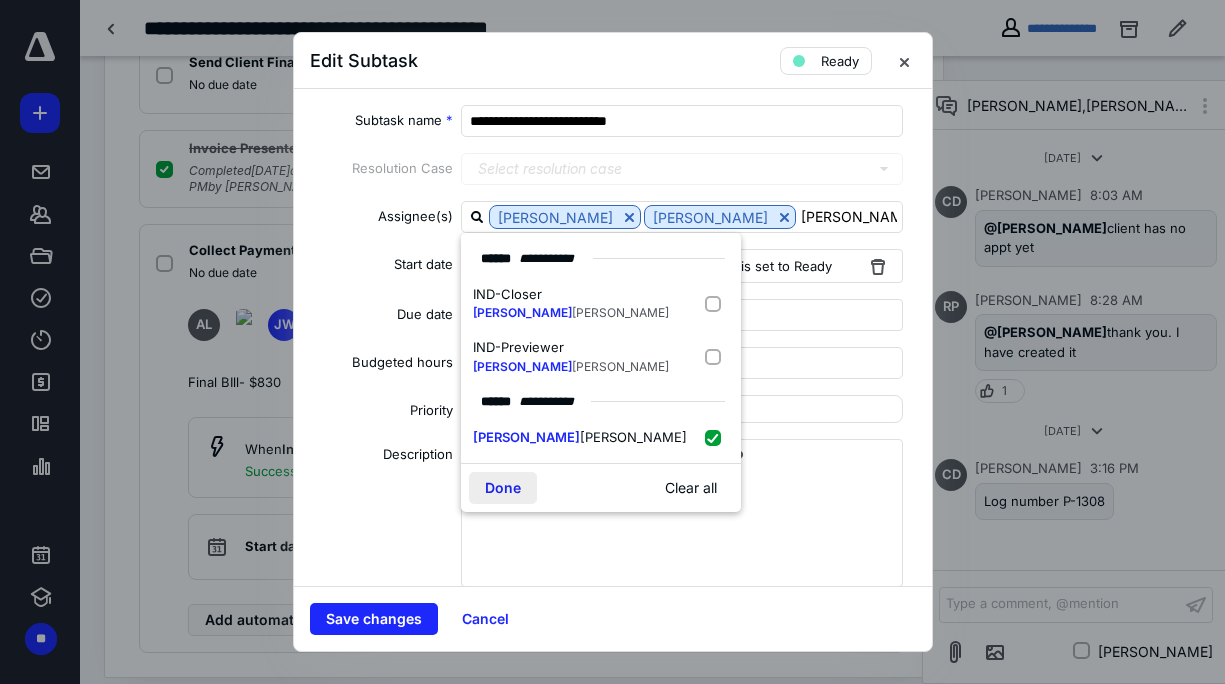 click on "Done" at bounding box center (503, 488) 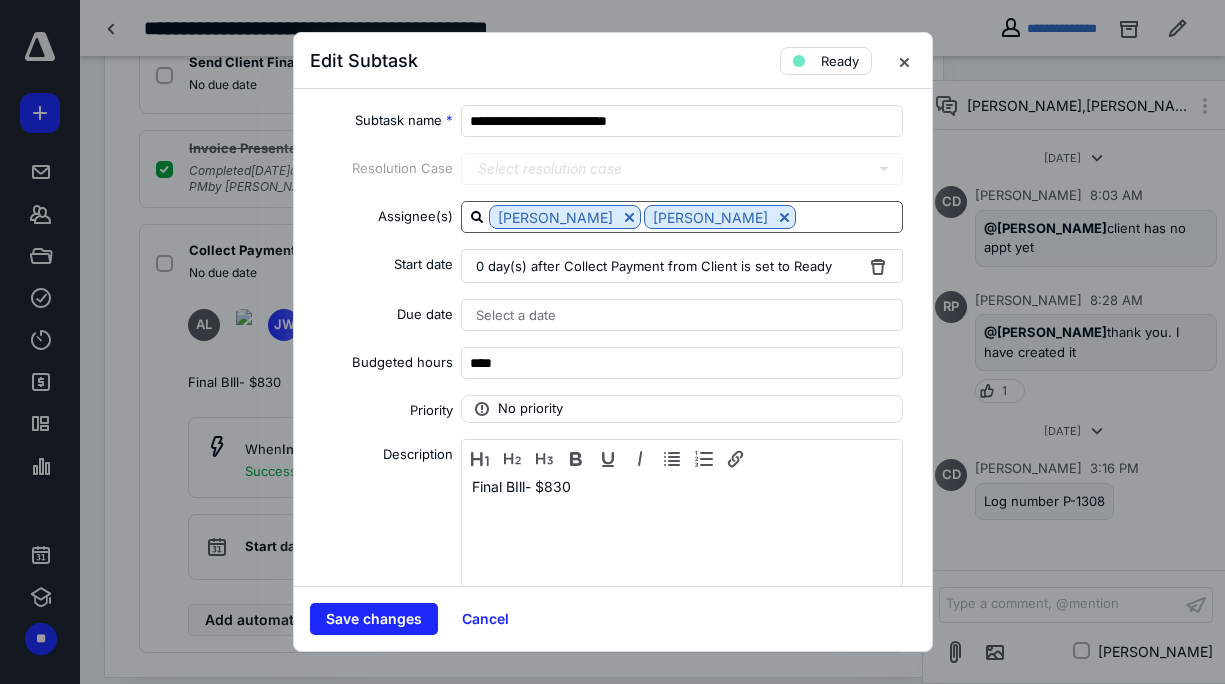 click at bounding box center [849, 216] 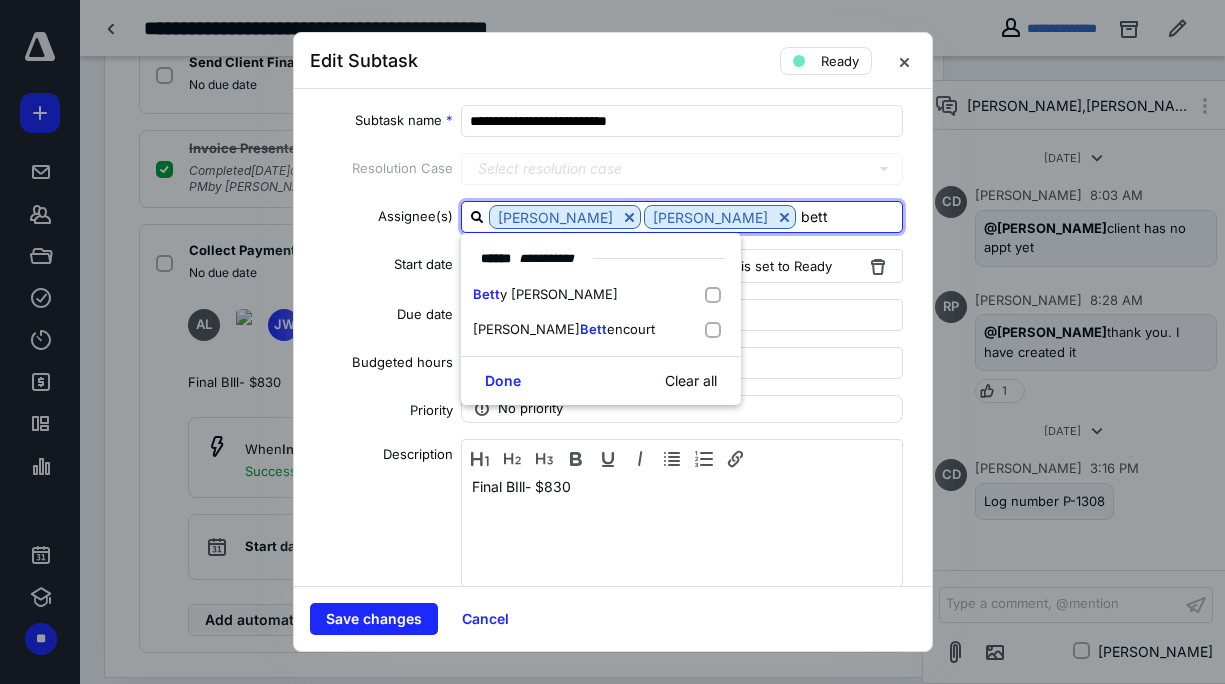 type on "[PERSON_NAME]" 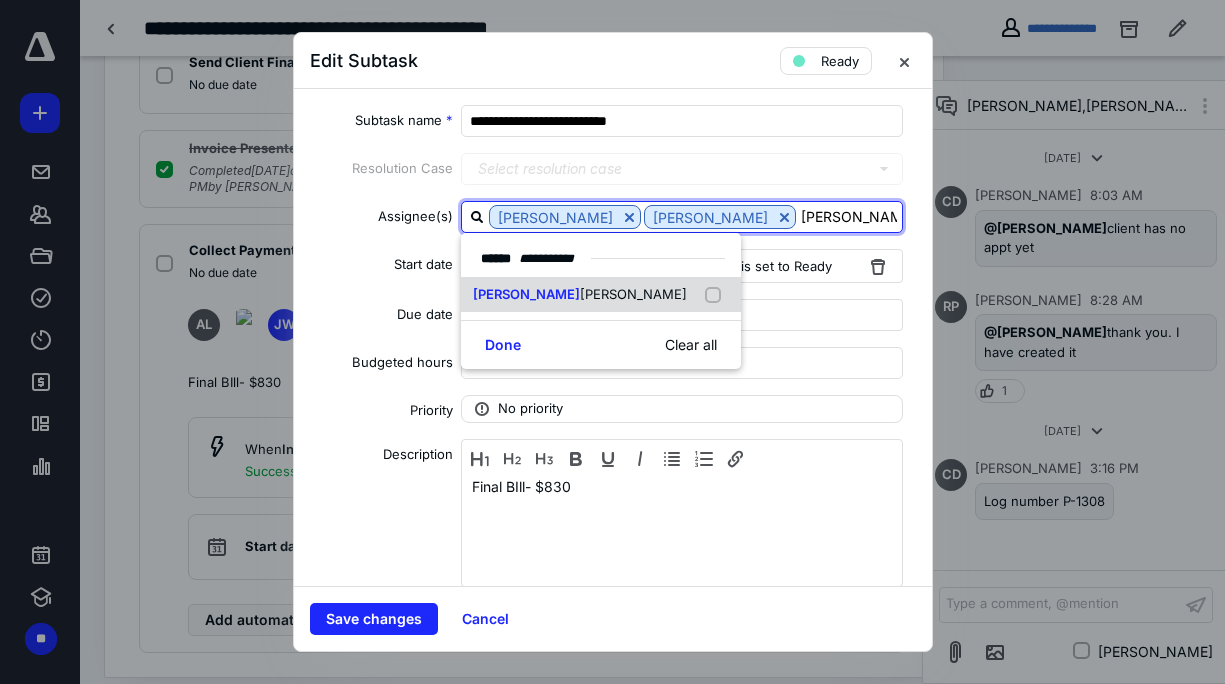 click on "[PERSON_NAME]" at bounding box center (601, 295) 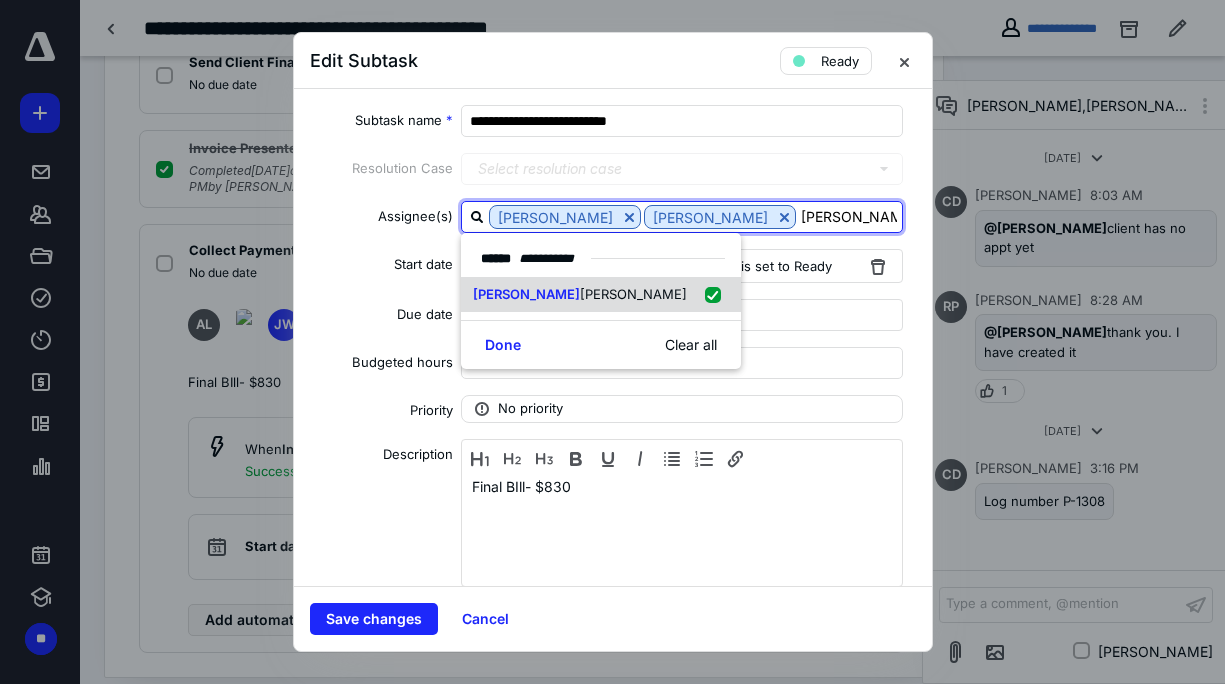 checkbox on "true" 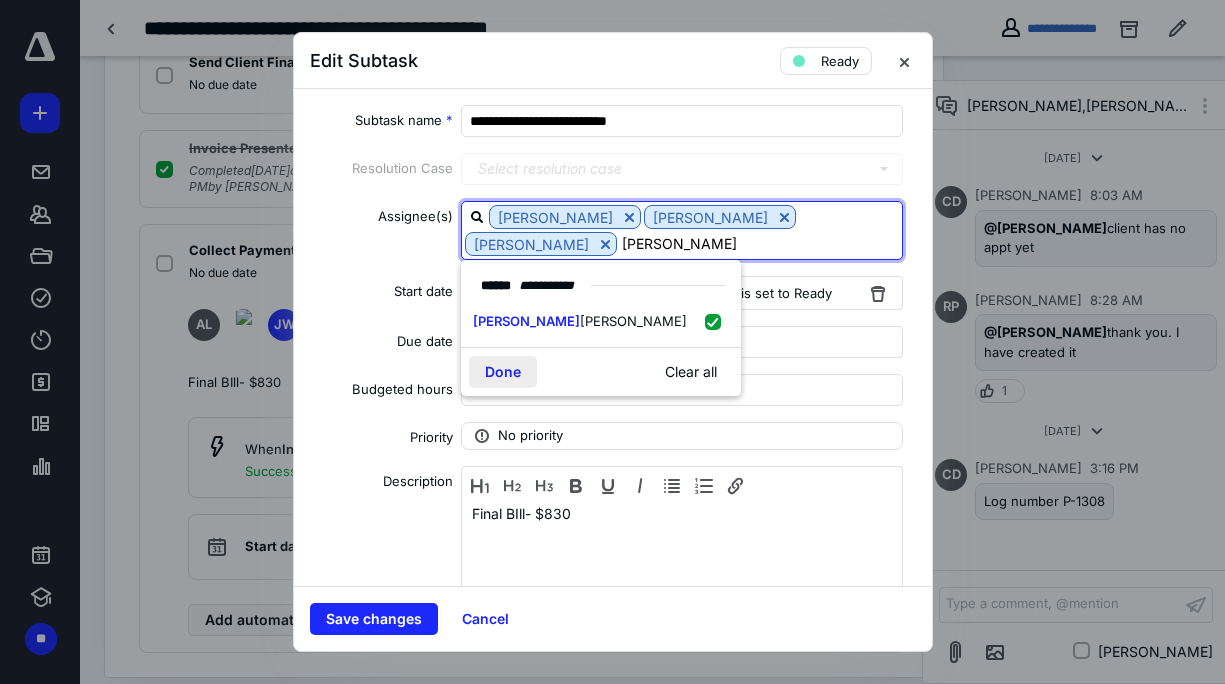 type on "[PERSON_NAME]" 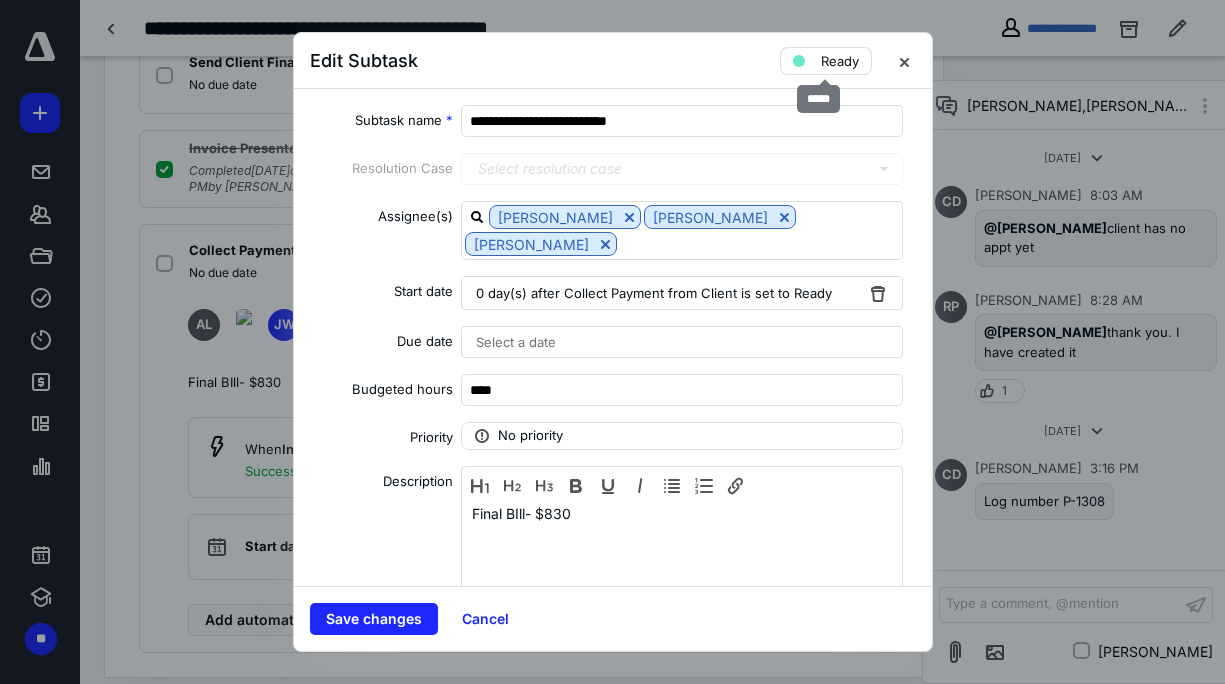 click on "Ready" at bounding box center (840, 61) 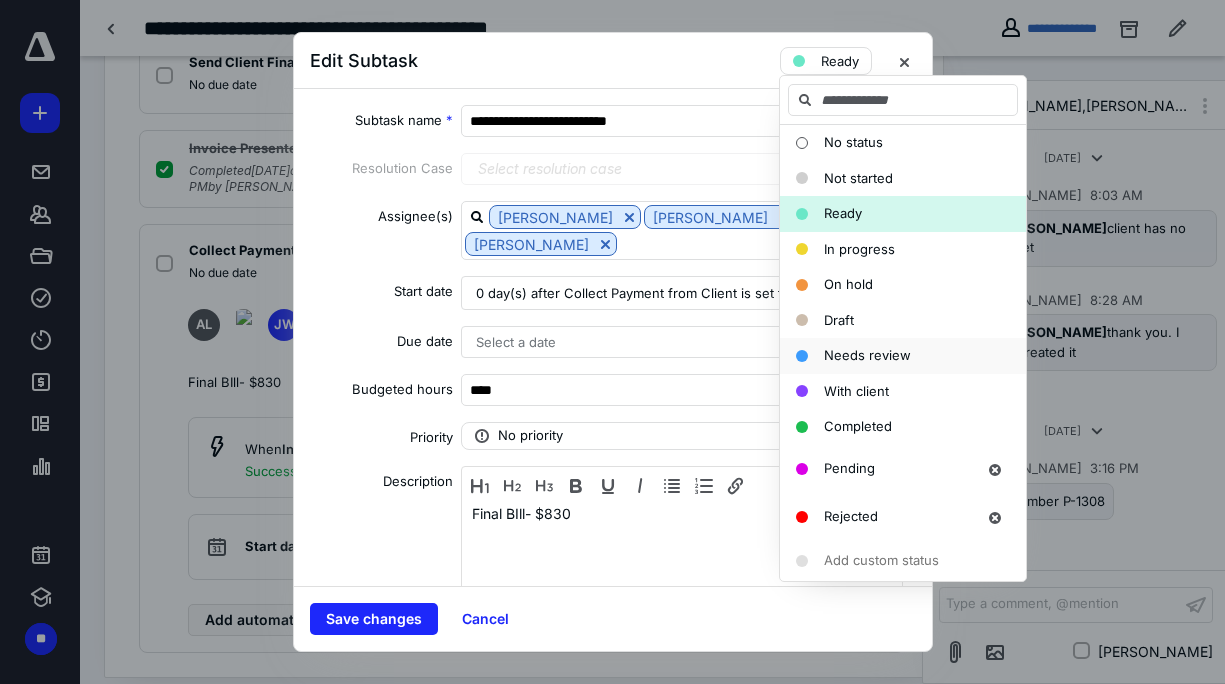 click on "Needs review" at bounding box center [867, 355] 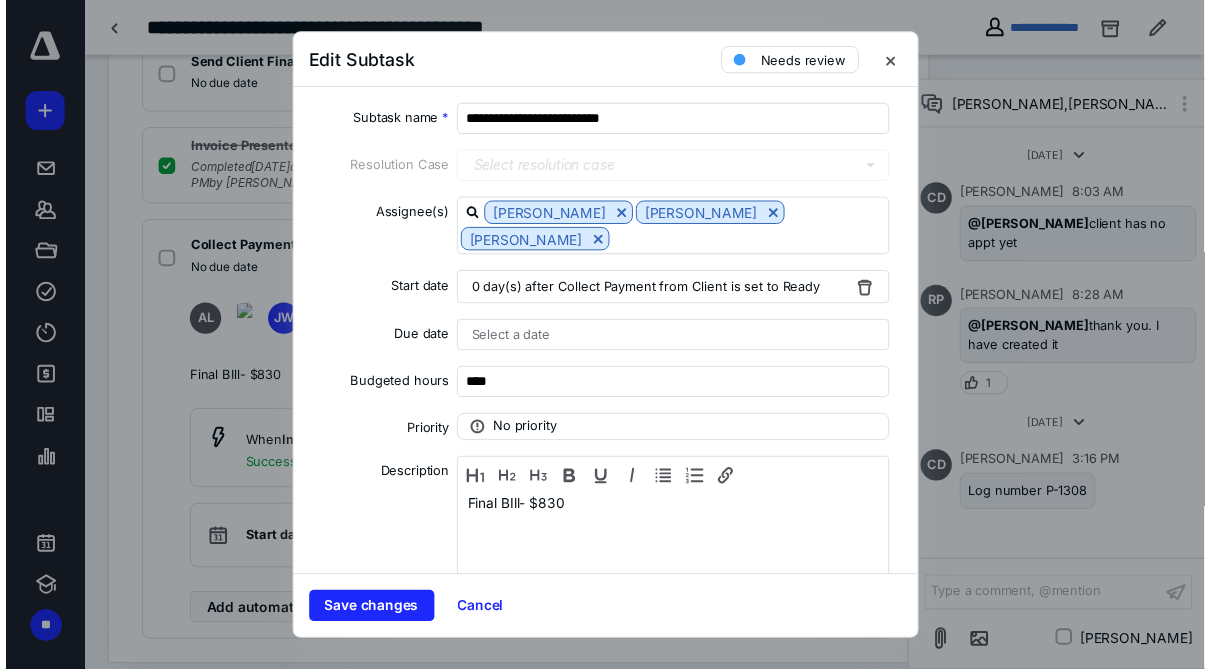 scroll, scrollTop: 60, scrollLeft: 0, axis: vertical 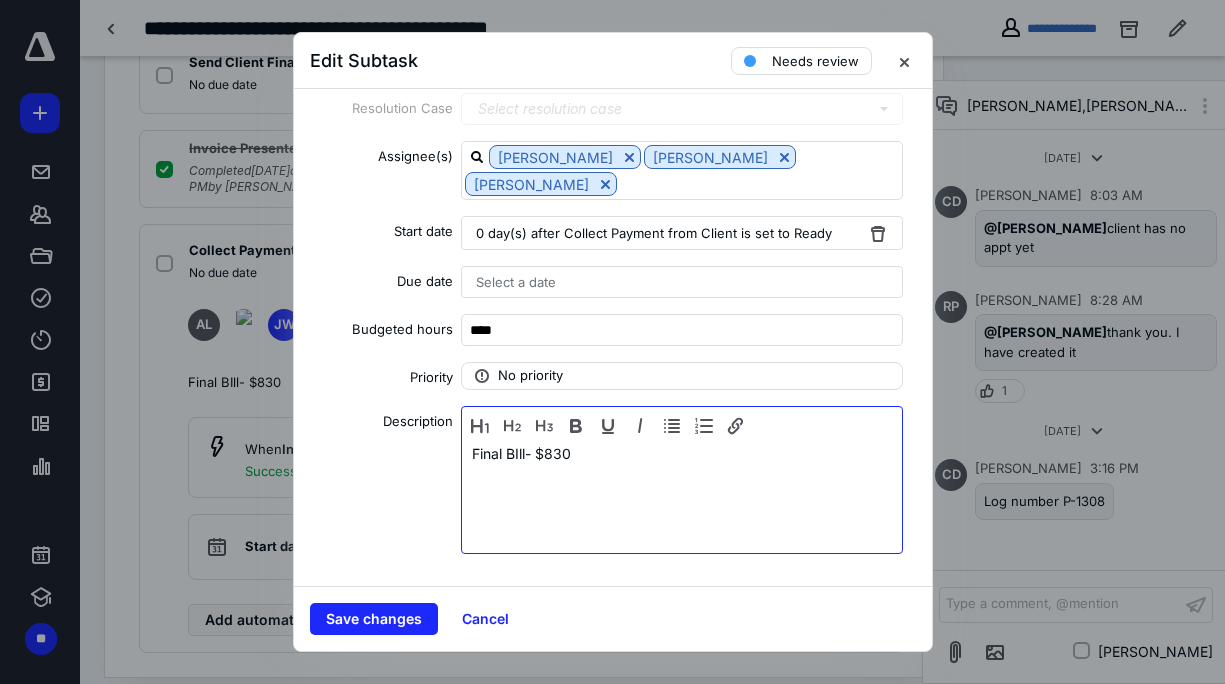 click on "Final BIll- $830" at bounding box center [682, 495] 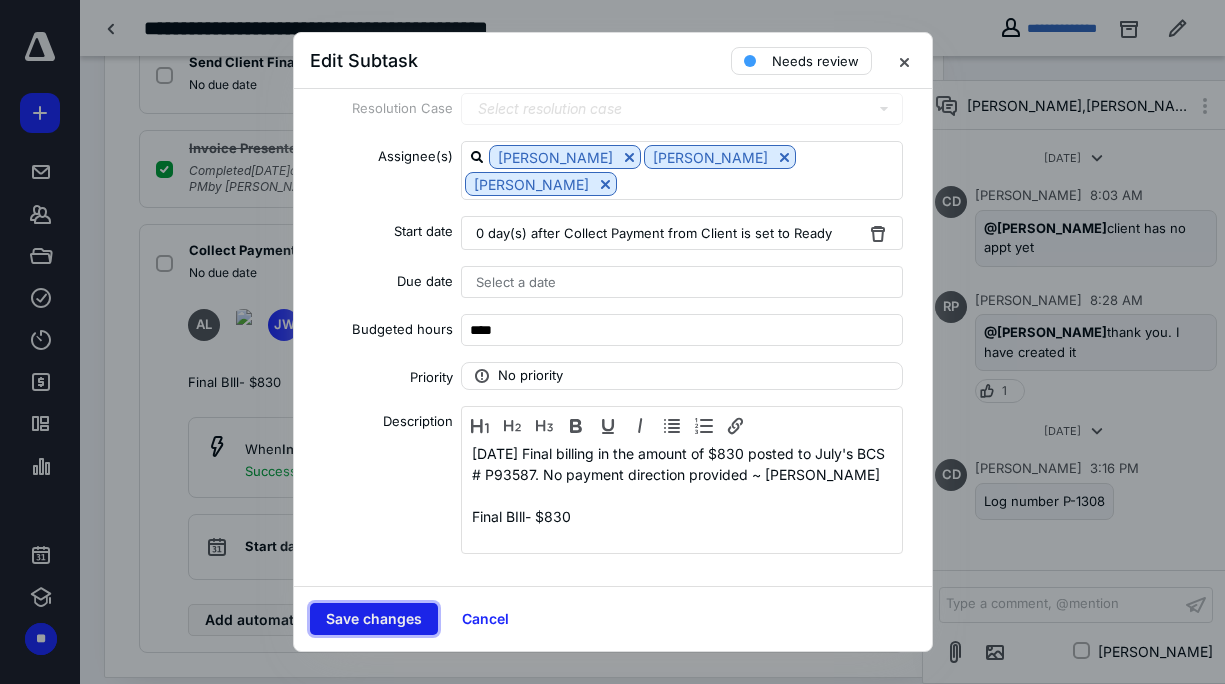 click on "Save changes" at bounding box center [374, 619] 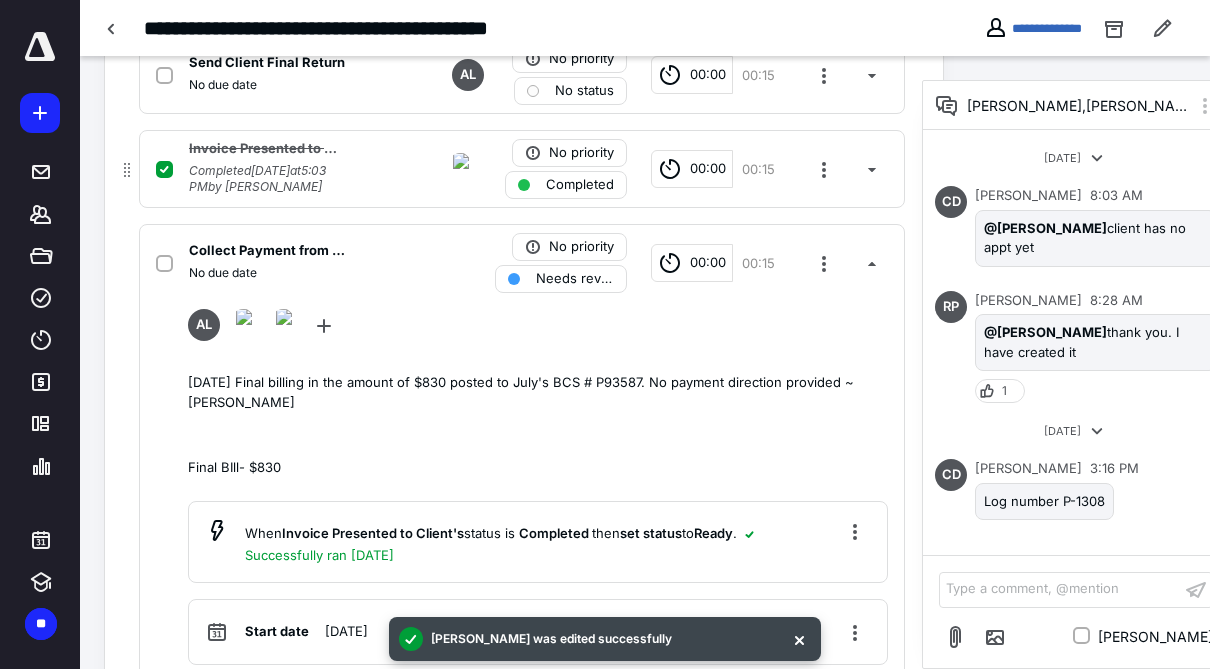 click on "Invoice Presented to Client Completed  [DATE]  5:03 PM  by [PERSON_NAME] No priority Completed 00:00 00:15" at bounding box center [522, 169] 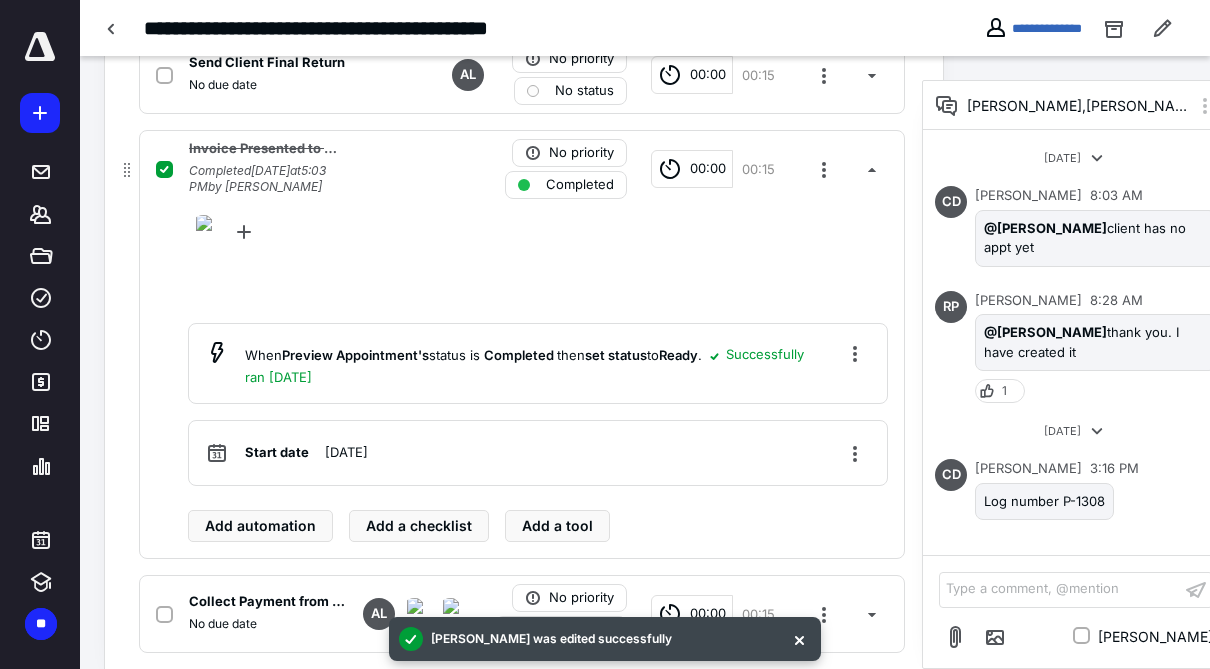 click on "Invoice Presented to Client Completed  [DATE]  5:03 PM  by [PERSON_NAME] No priority Completed 00:00 00:15" at bounding box center (522, 169) 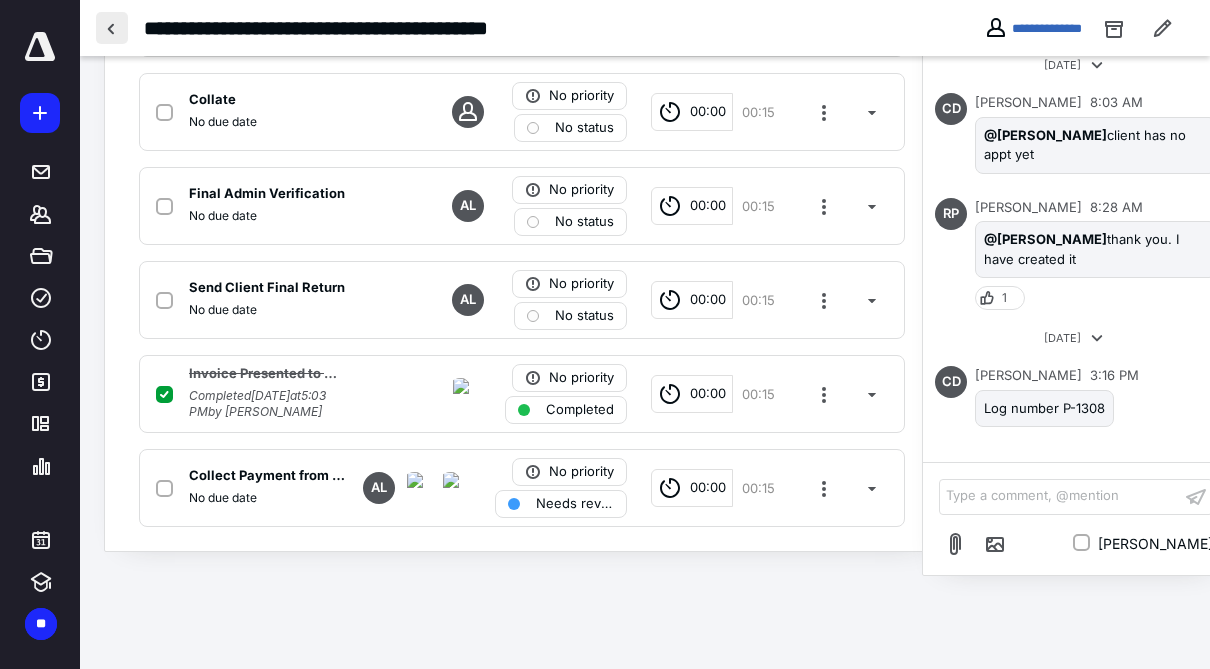 click at bounding box center (112, 28) 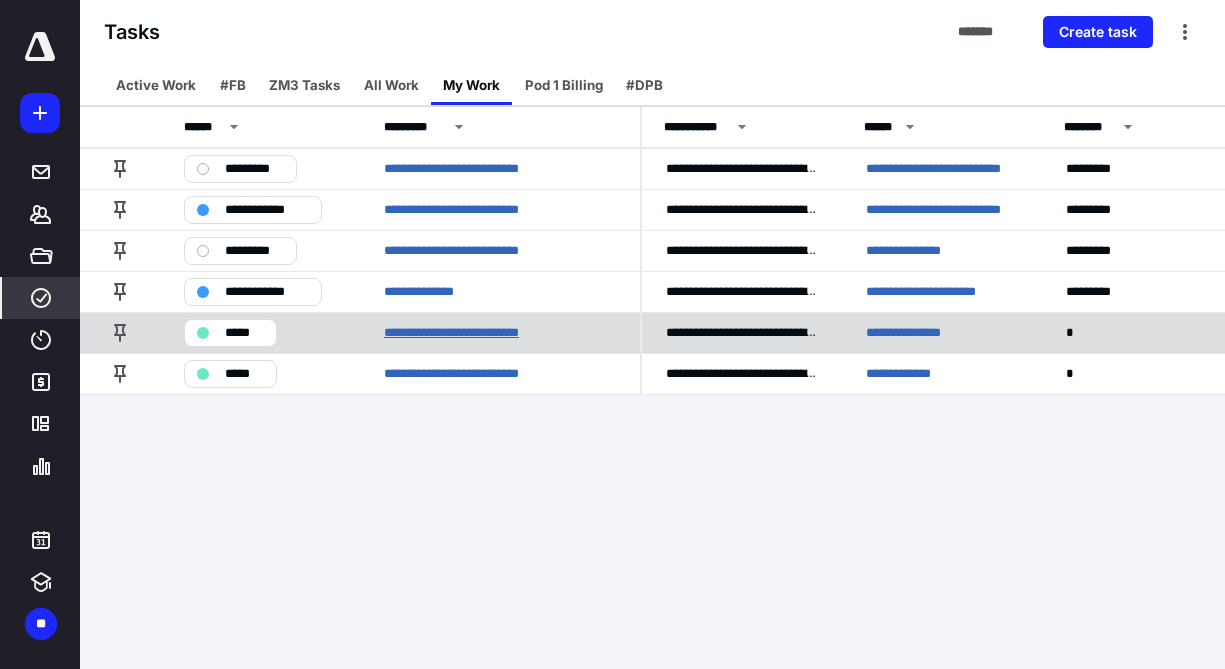 click on "**********" at bounding box center [469, 333] 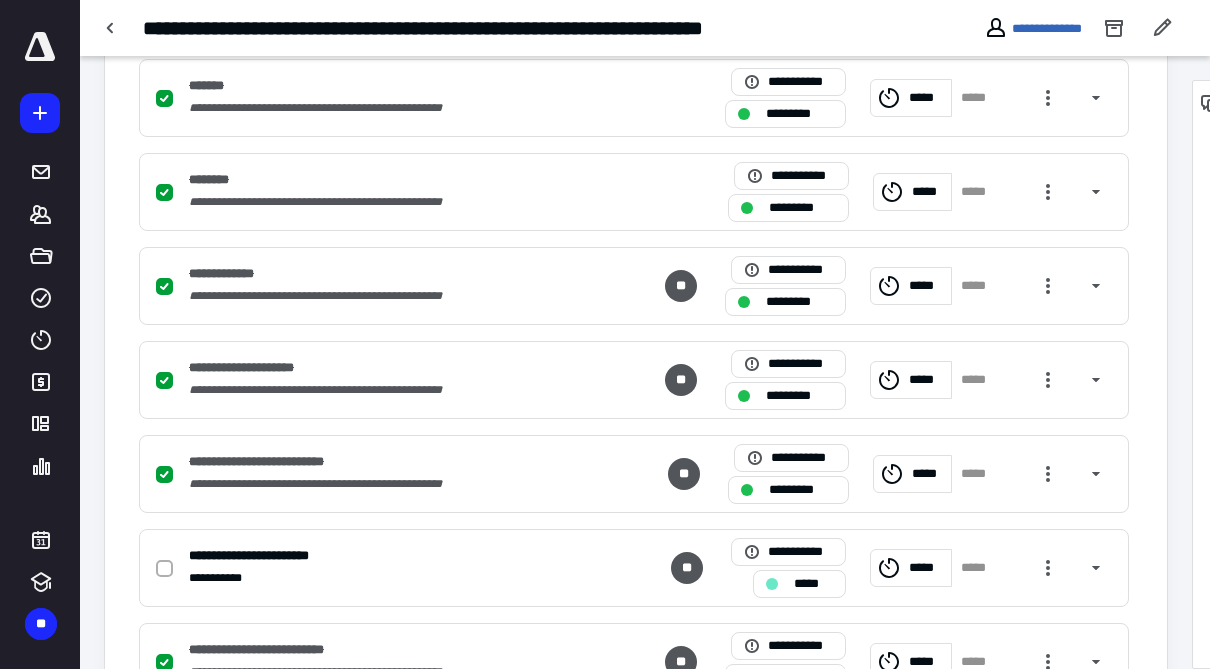 scroll, scrollTop: 1591, scrollLeft: 0, axis: vertical 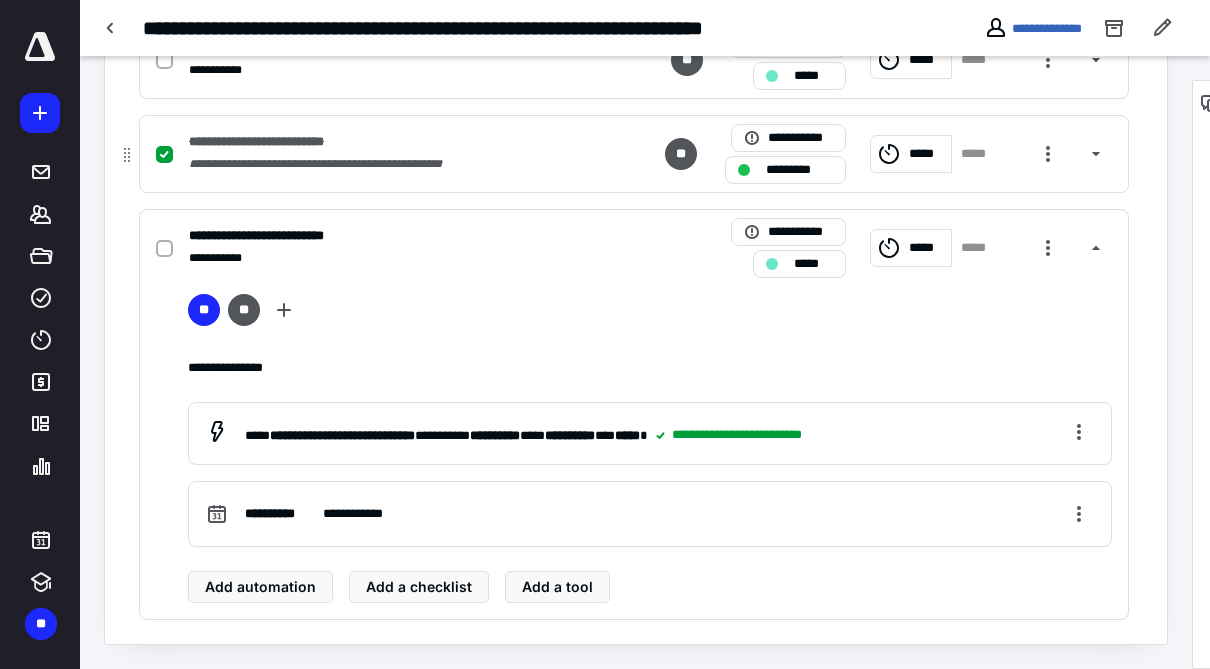 click on "**********" at bounding box center [371, 164] 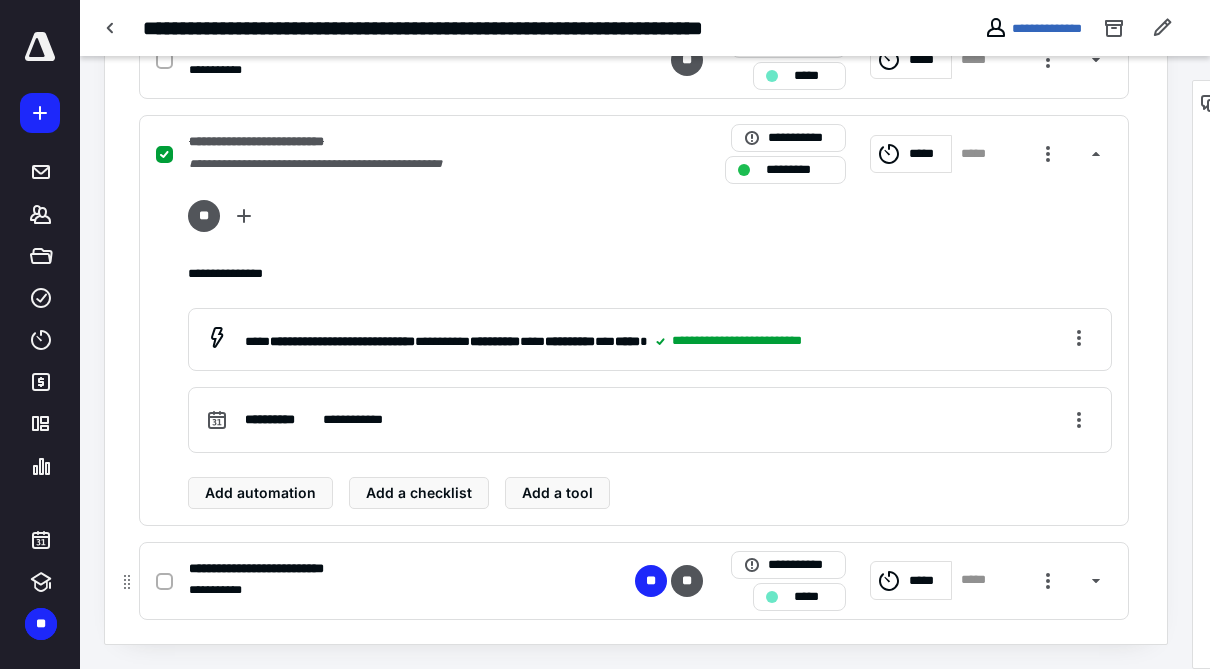 click on "**********" at bounding box center (371, 590) 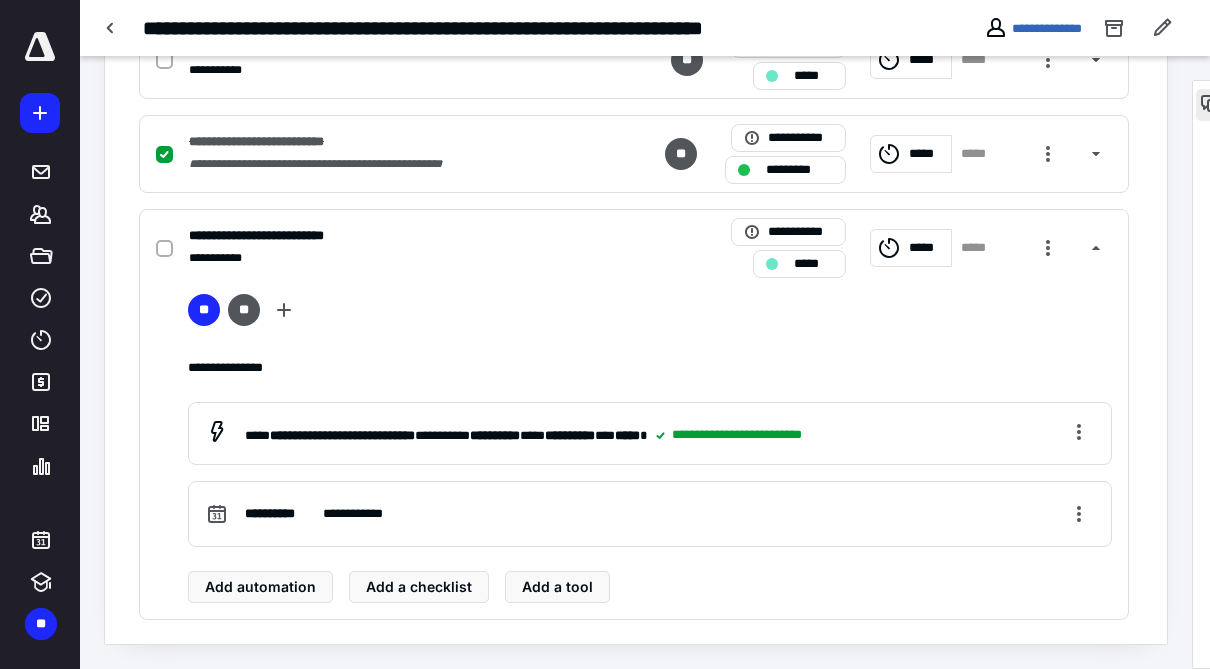 click at bounding box center [1212, 105] 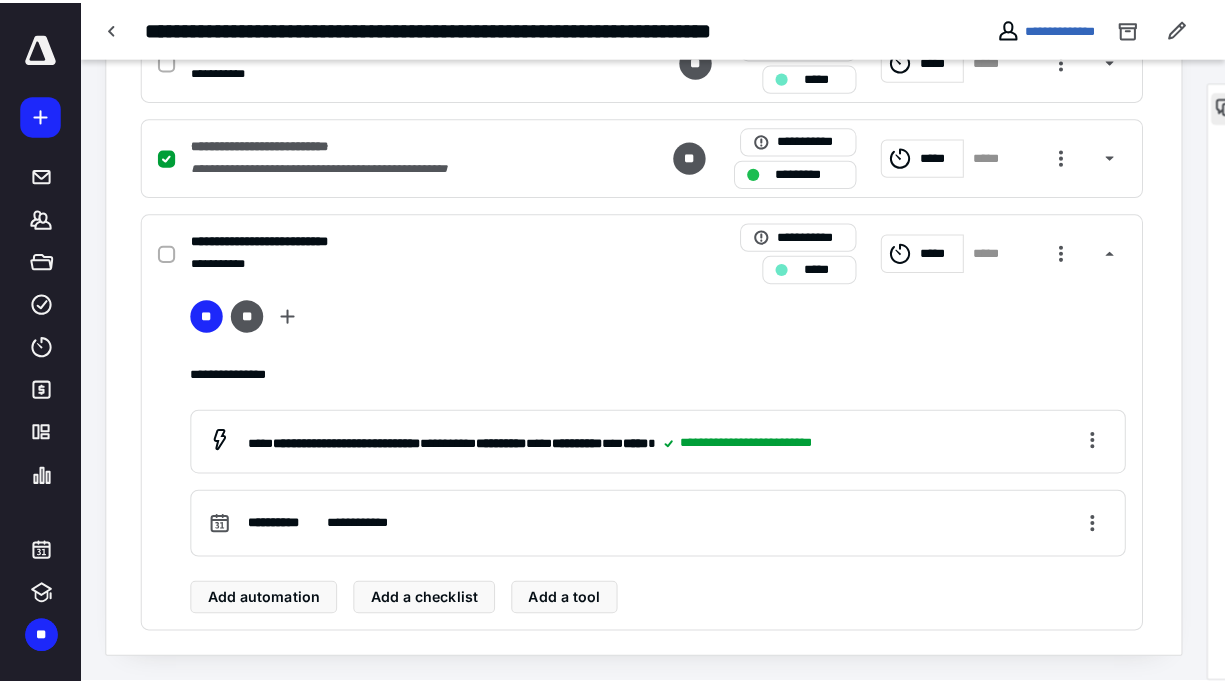 scroll, scrollTop: 1576, scrollLeft: 0, axis: vertical 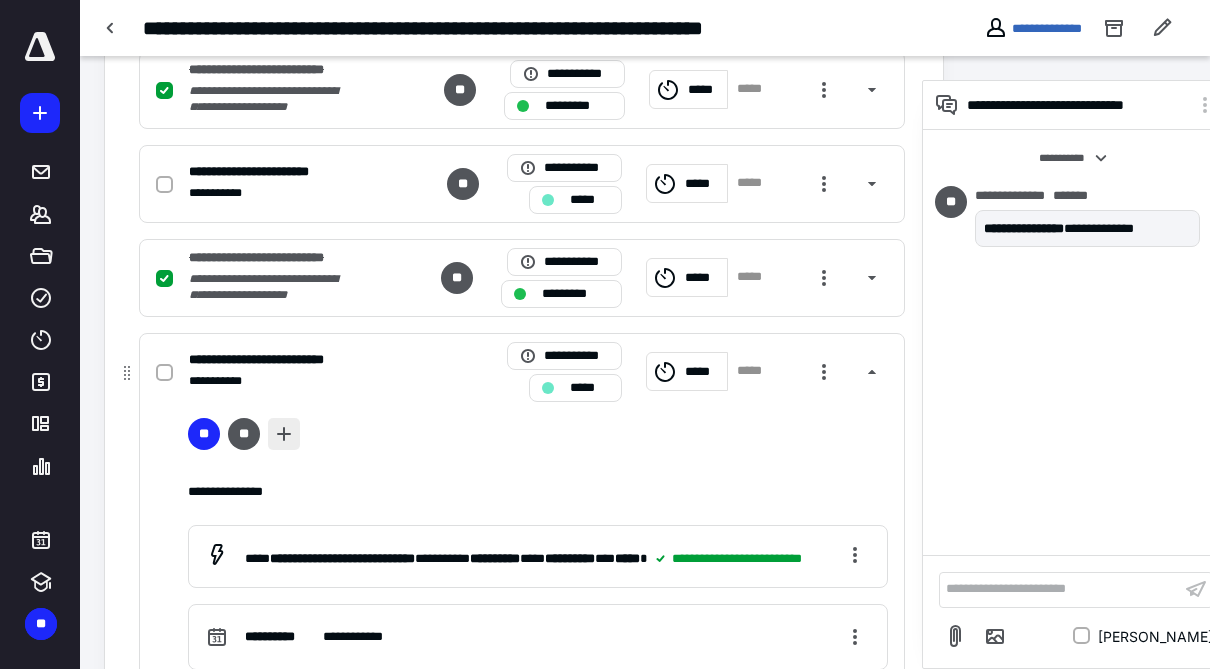 click at bounding box center (284, 434) 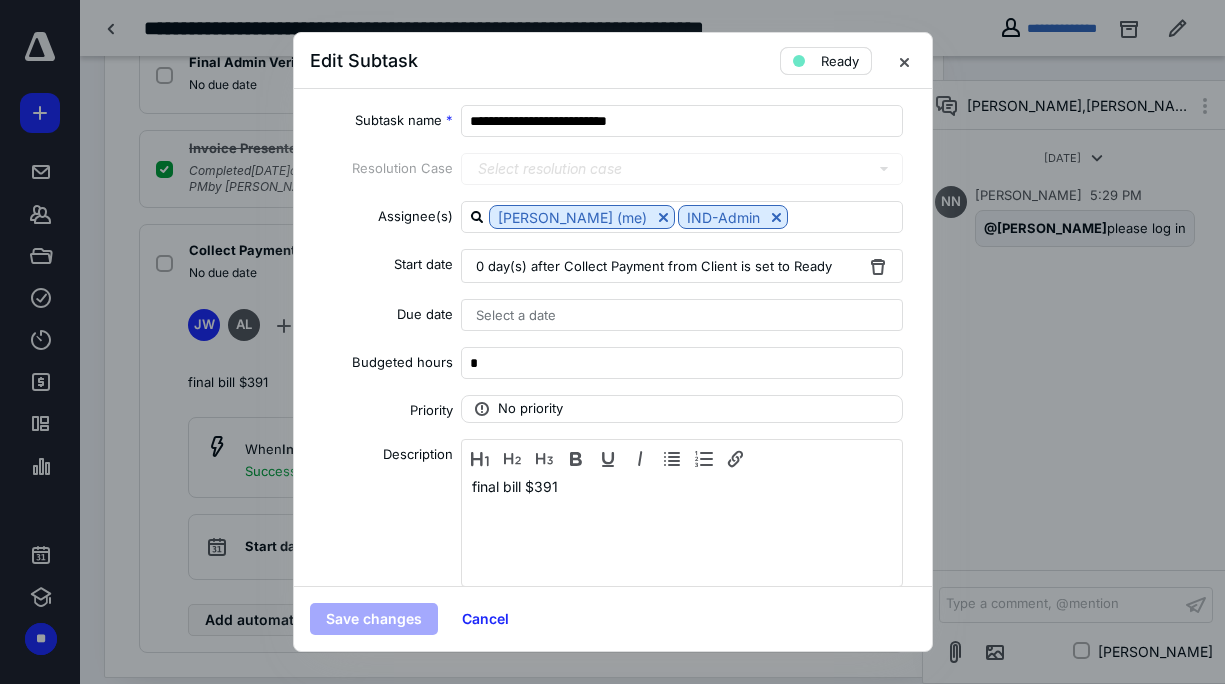 click on "Ready" at bounding box center (840, 61) 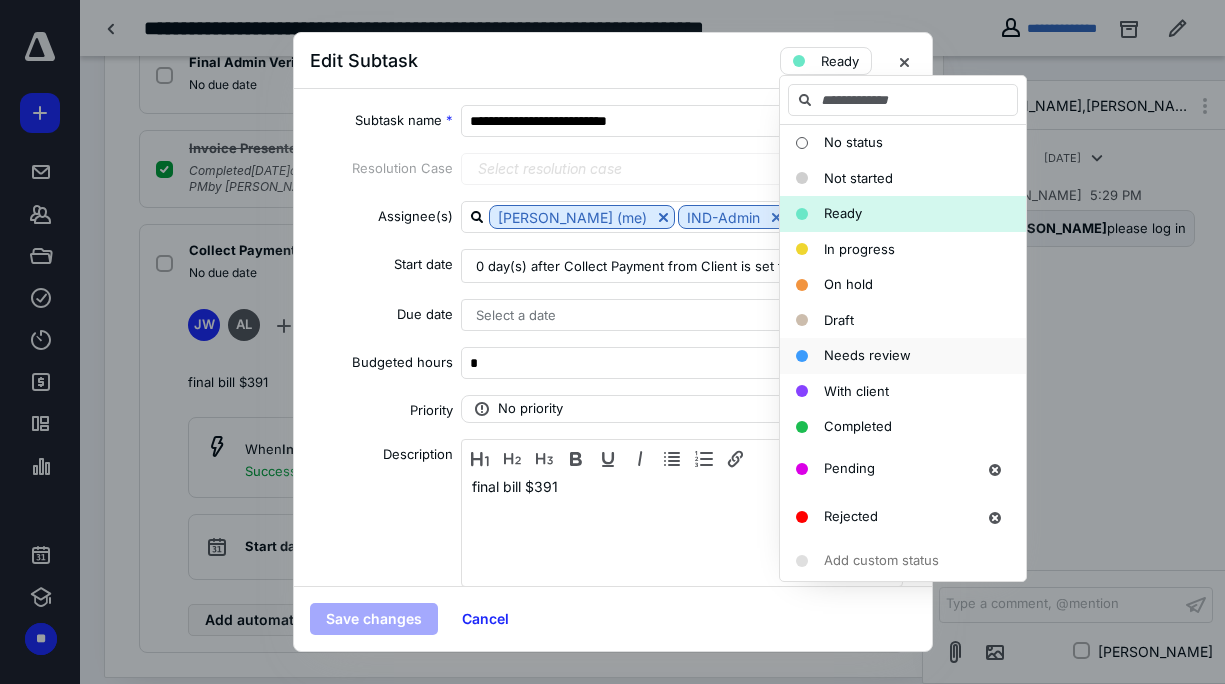 click on "Needs review" at bounding box center (867, 355) 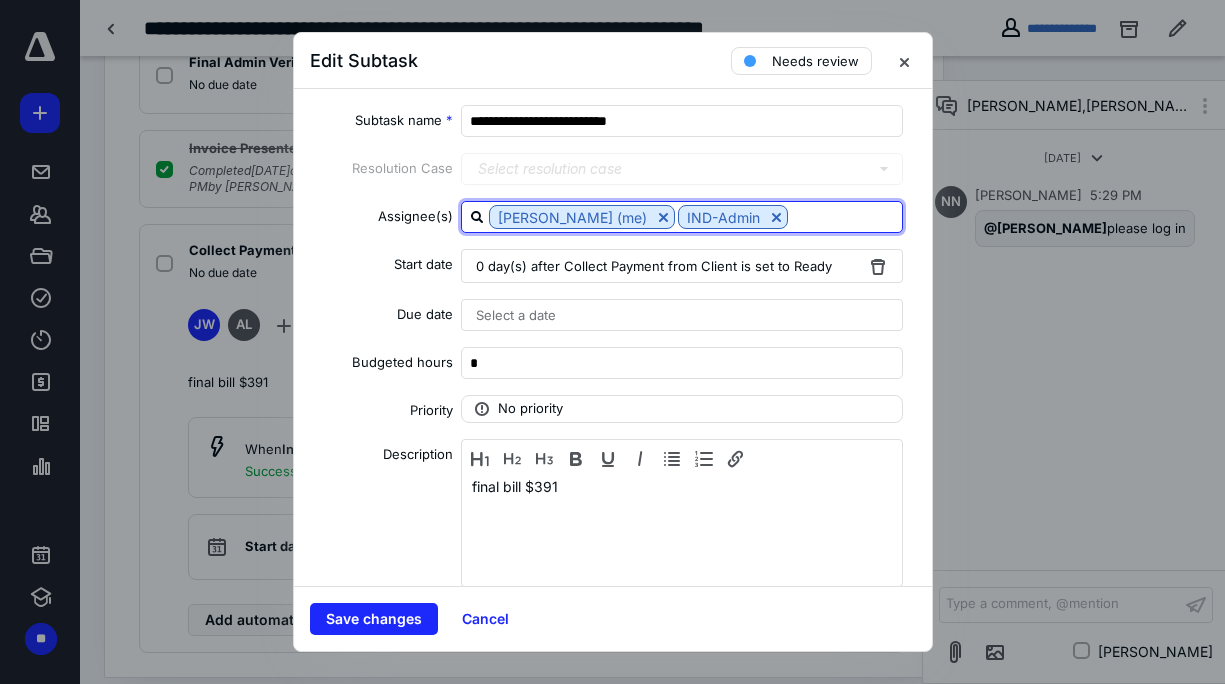 click at bounding box center [845, 216] 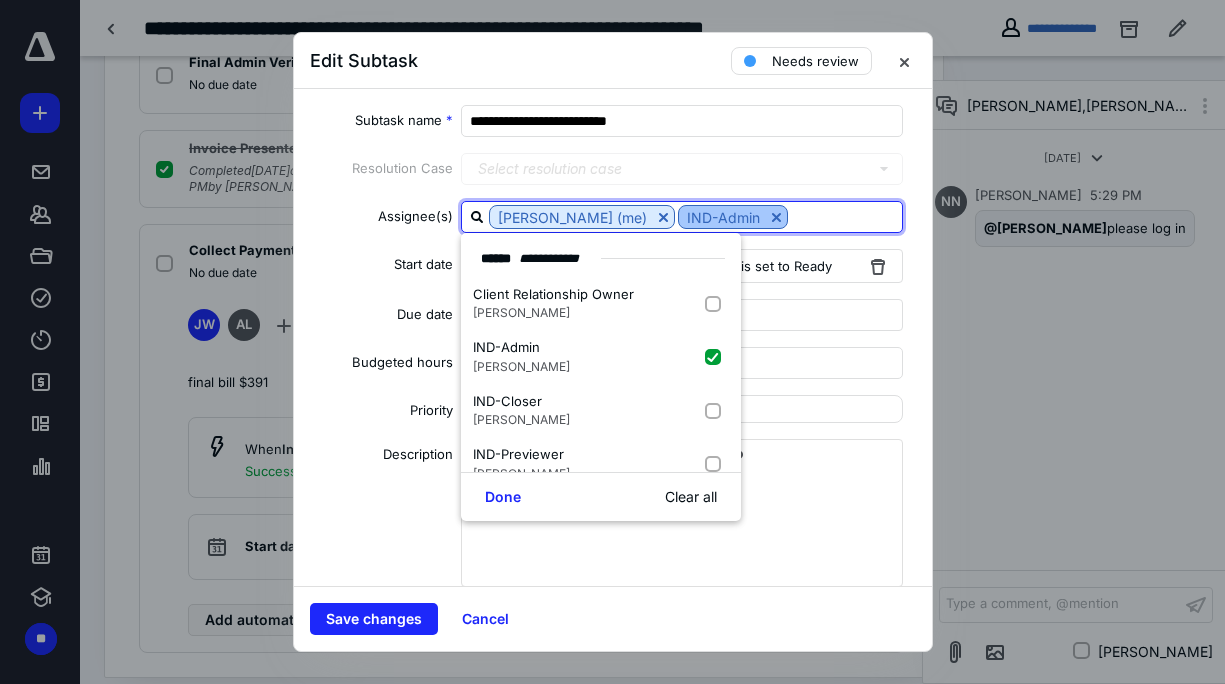 click at bounding box center (776, 217) 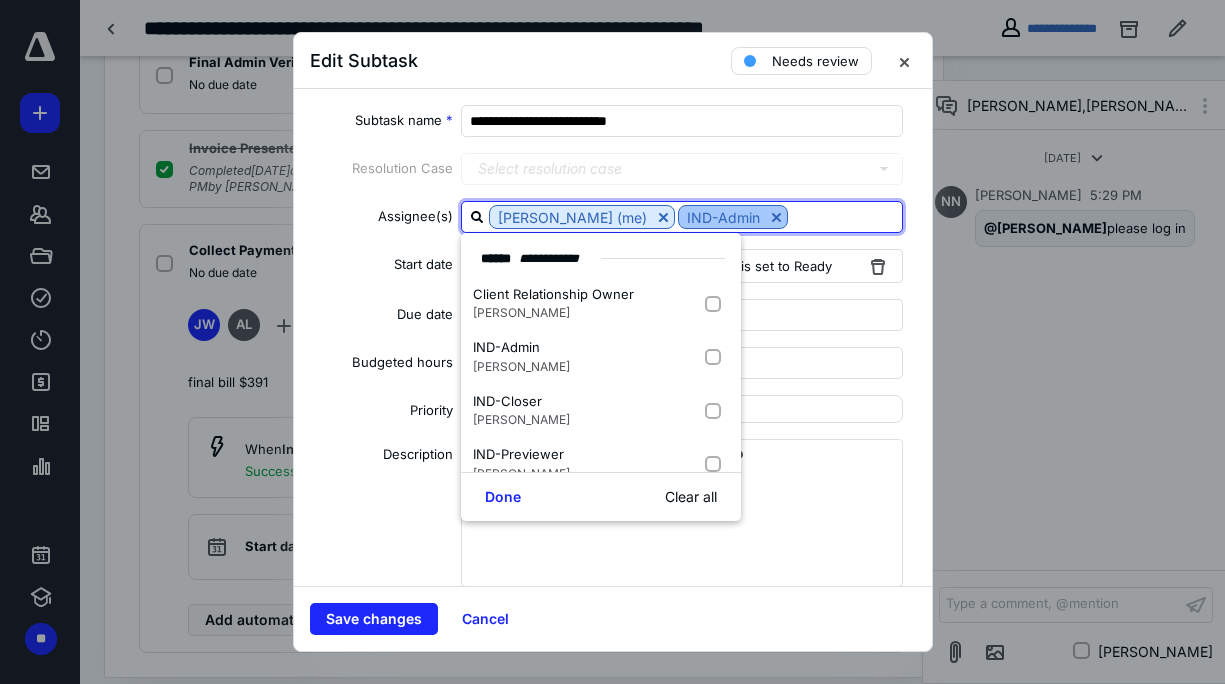 checkbox on "false" 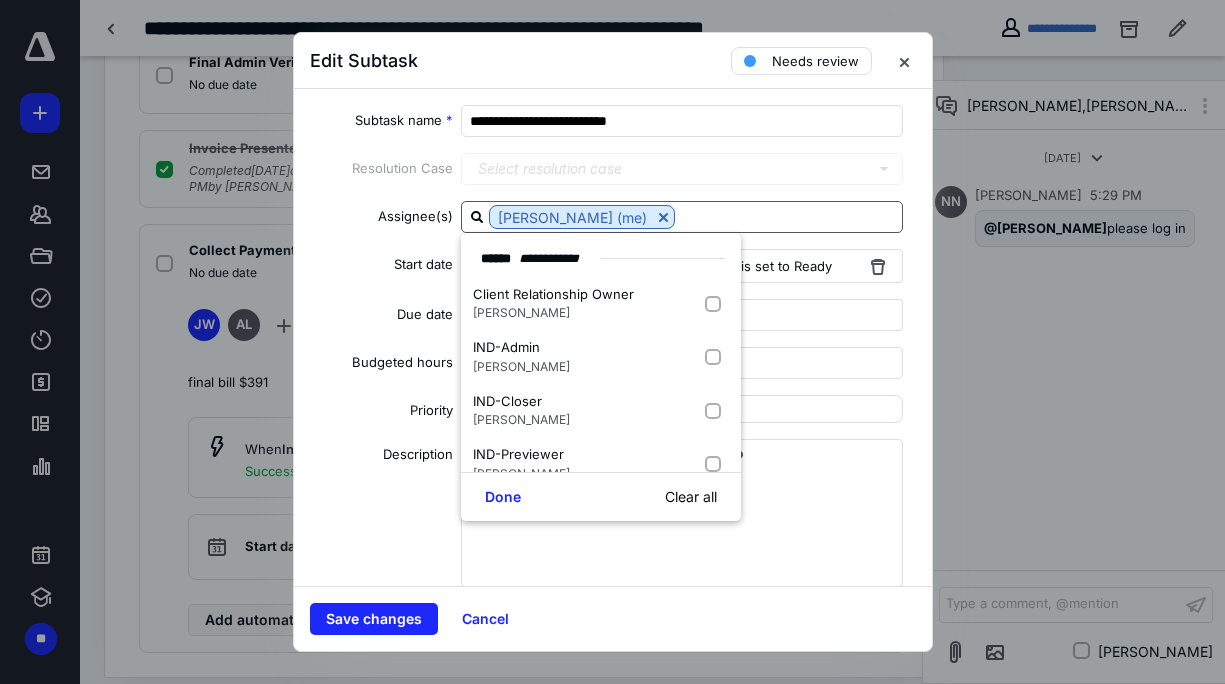 click at bounding box center [788, 216] 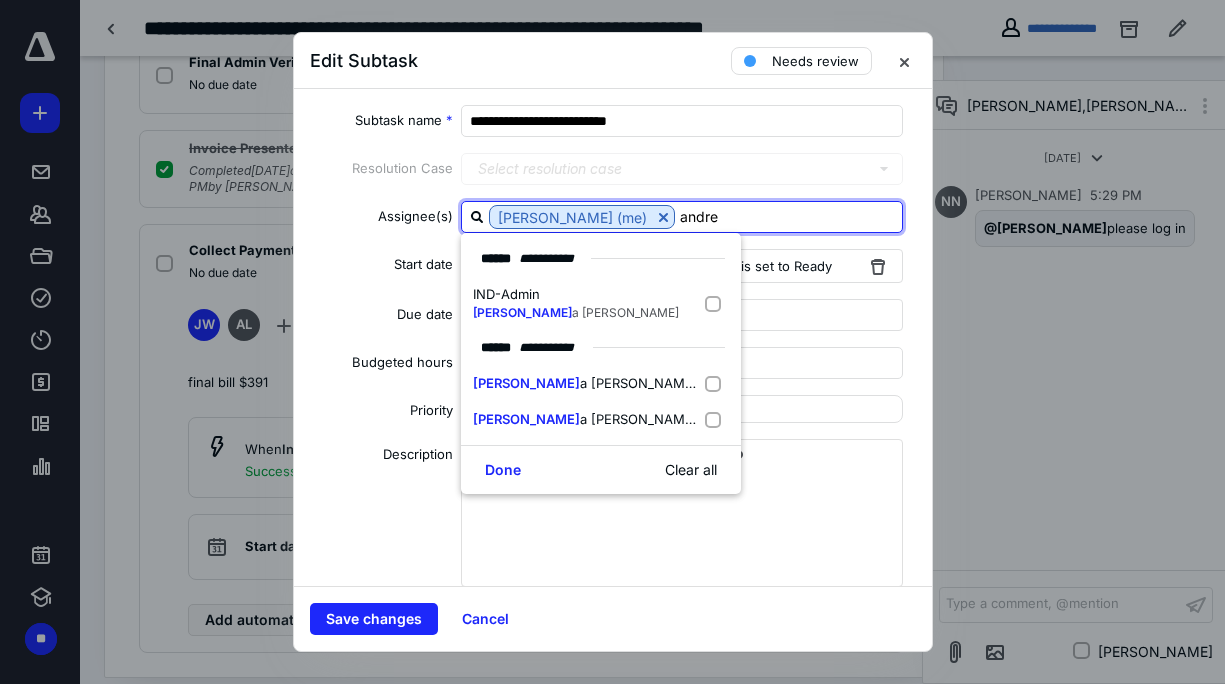 type on "[PERSON_NAME]" 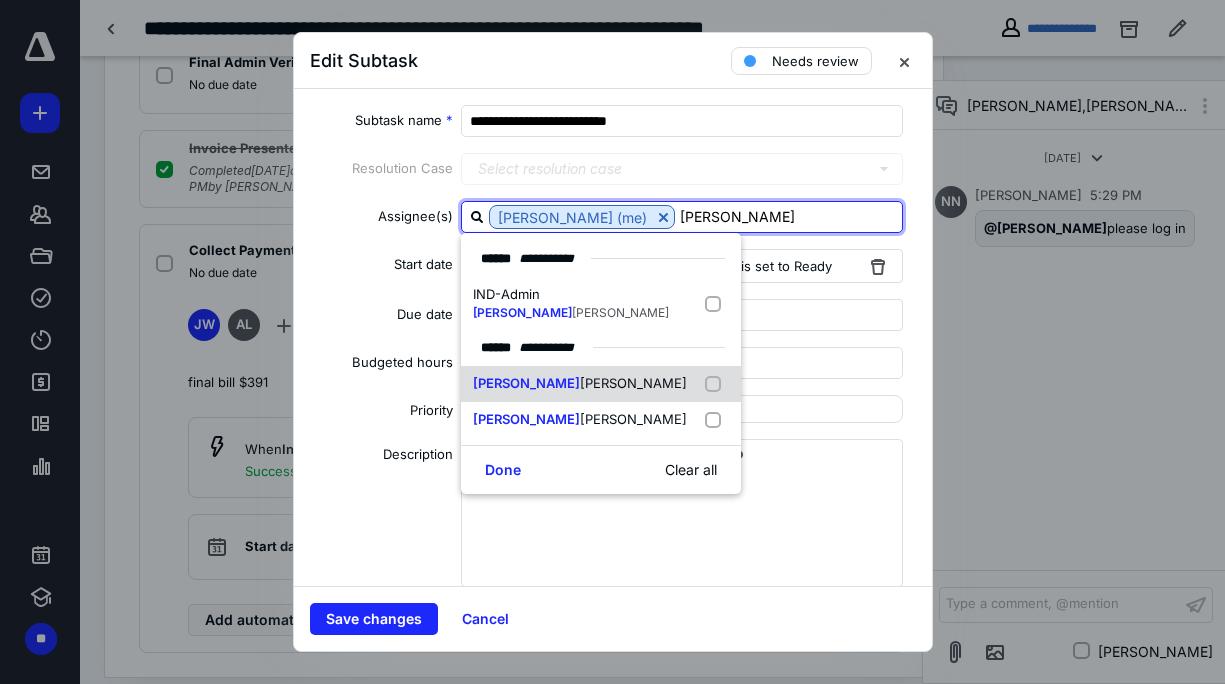 click on "[PERSON_NAME]" at bounding box center (601, 384) 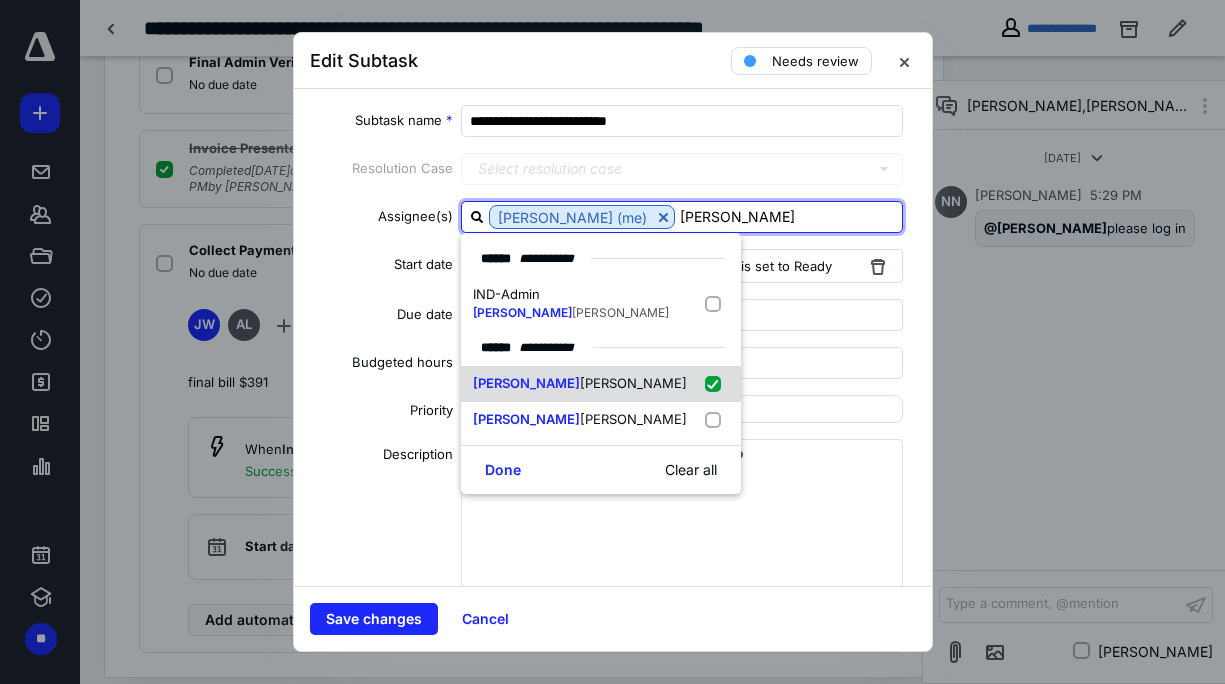 checkbox on "true" 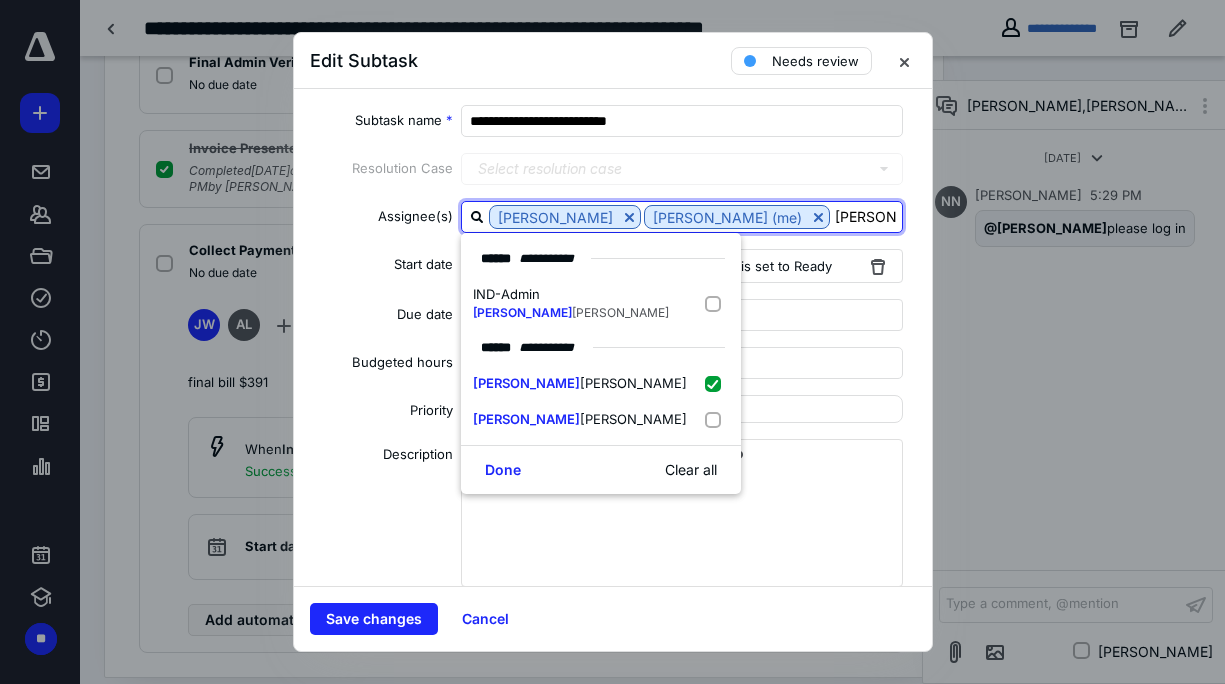 drag, startPoint x: 867, startPoint y: 212, endPoint x: 808, endPoint y: 212, distance: 59 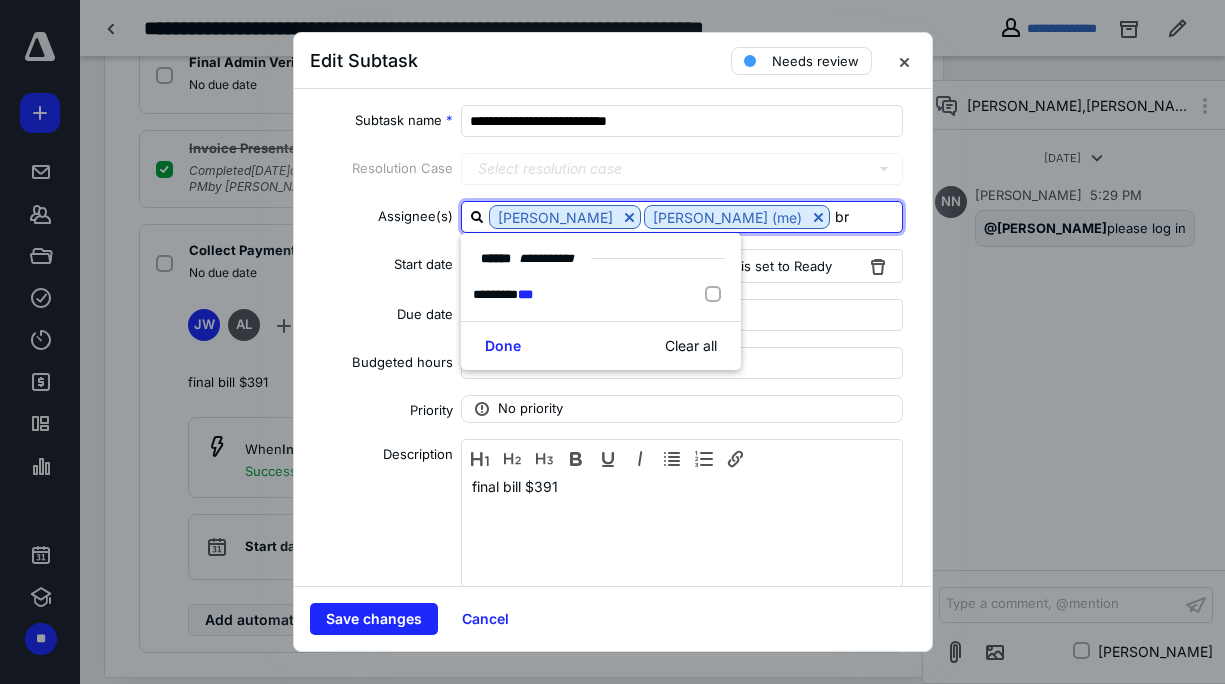 type on "b" 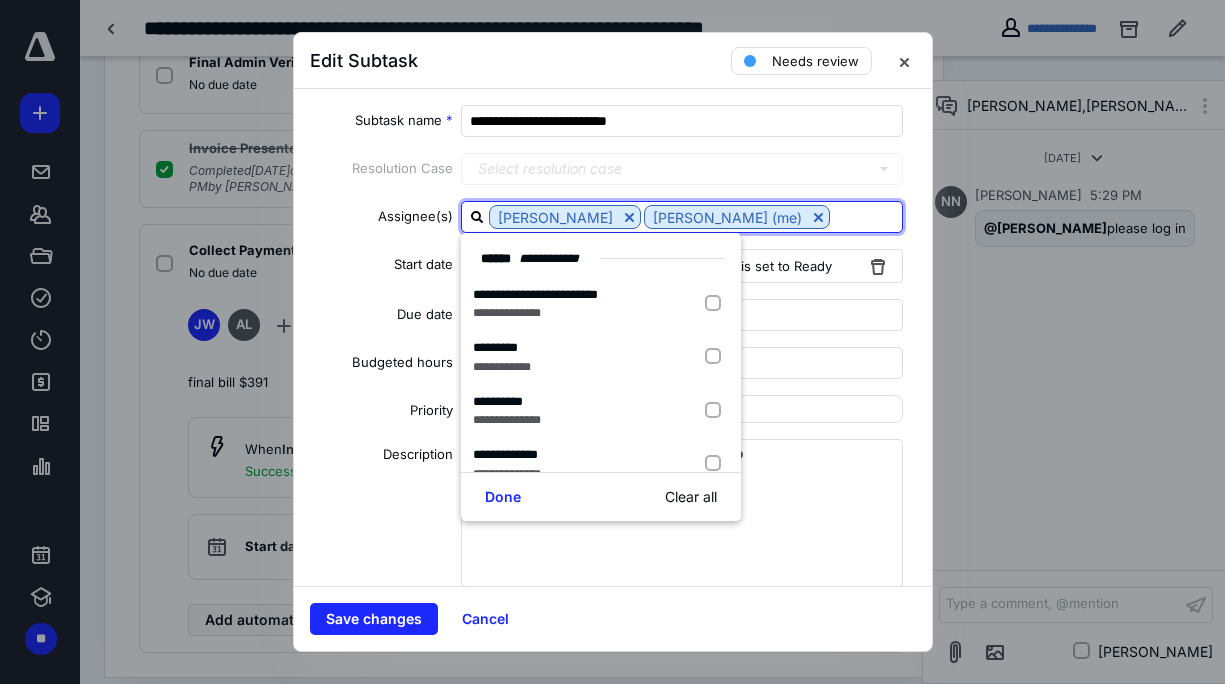 type on "b" 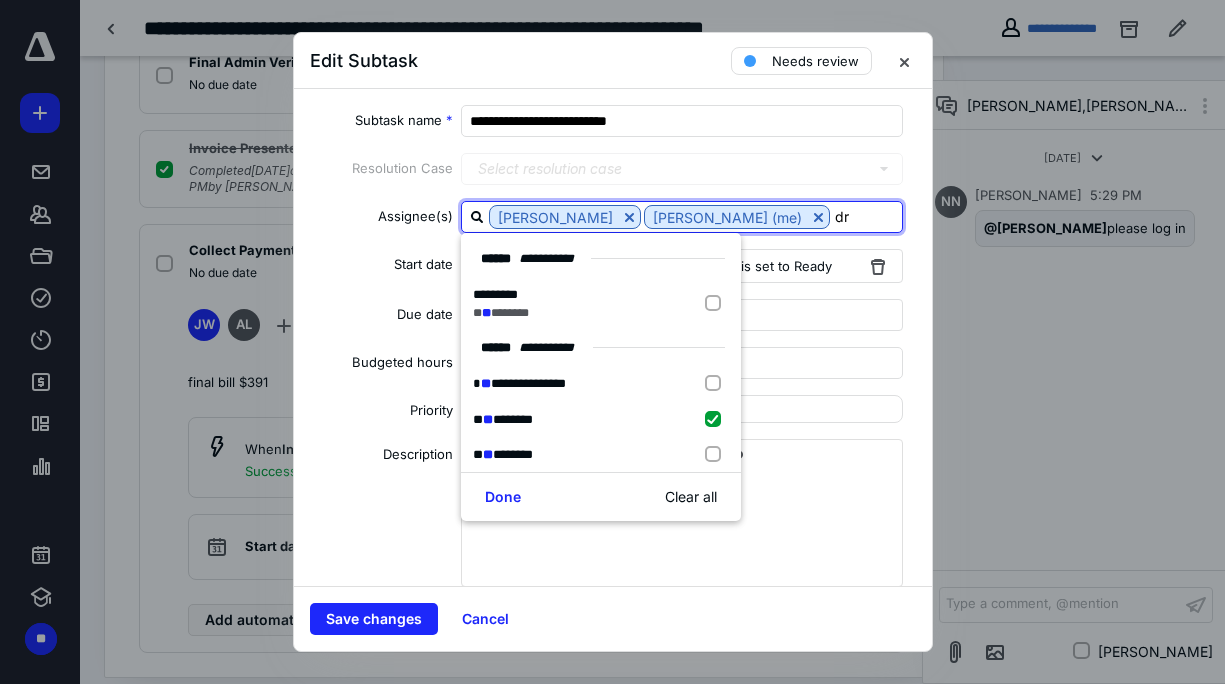 type on "d" 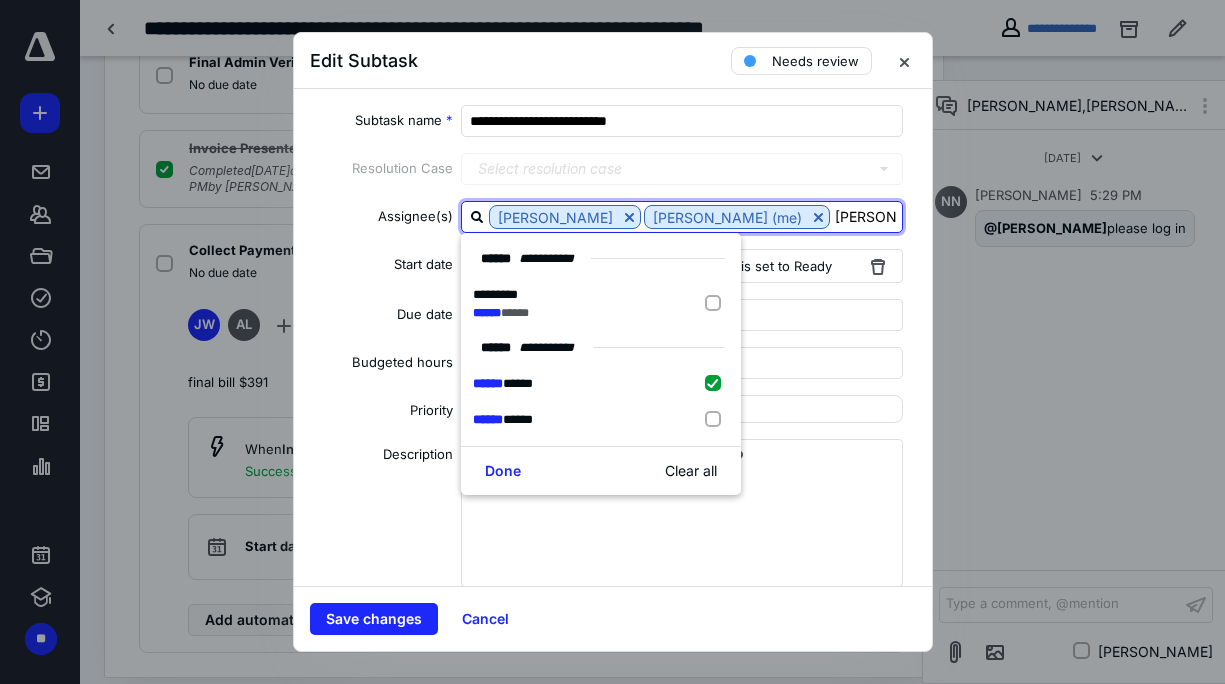 drag, startPoint x: 868, startPoint y: 215, endPoint x: 808, endPoint y: 213, distance: 60.033325 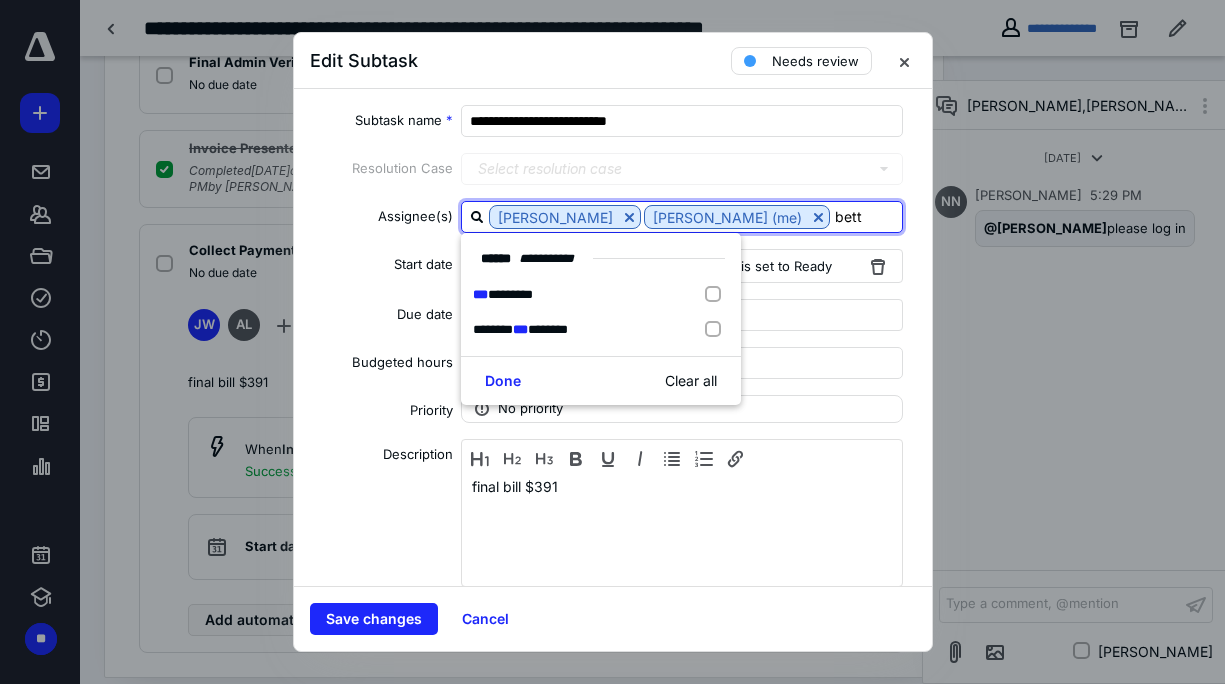 type on "[PERSON_NAME]" 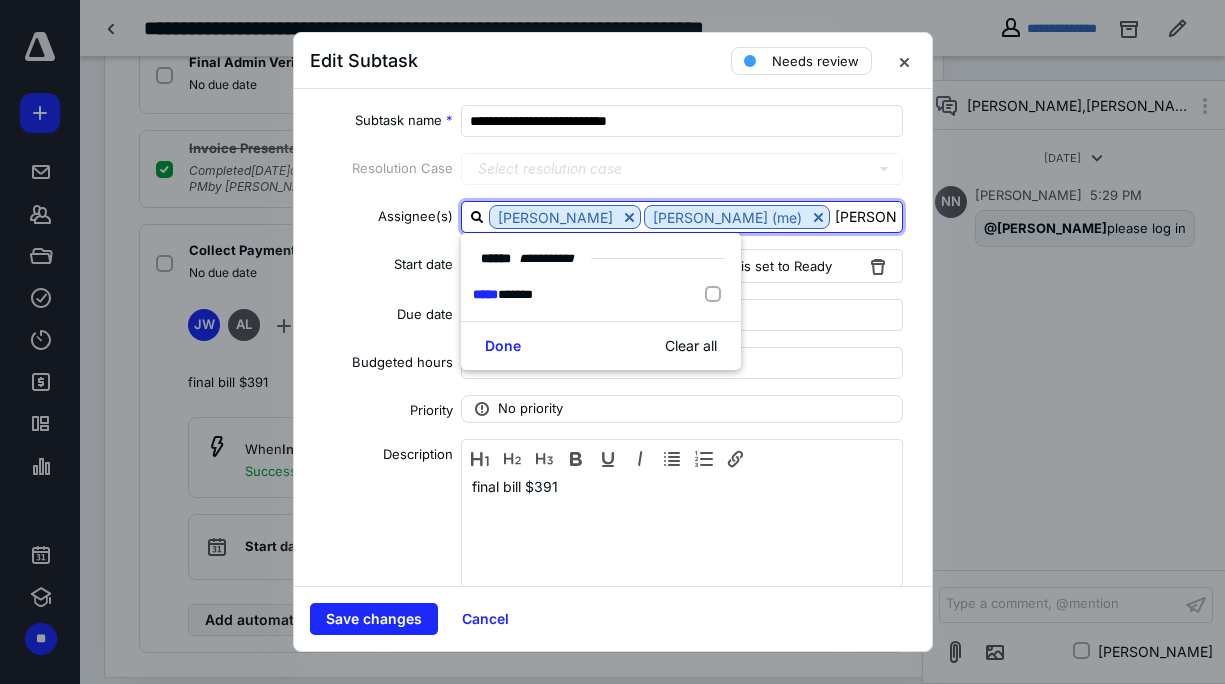 click on "***** ******" at bounding box center [601, 295] 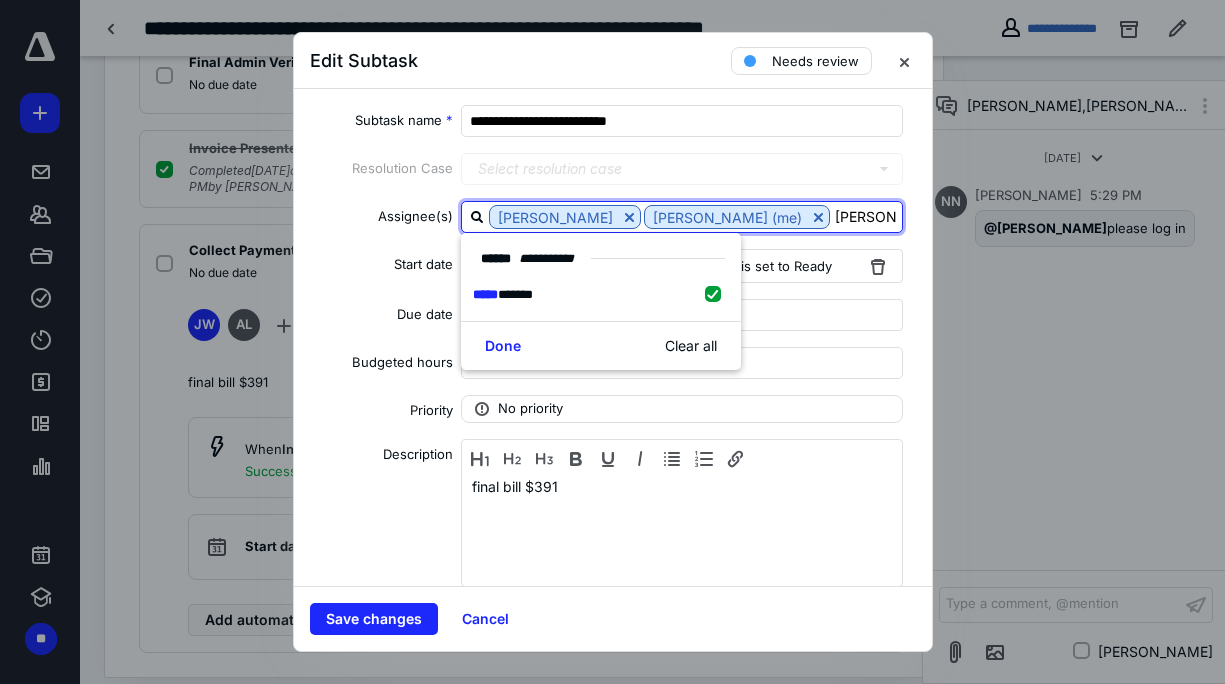 checkbox on "true" 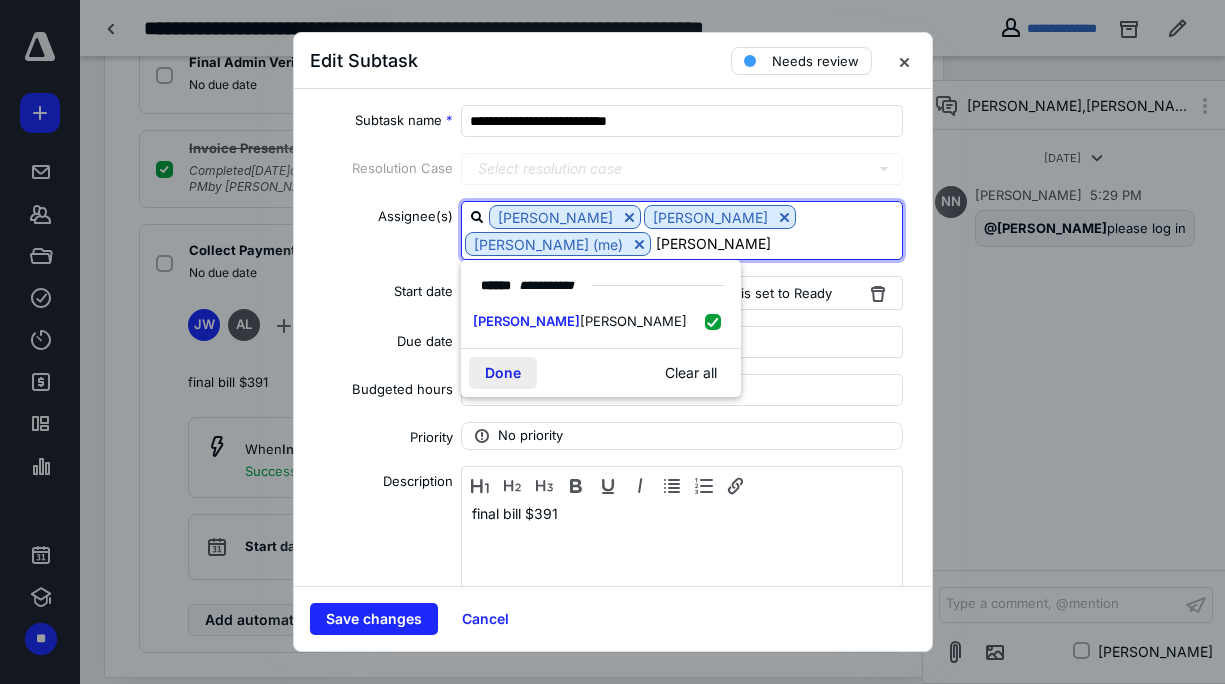 type on "[PERSON_NAME]" 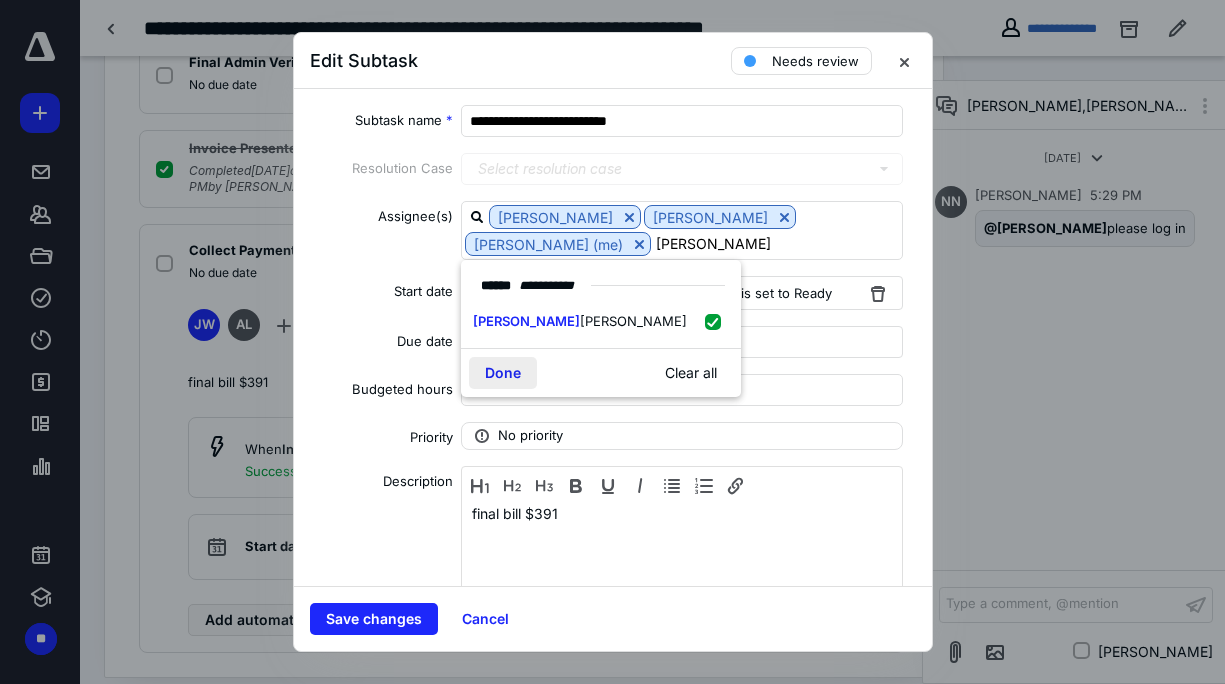 click on "Done" at bounding box center (503, 373) 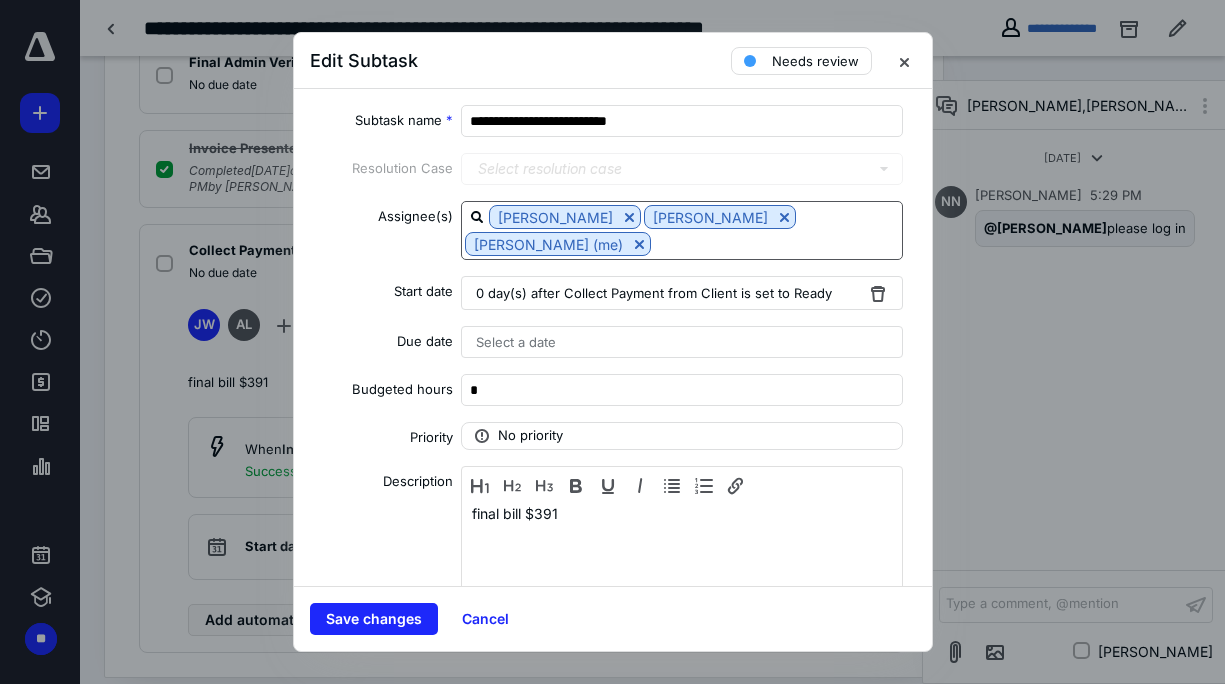 click at bounding box center (776, 243) 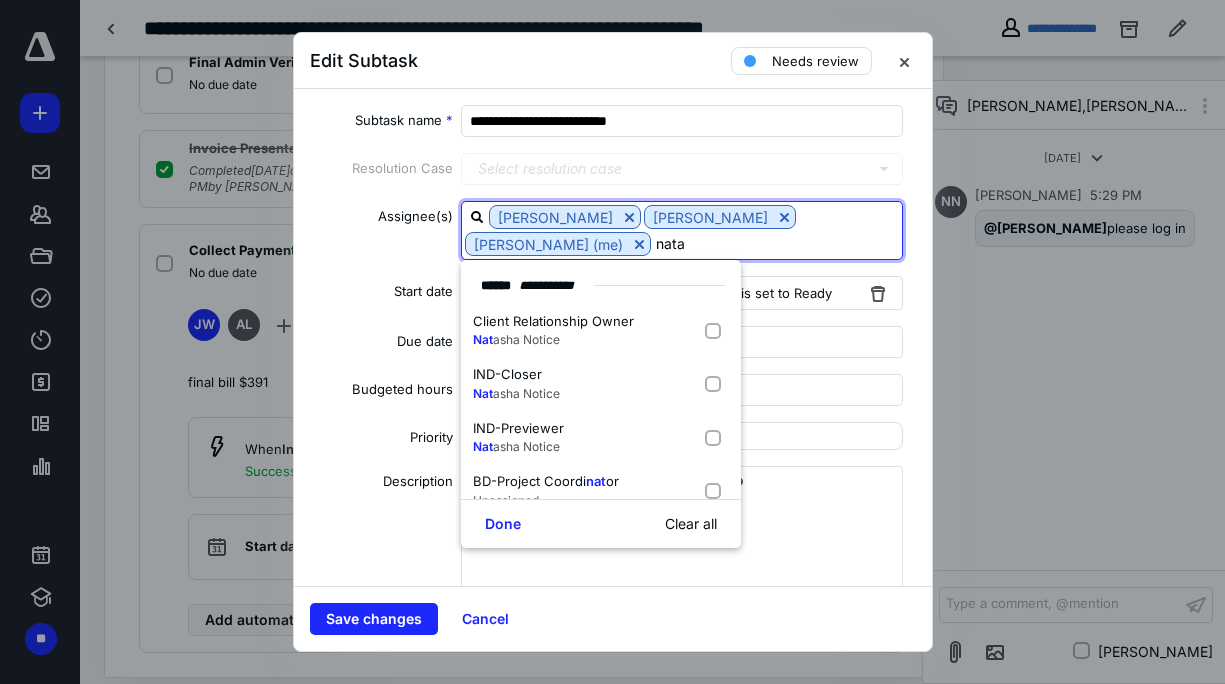 type on "natas" 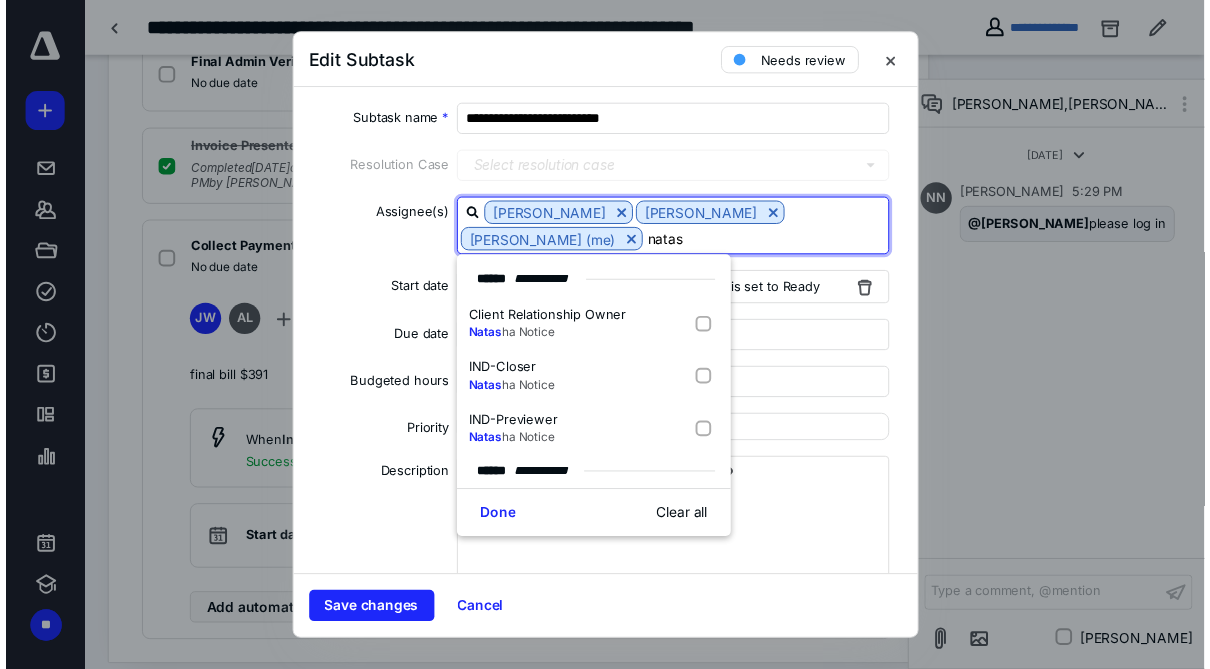 scroll, scrollTop: 45, scrollLeft: 0, axis: vertical 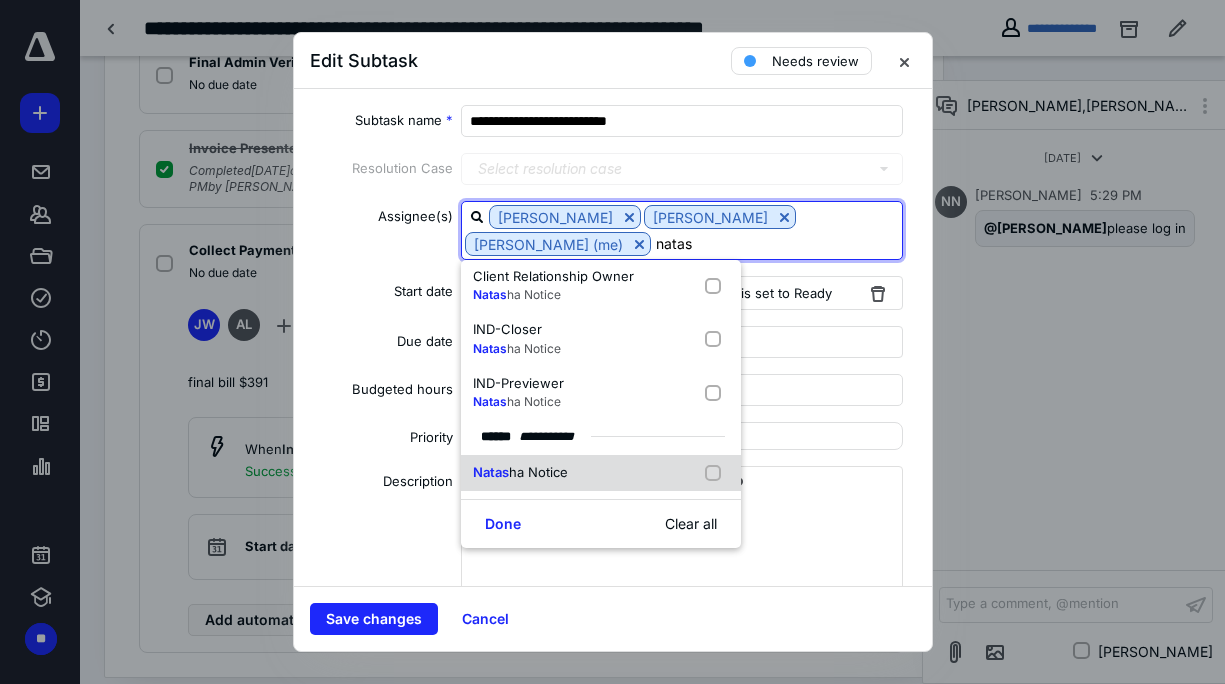 click on "Natas ha Notice" at bounding box center [524, 473] 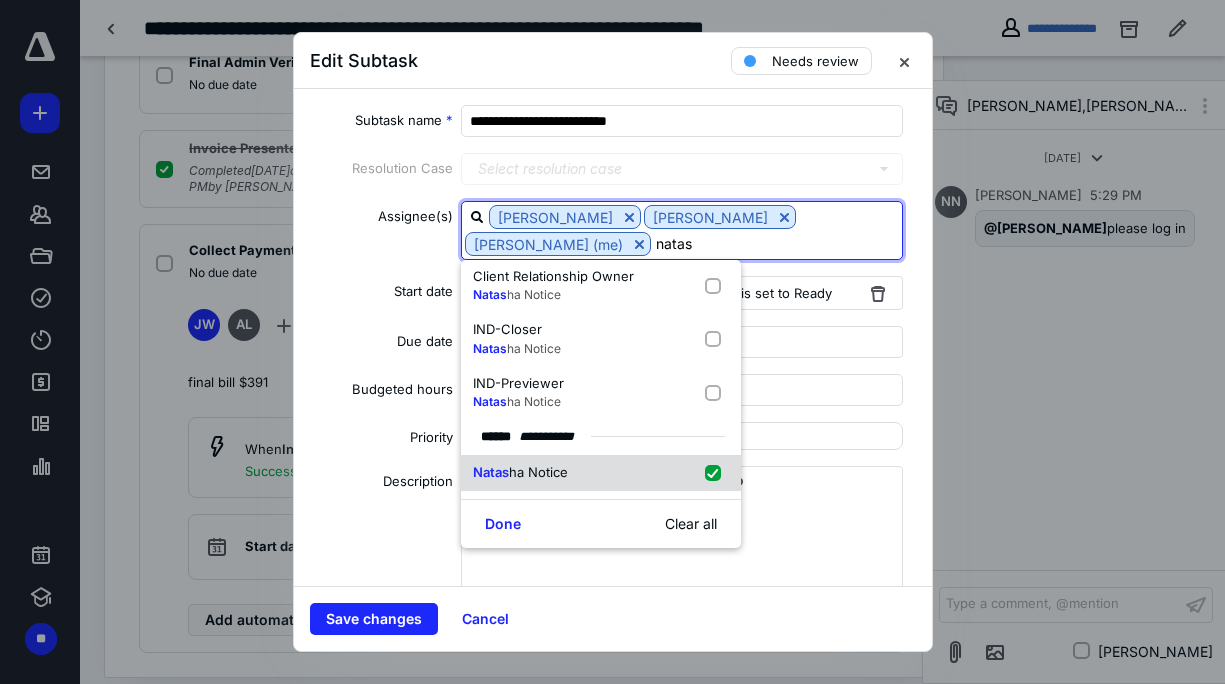 checkbox on "true" 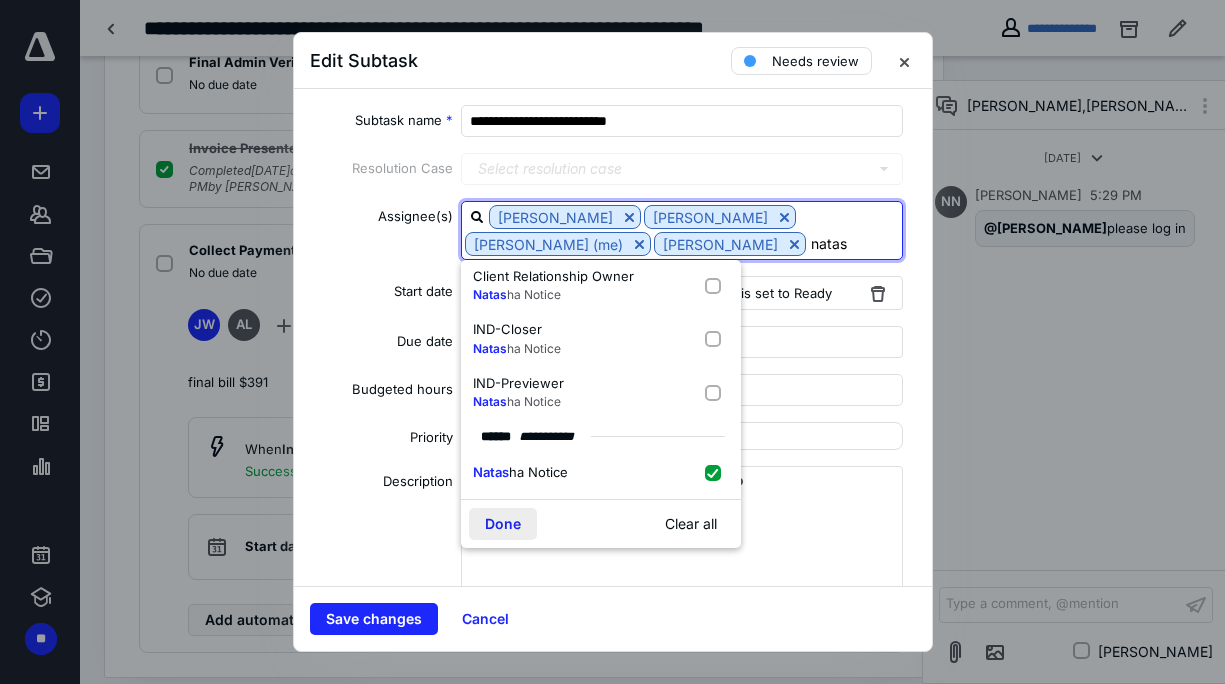 type on "natas" 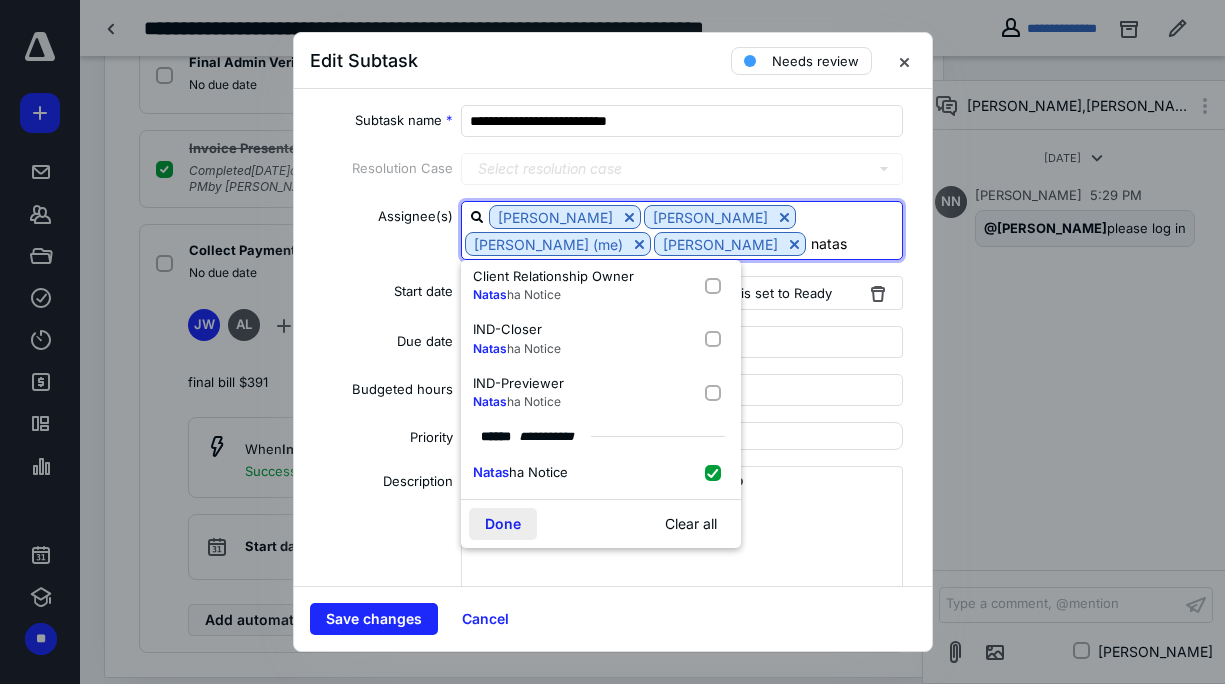 click on "Done" at bounding box center [503, 524] 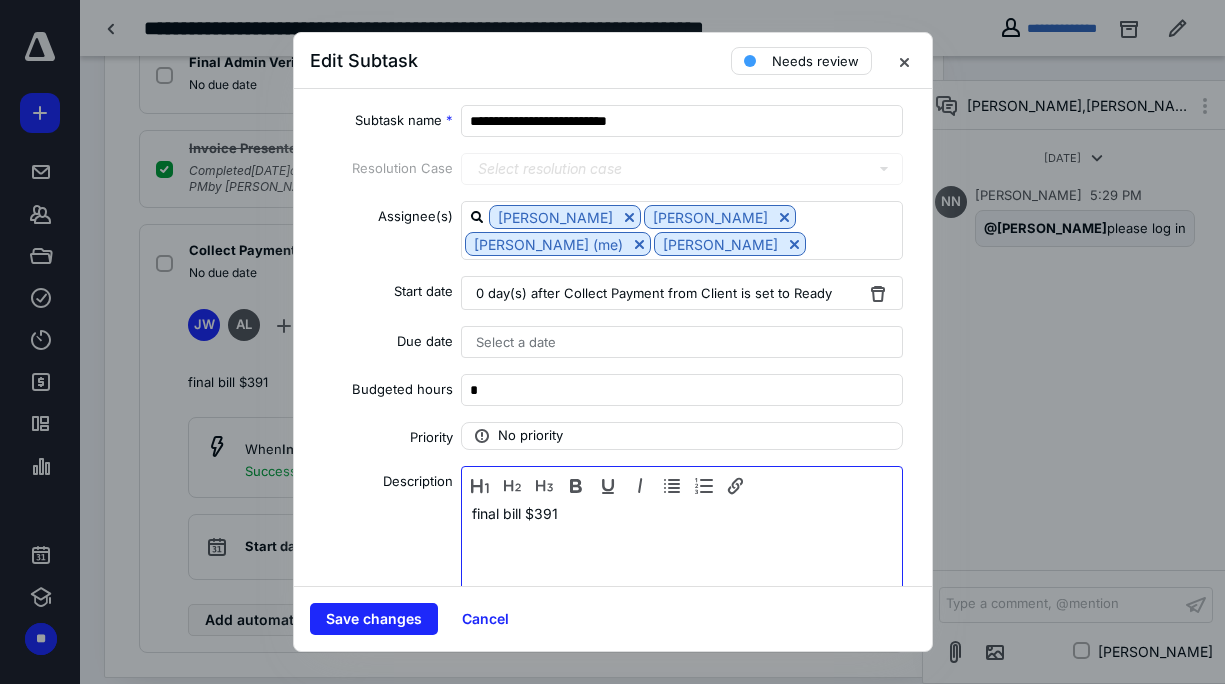 click on "final bill $391" at bounding box center (682, 555) 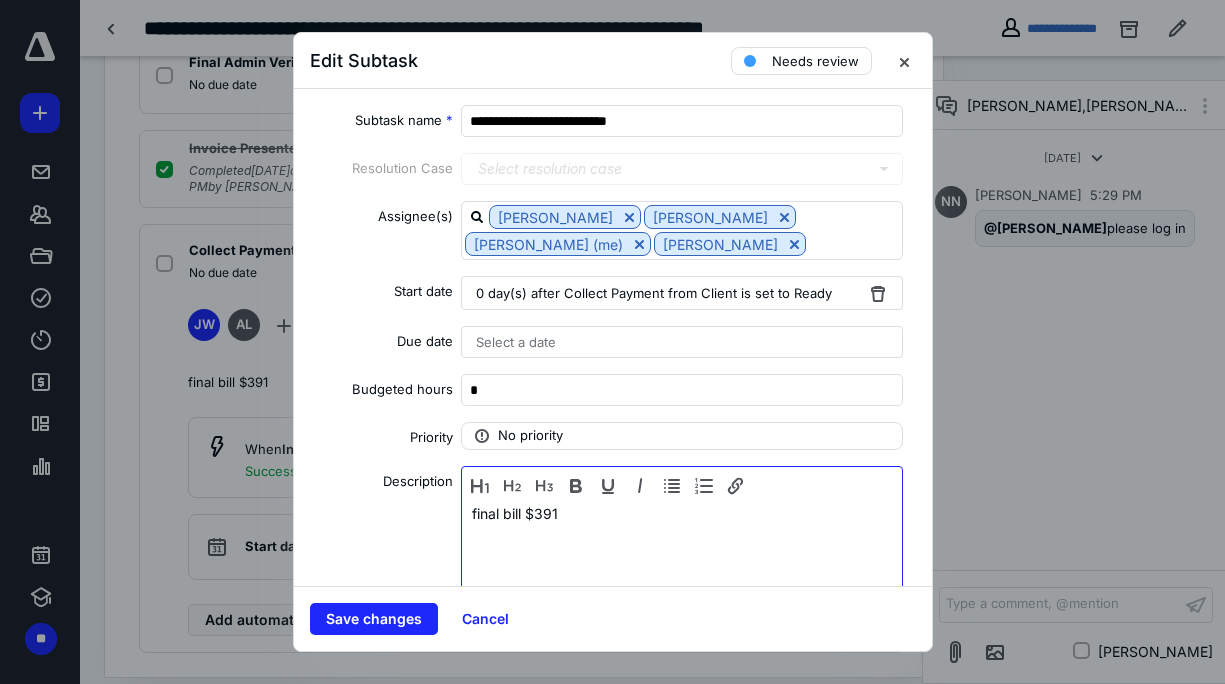 type 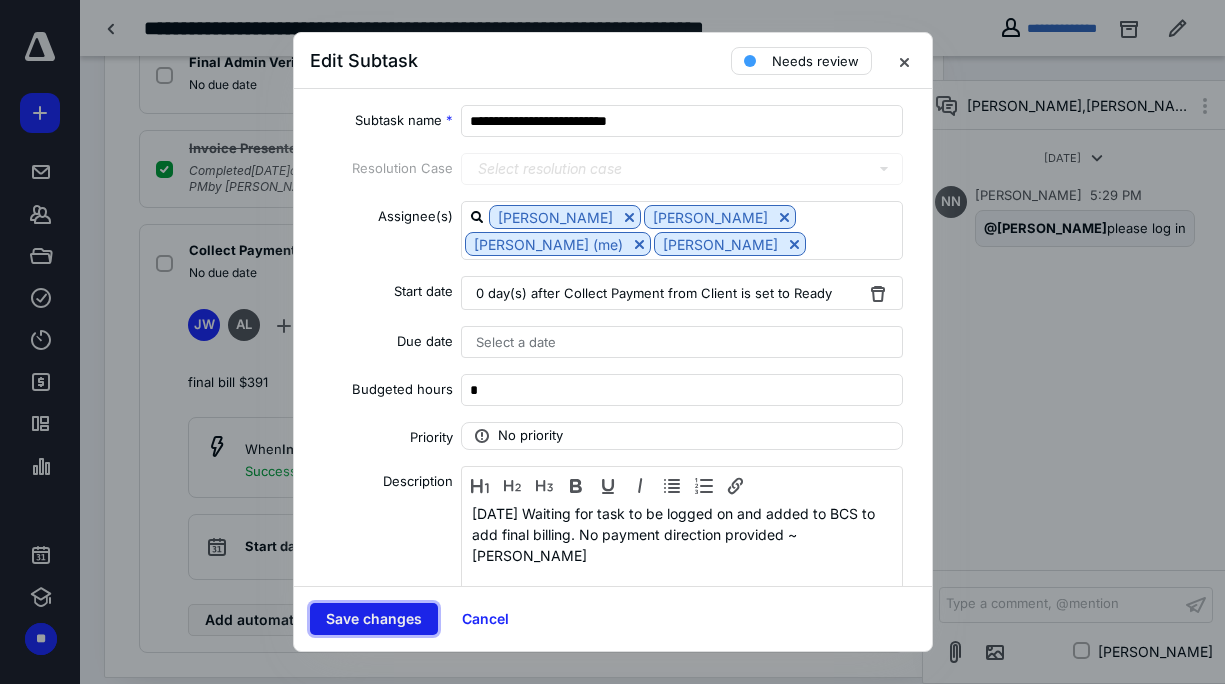 click on "Save changes" at bounding box center (374, 619) 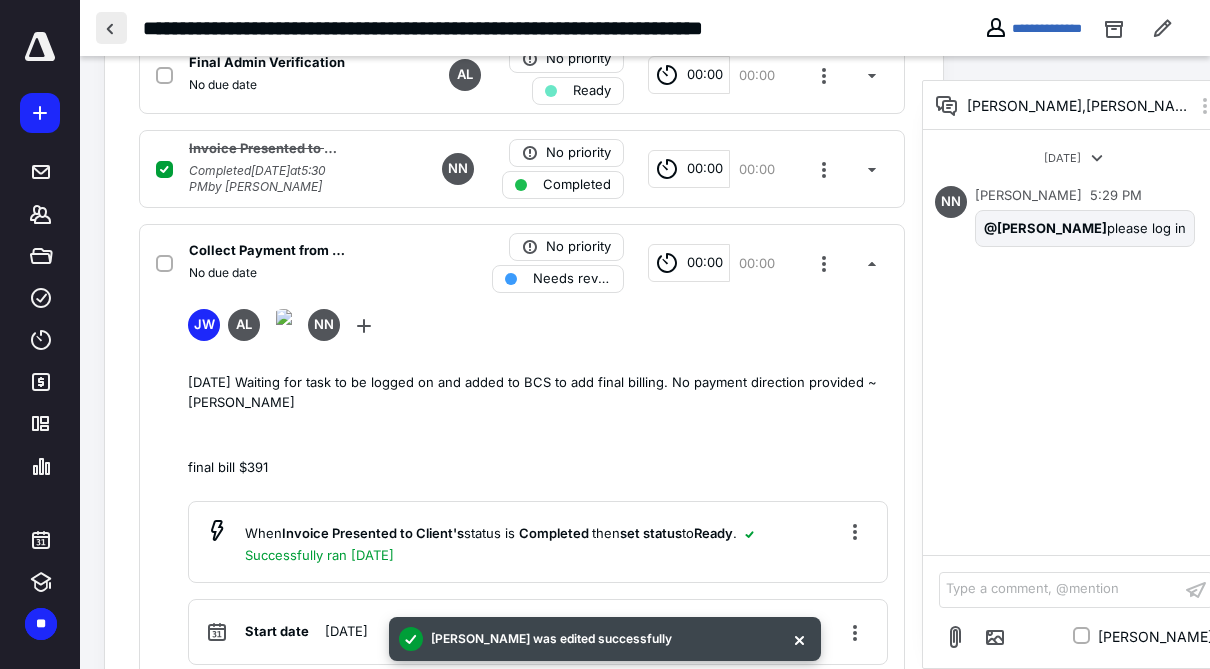 click at bounding box center (111, 28) 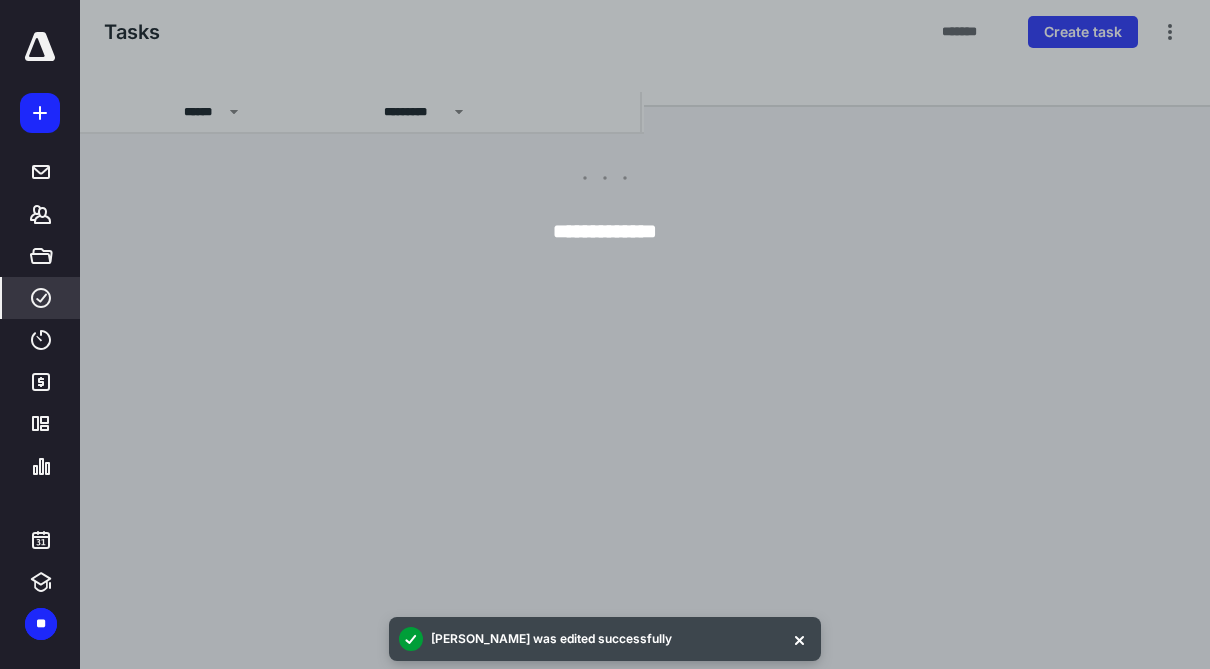 scroll, scrollTop: 0, scrollLeft: 0, axis: both 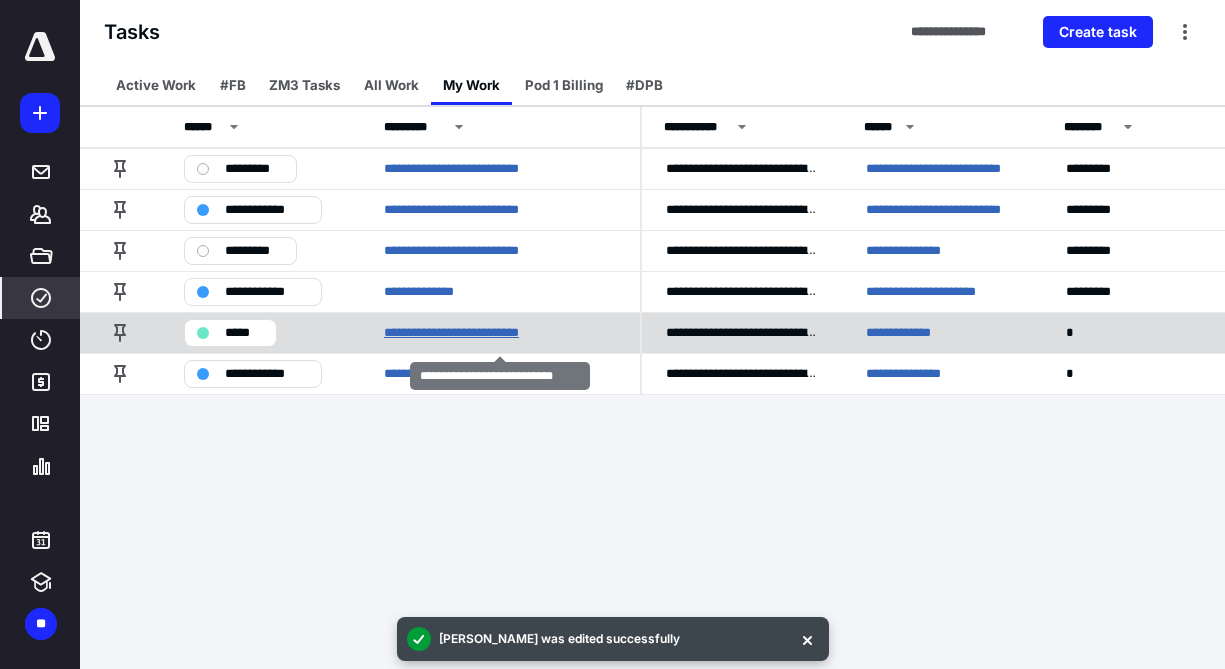 click on "**********" at bounding box center [469, 333] 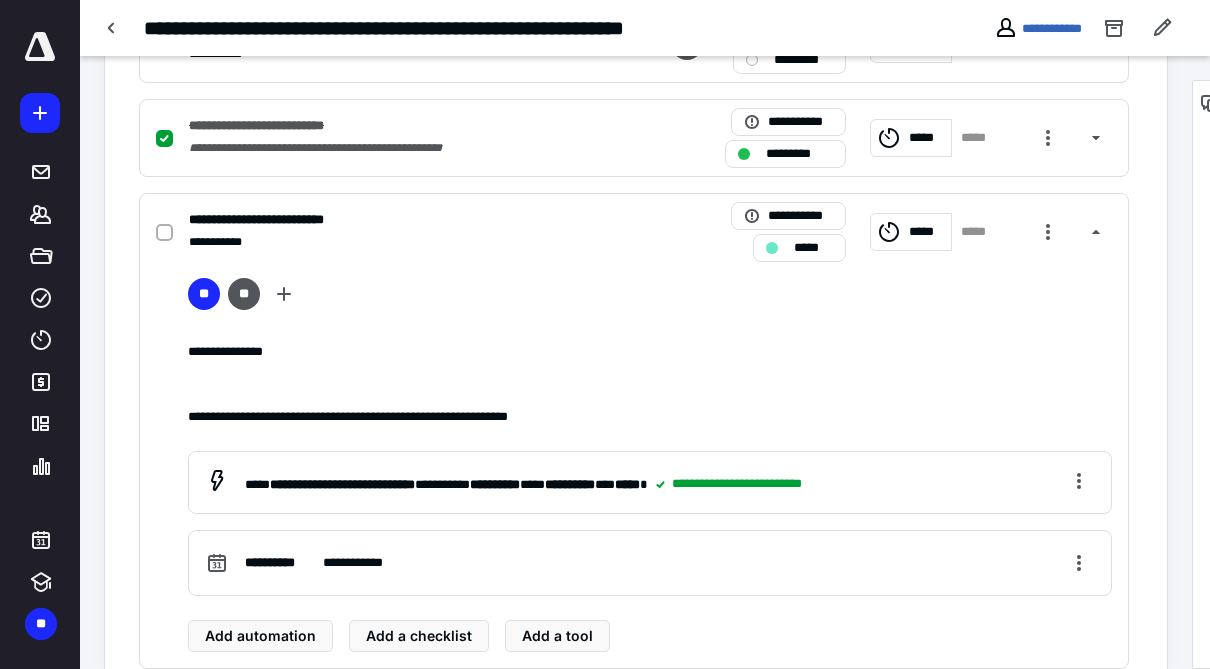 scroll, scrollTop: 1608, scrollLeft: 0, axis: vertical 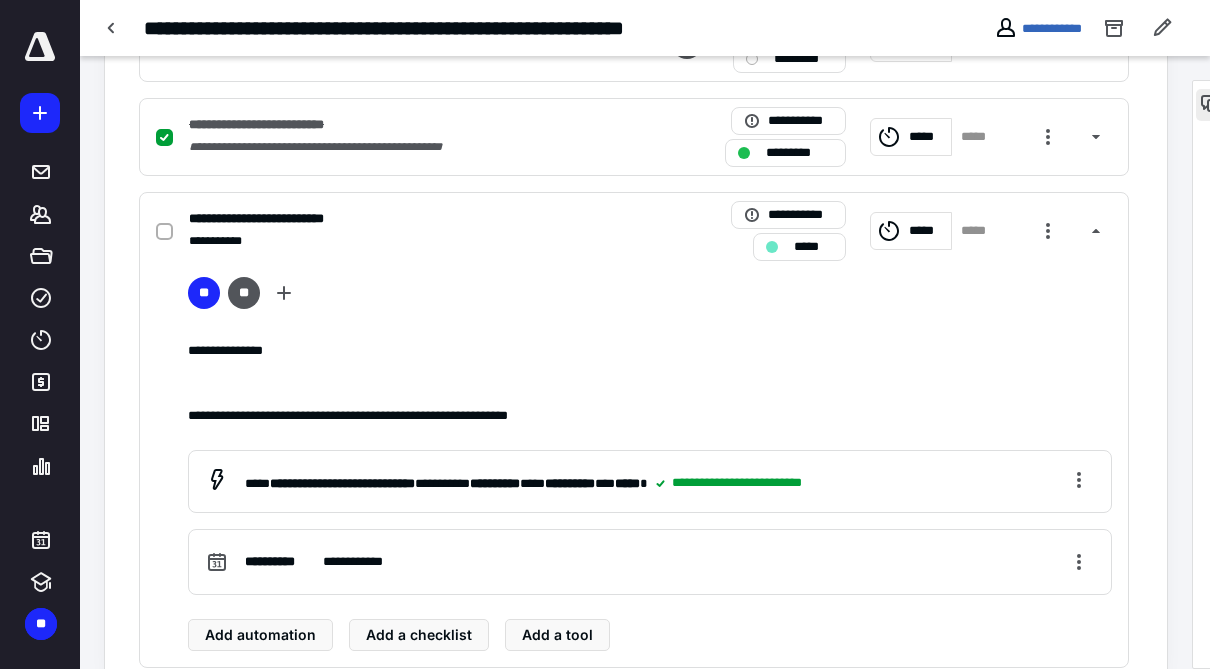 click at bounding box center (1212, 105) 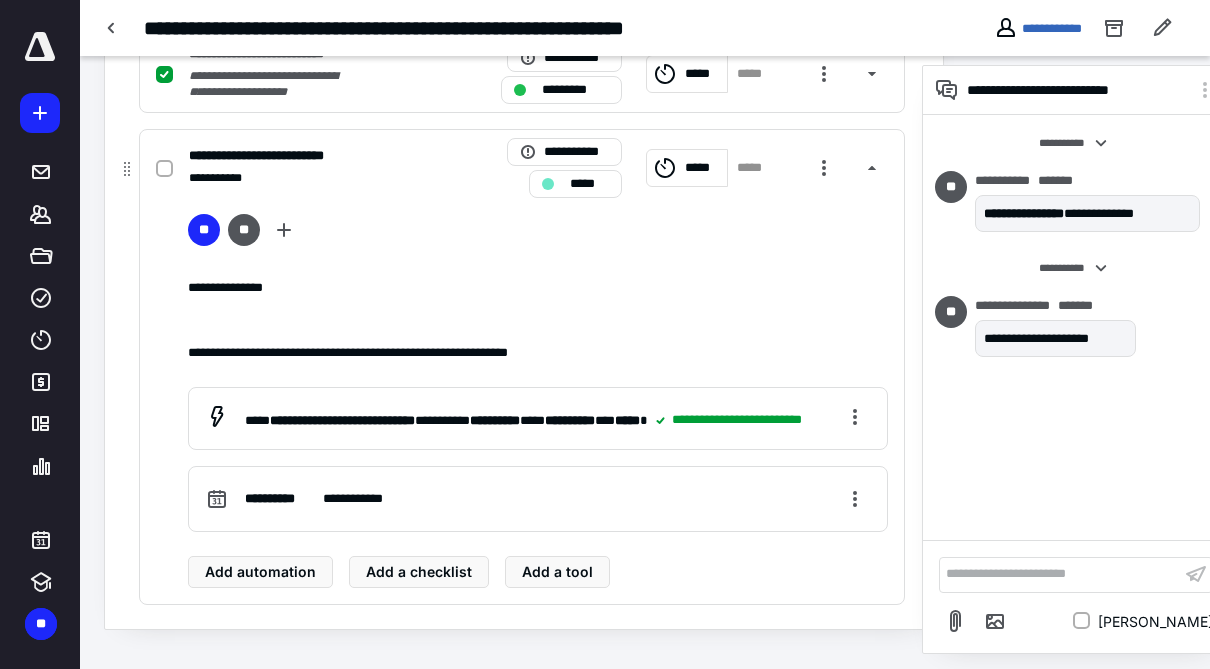 scroll, scrollTop: 1798, scrollLeft: 0, axis: vertical 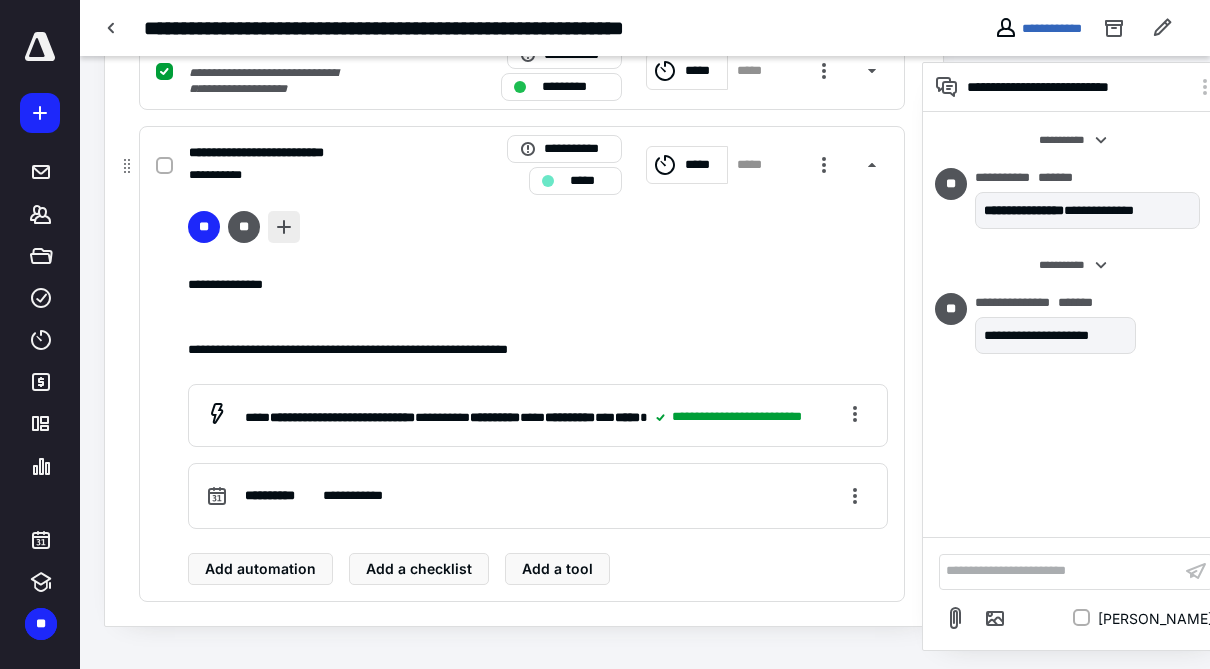 click at bounding box center [284, 227] 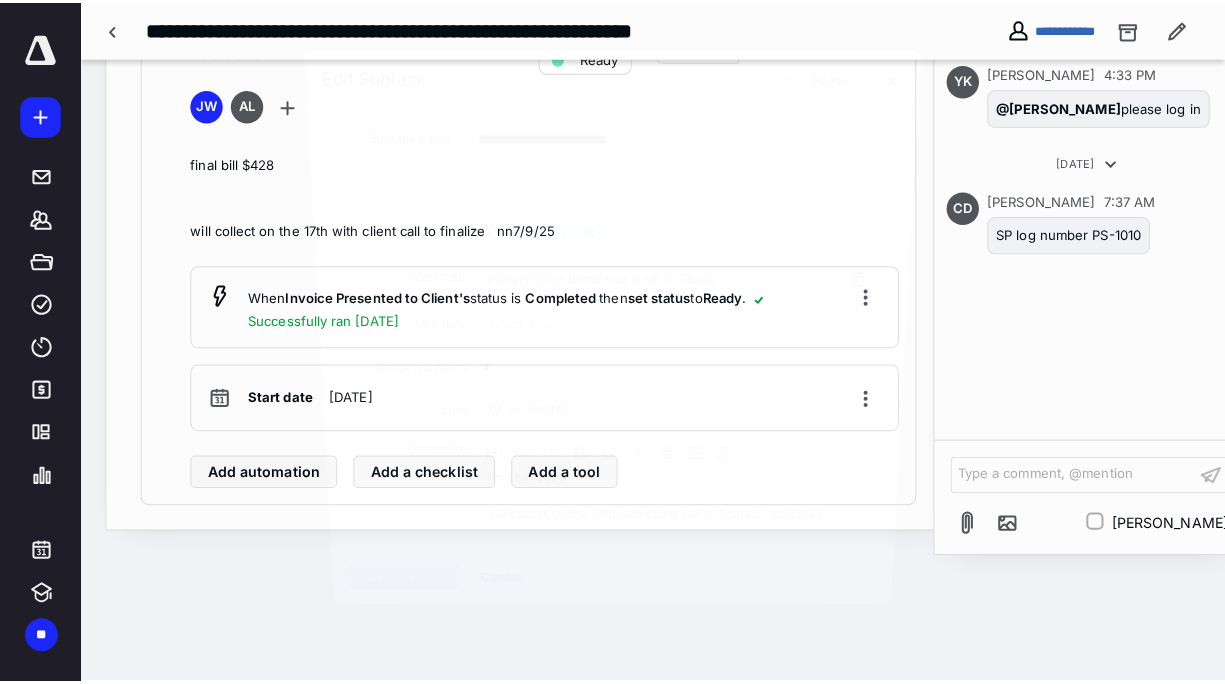 scroll, scrollTop: 1783, scrollLeft: 0, axis: vertical 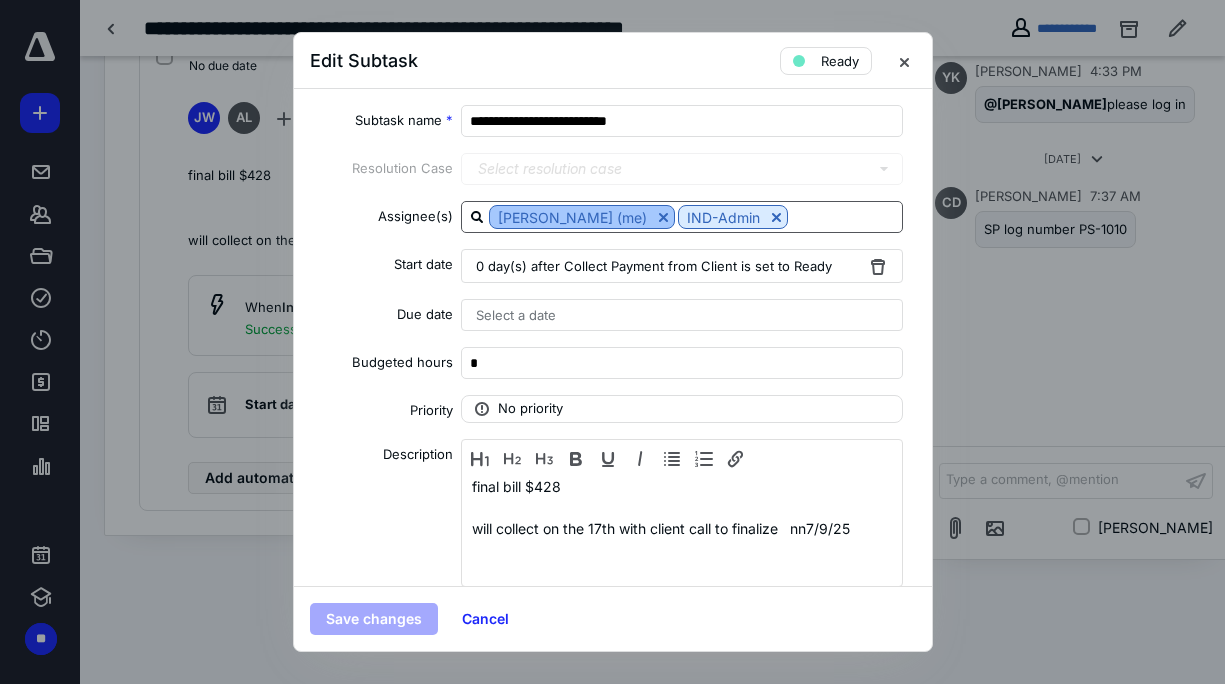 click at bounding box center [663, 217] 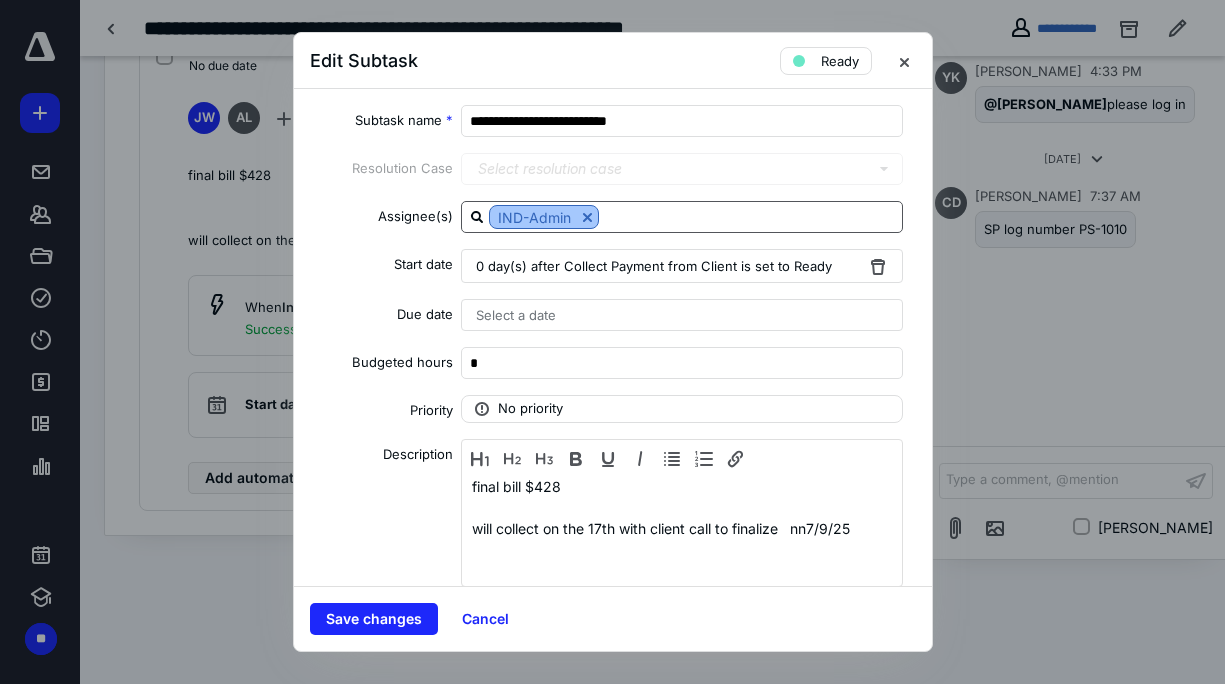 click at bounding box center (587, 217) 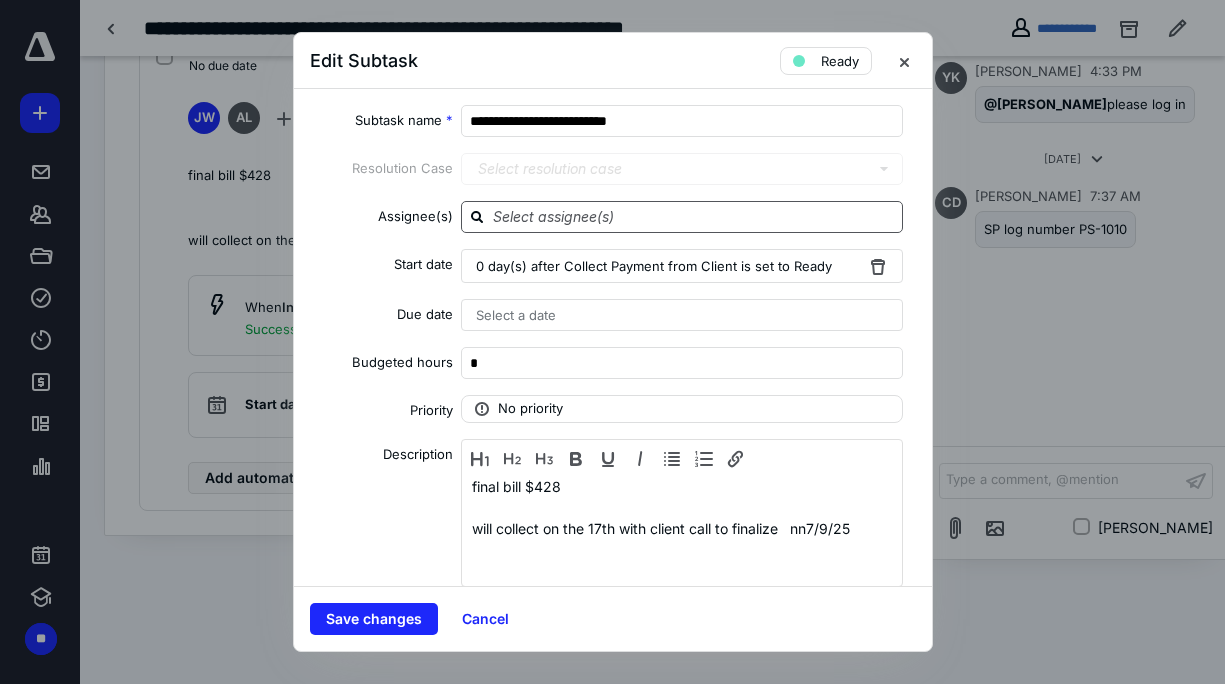 click at bounding box center [694, 216] 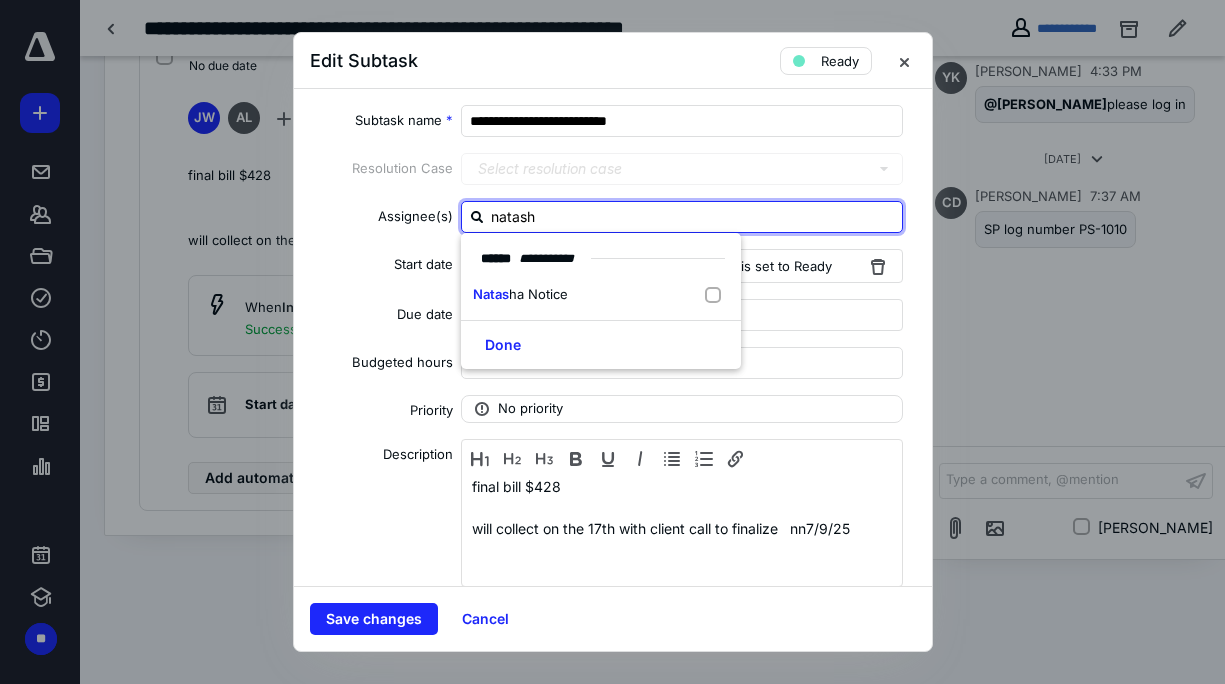 type on "[PERSON_NAME]" 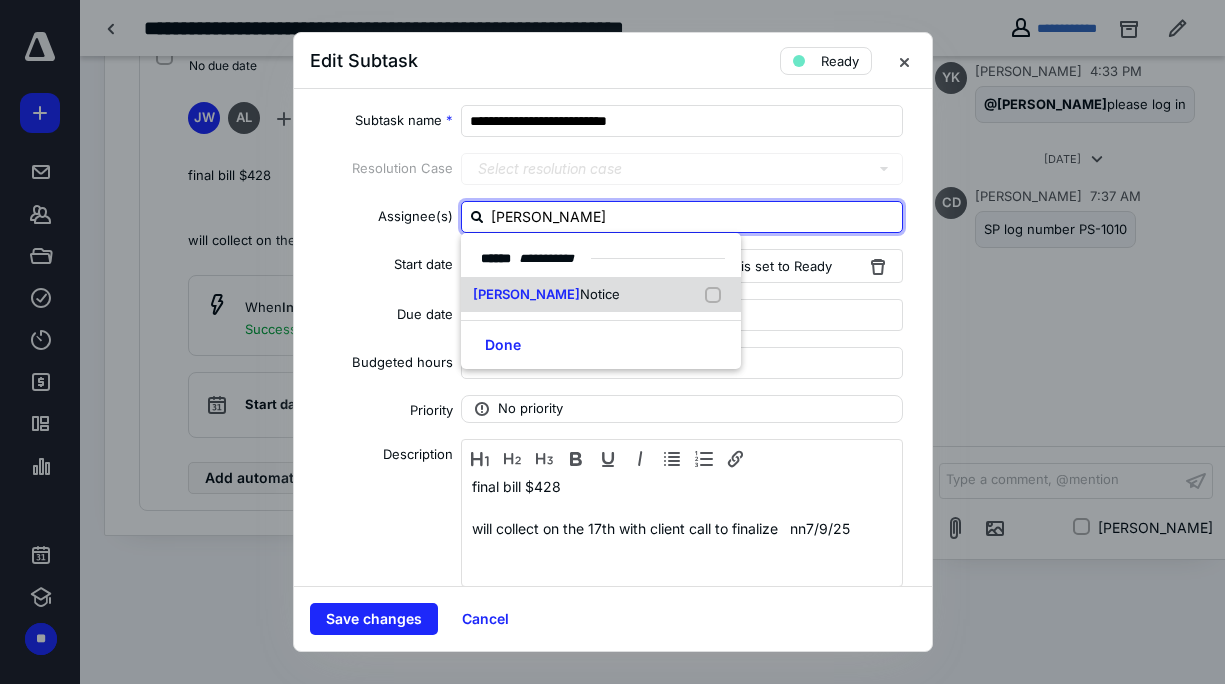 click on "Notice" at bounding box center [600, 294] 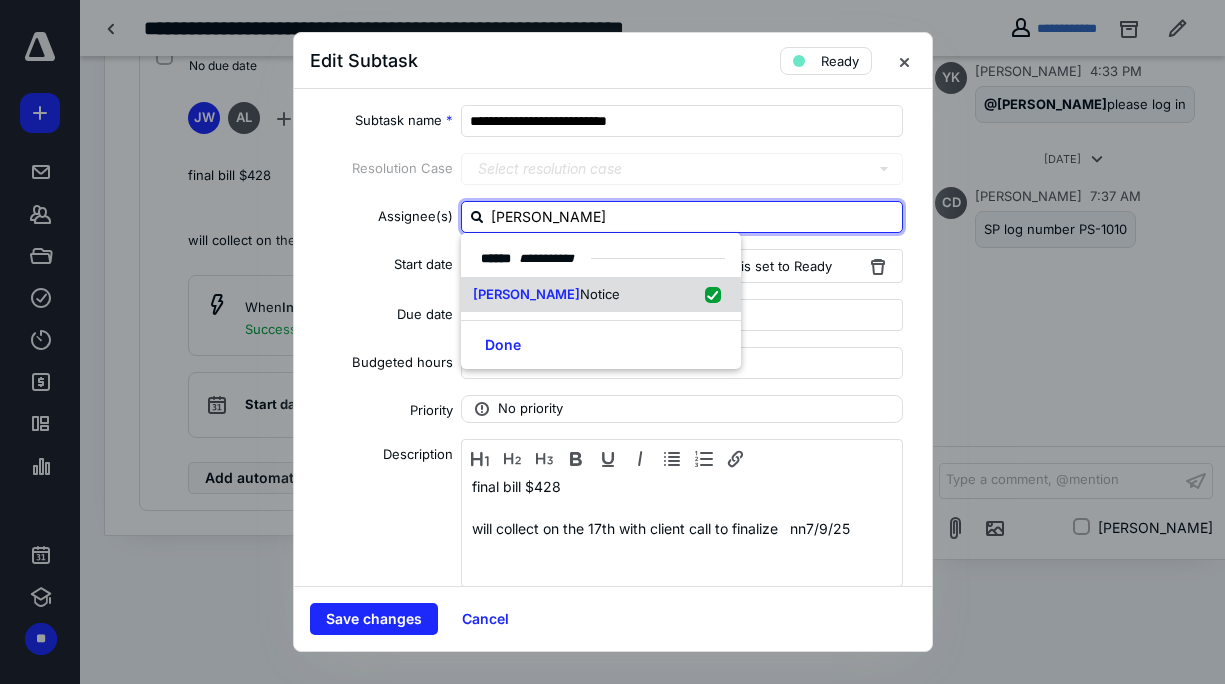 checkbox on "true" 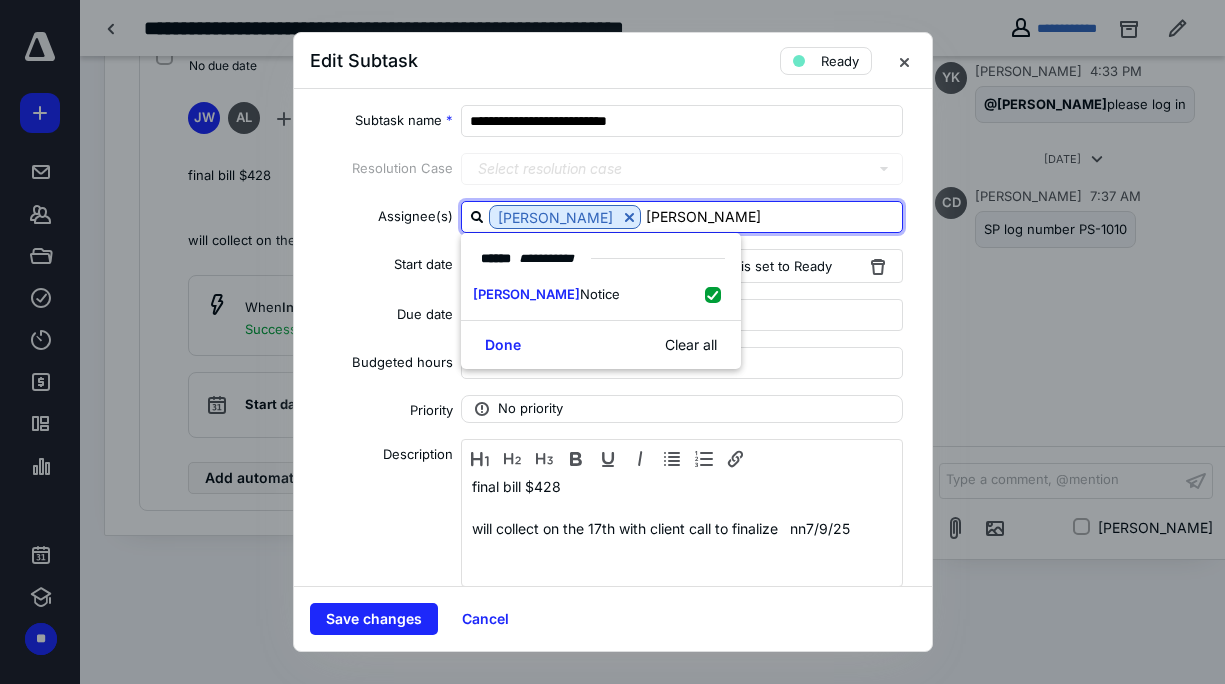 drag, startPoint x: 672, startPoint y: 220, endPoint x: 631, endPoint y: 214, distance: 41.4367 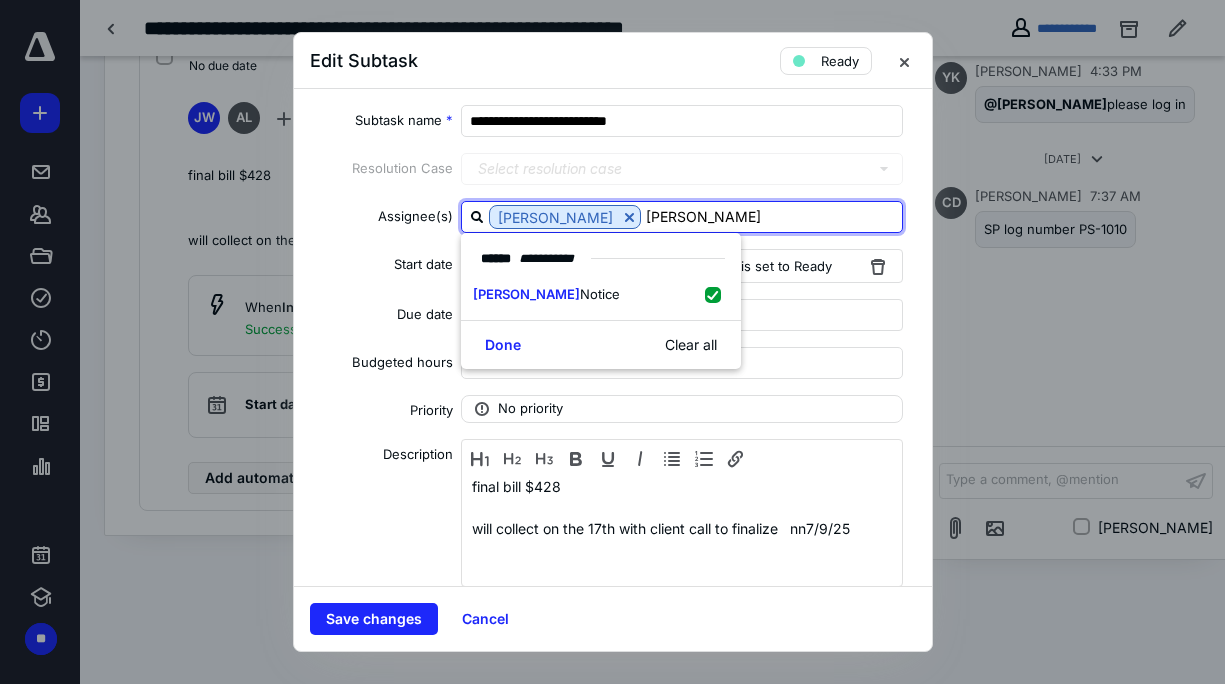 click on "[PERSON_NAME]" at bounding box center (771, 216) 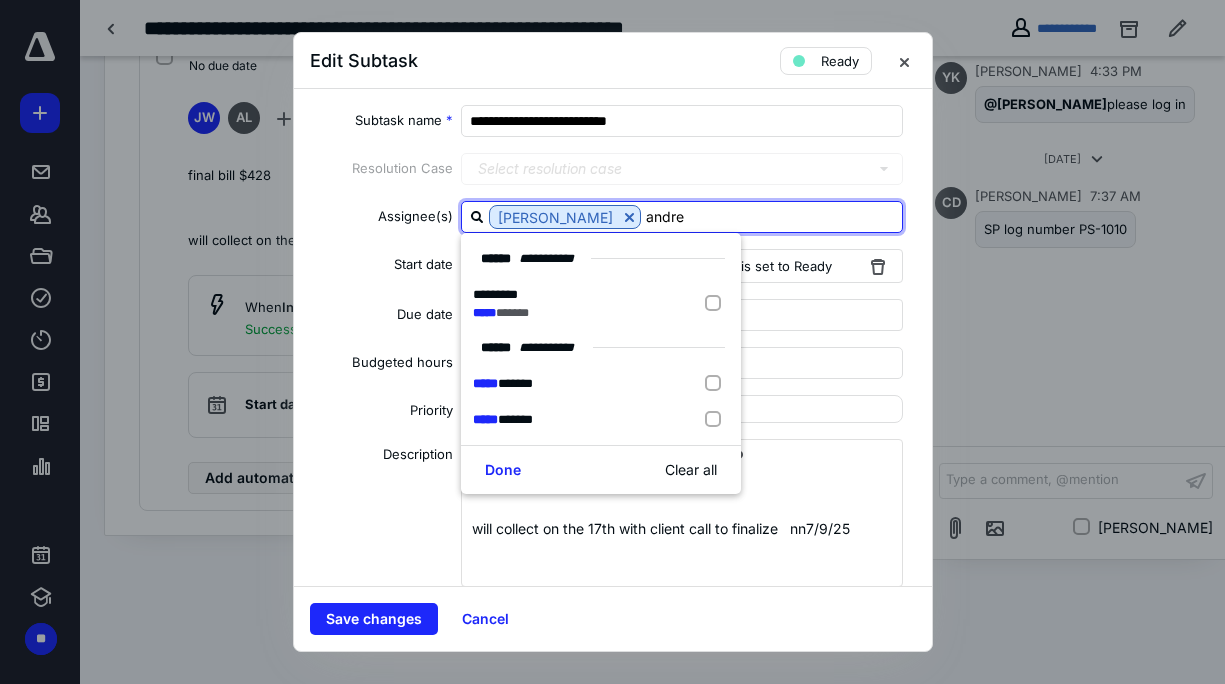 type on "[PERSON_NAME]" 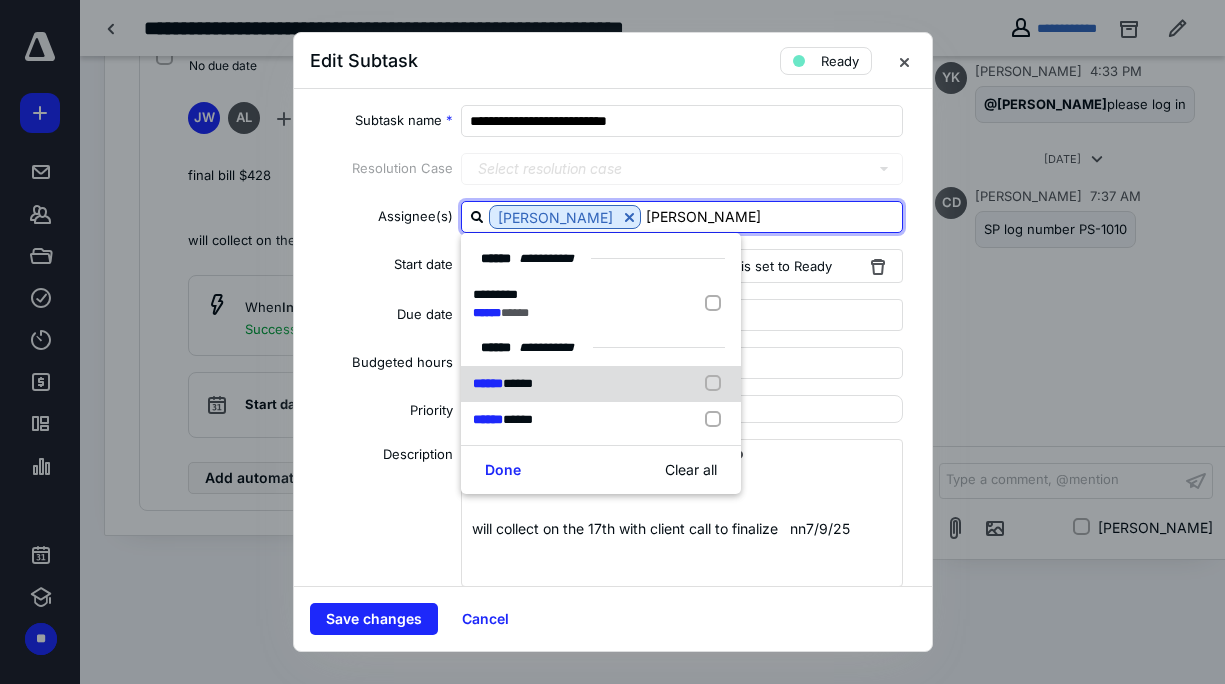 click on "****** *****" at bounding box center [507, 384] 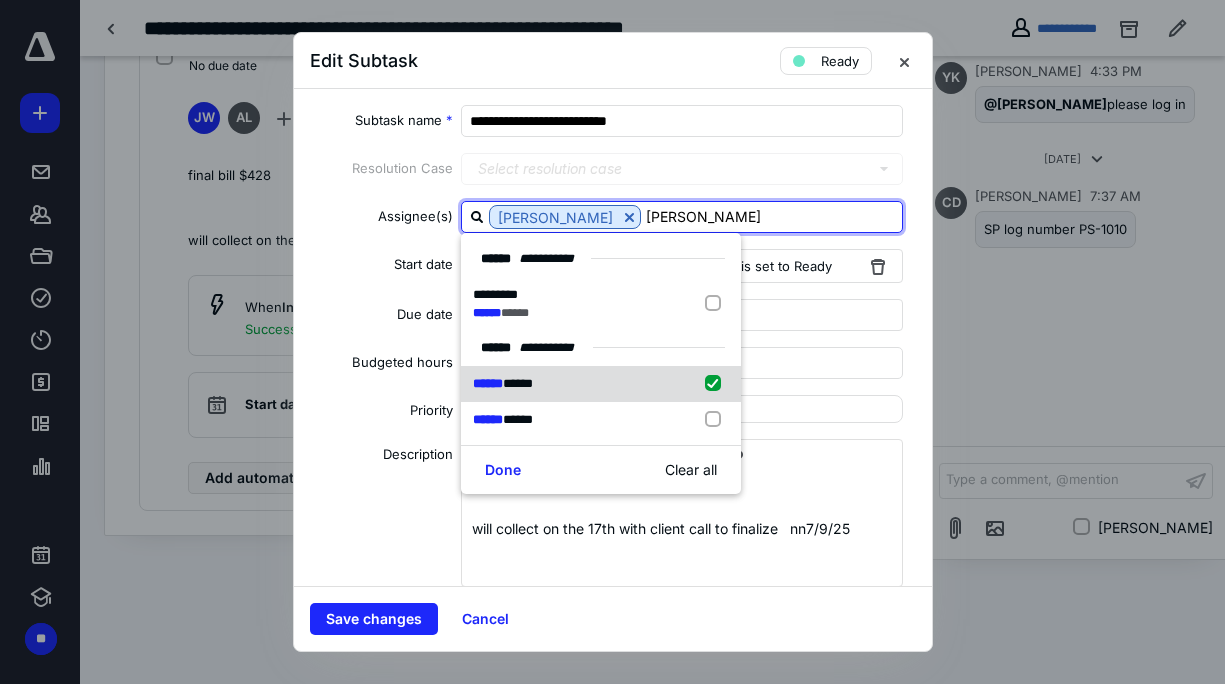 checkbox on "true" 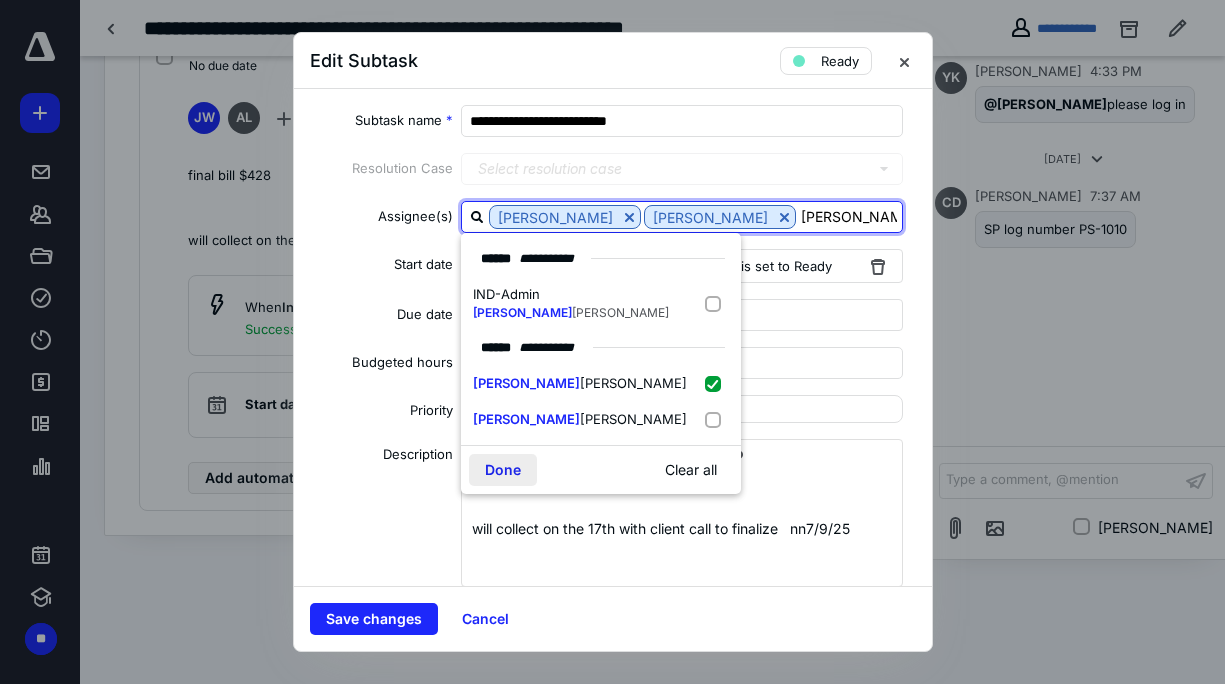 type on "[PERSON_NAME]" 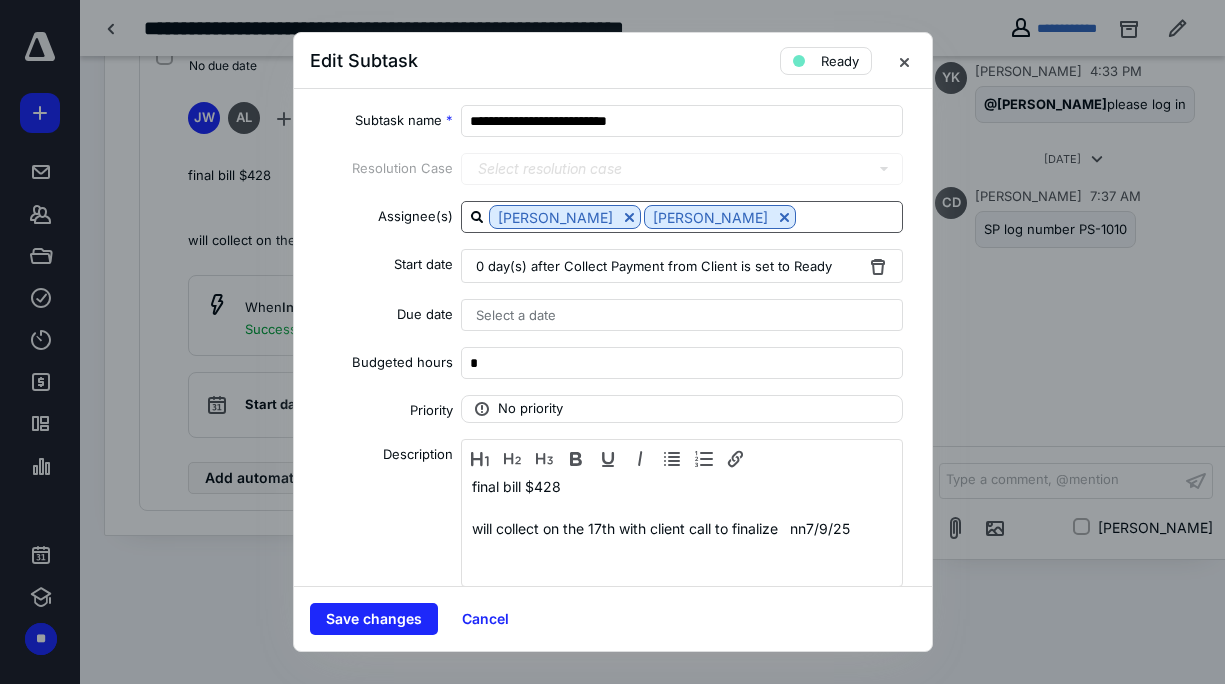 click at bounding box center [849, 216] 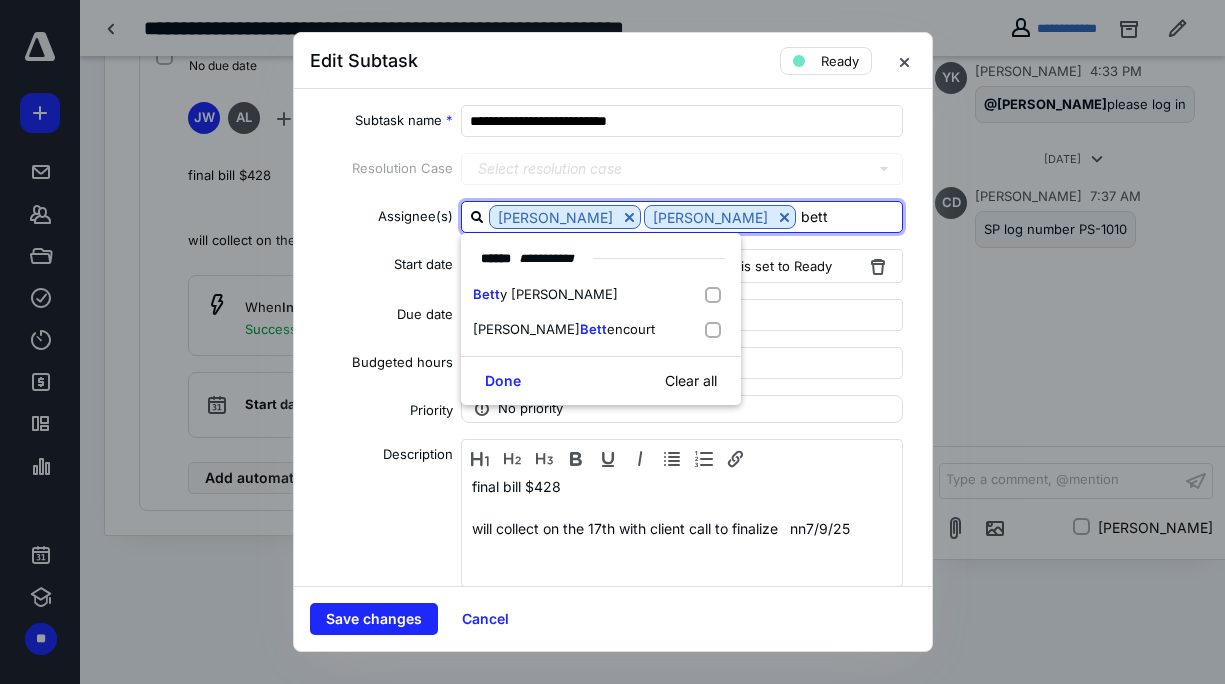 type on "[PERSON_NAME]" 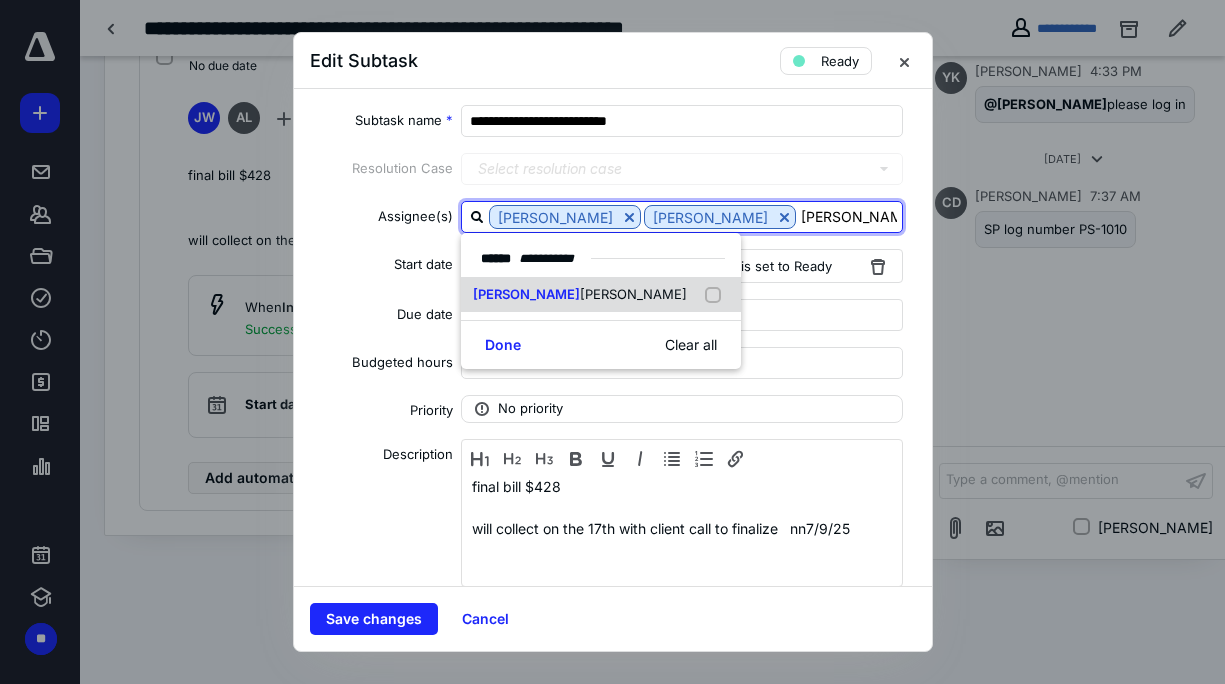 click on "[PERSON_NAME]" at bounding box center [601, 295] 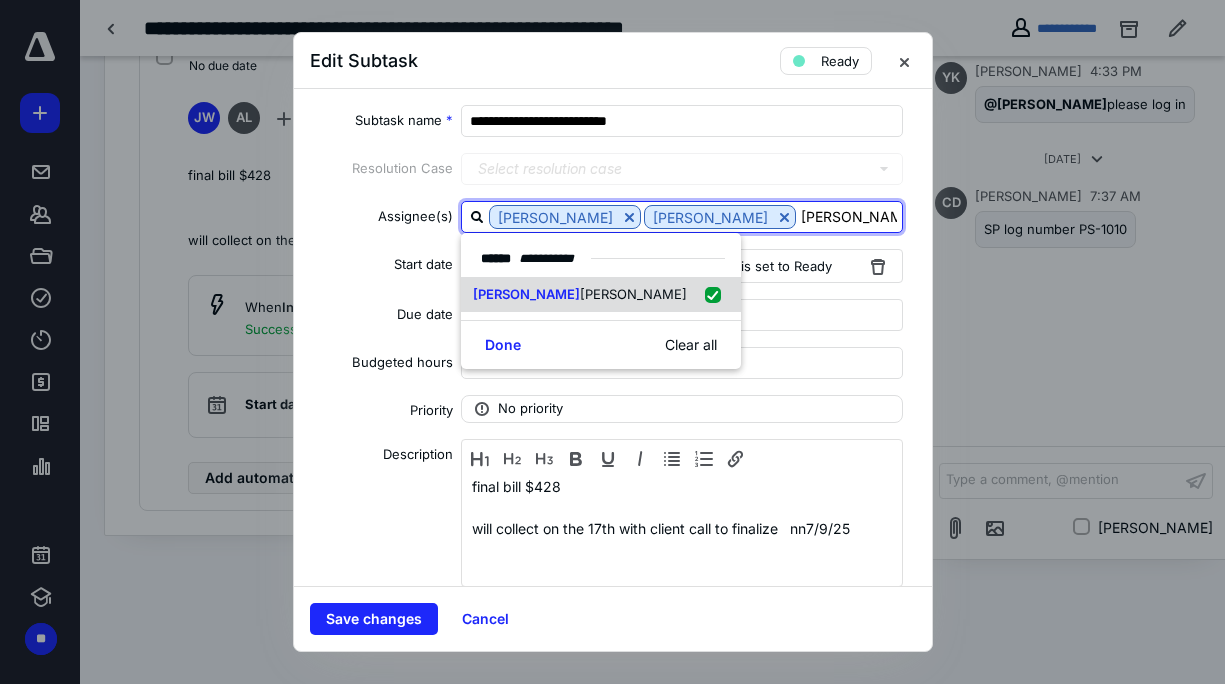 checkbox on "true" 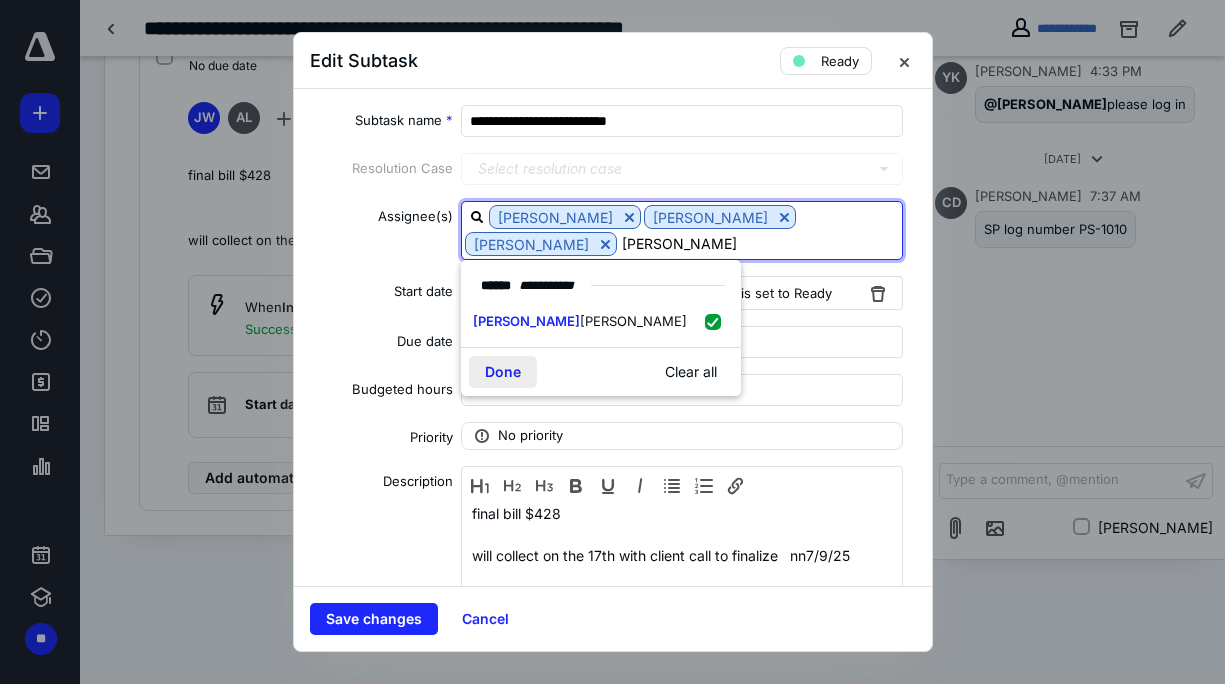 type on "[PERSON_NAME]" 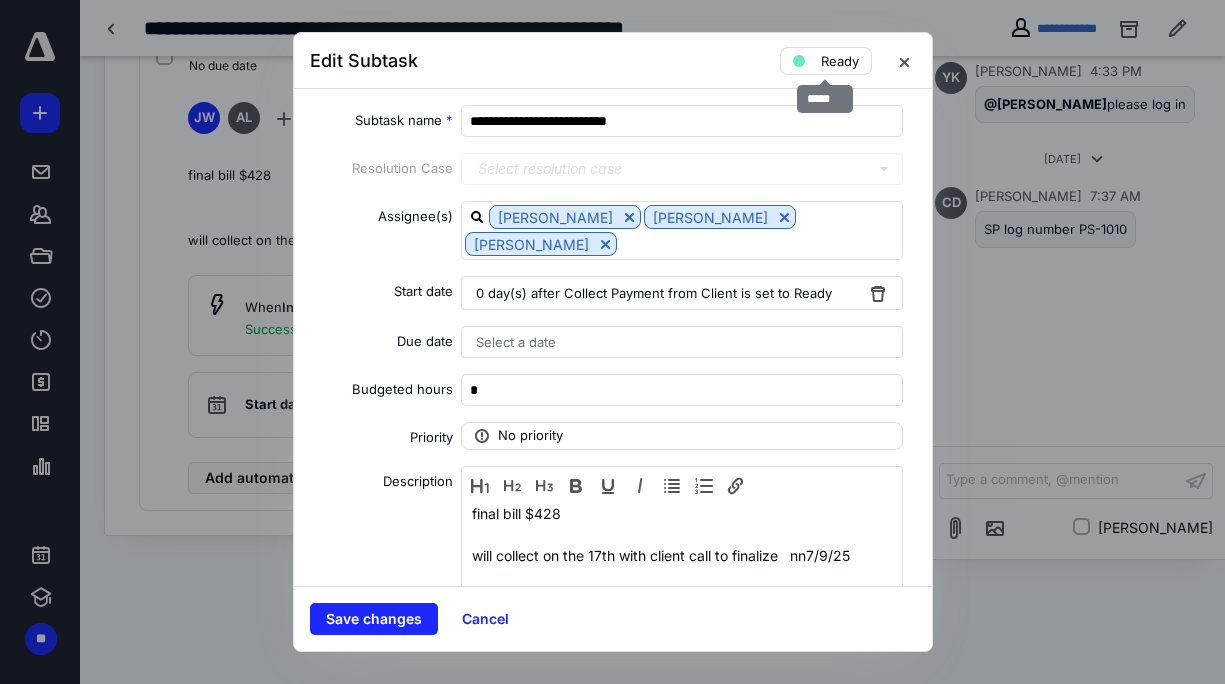 click on "Ready" at bounding box center (840, 61) 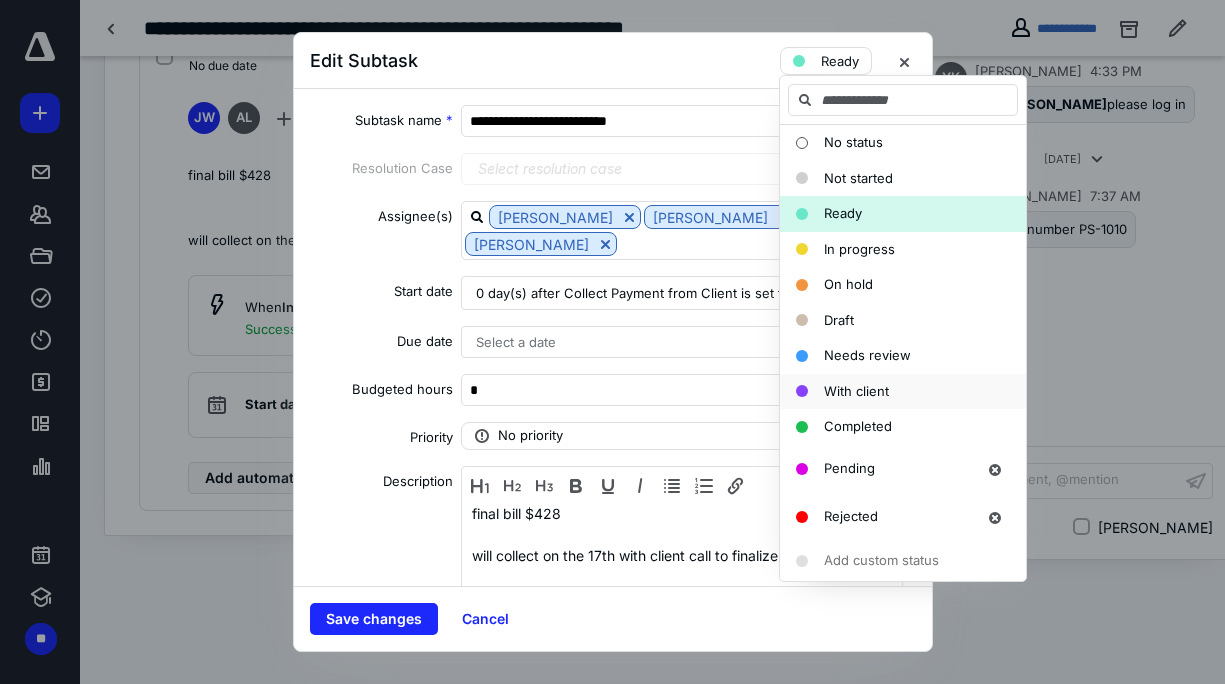 click on "With client" at bounding box center [856, 391] 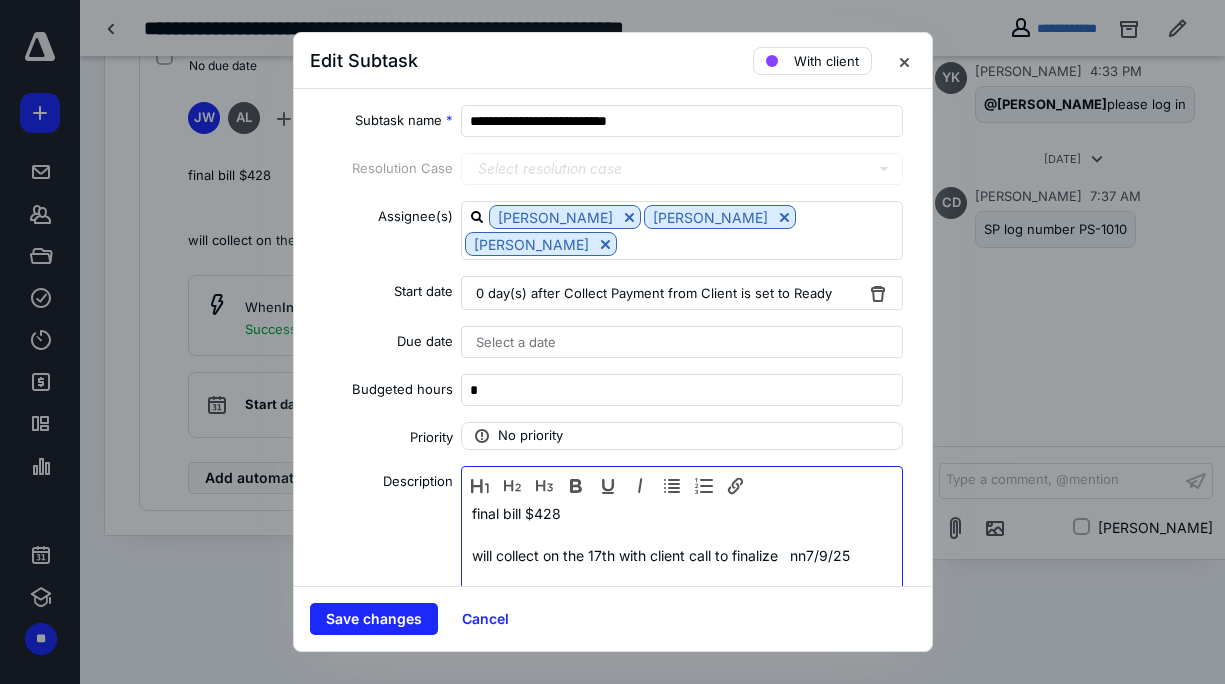 click on "final bill $428 will collect on the 17th with client call to finalize   nn7/9/25" at bounding box center (682, 555) 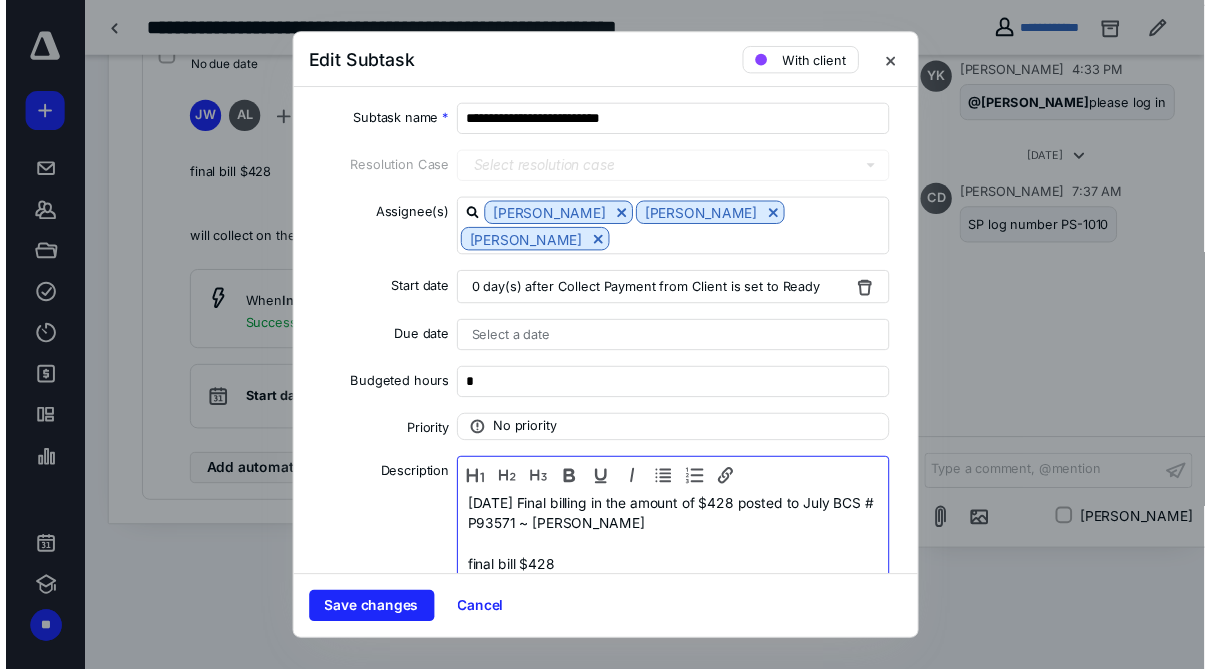 scroll, scrollTop: 22, scrollLeft: 0, axis: vertical 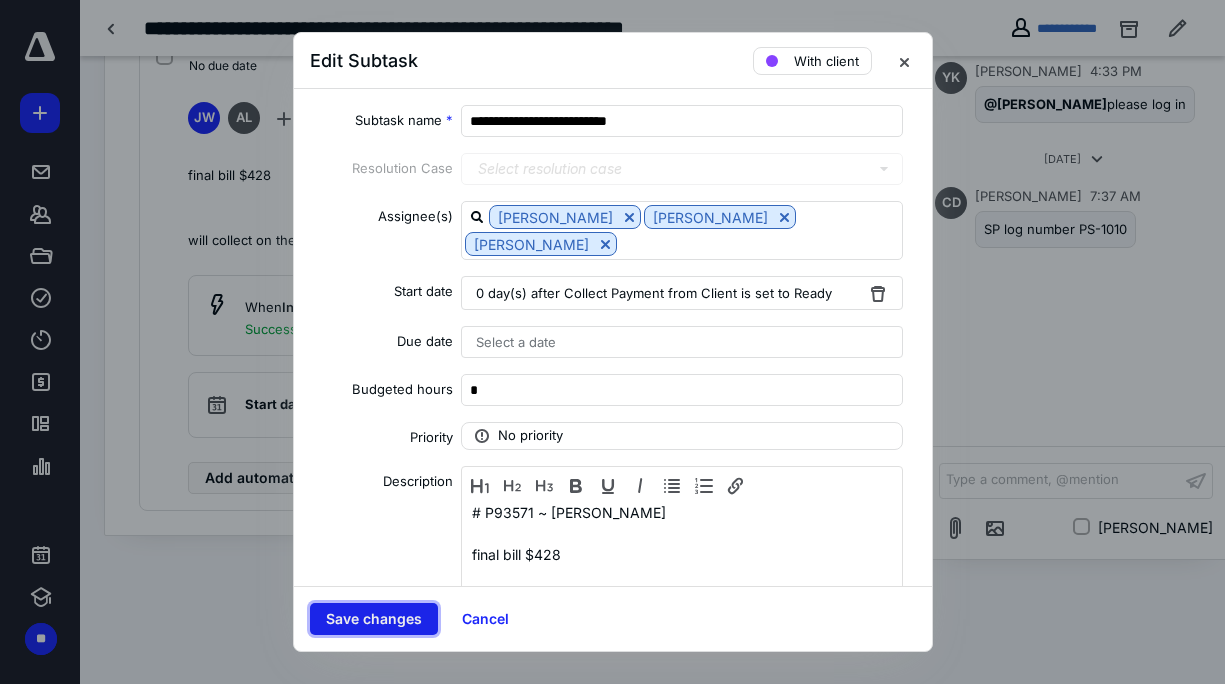 click on "Save changes" at bounding box center [374, 619] 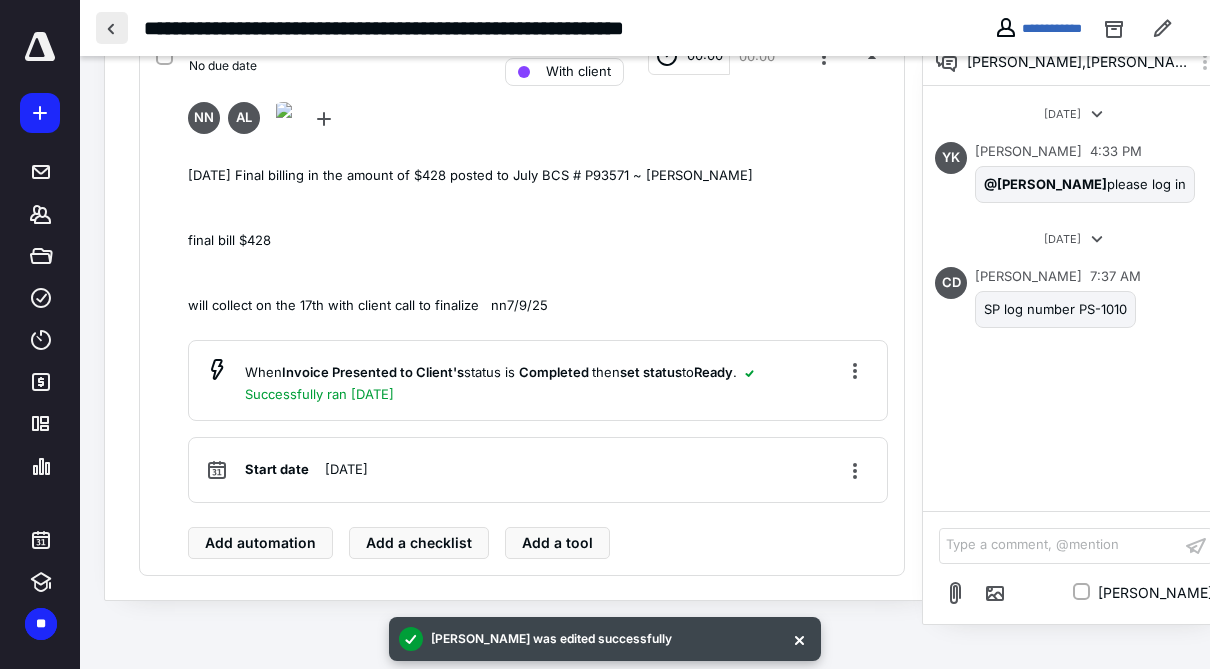 click at bounding box center (112, 28) 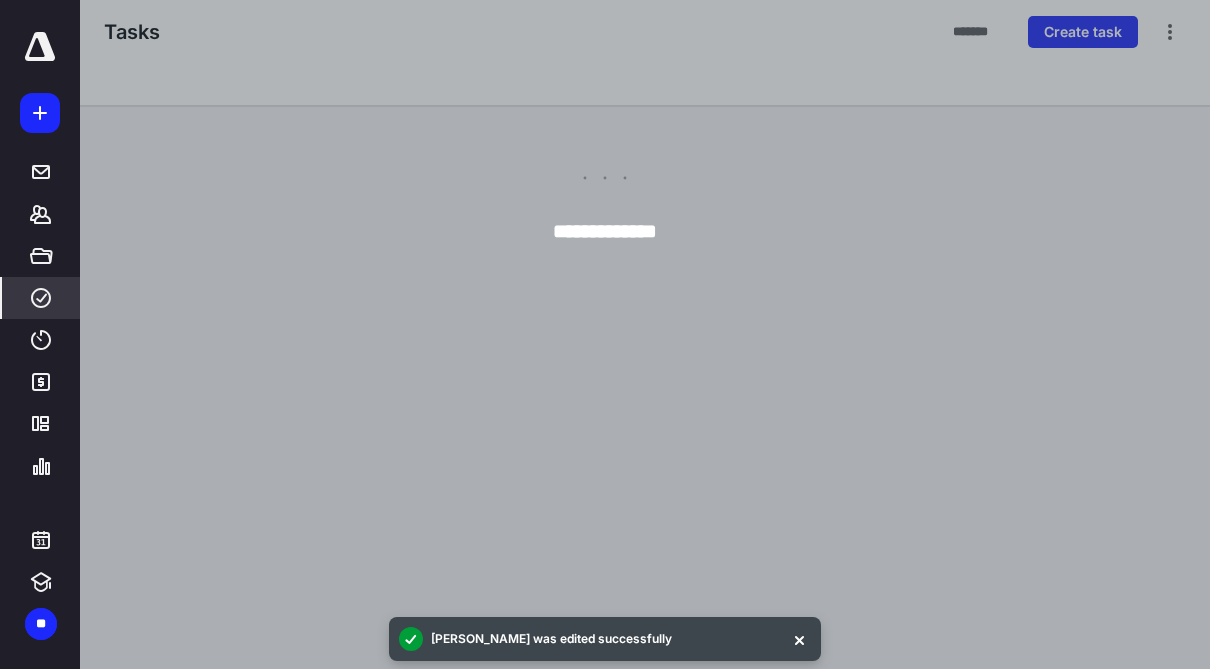 scroll, scrollTop: 0, scrollLeft: 0, axis: both 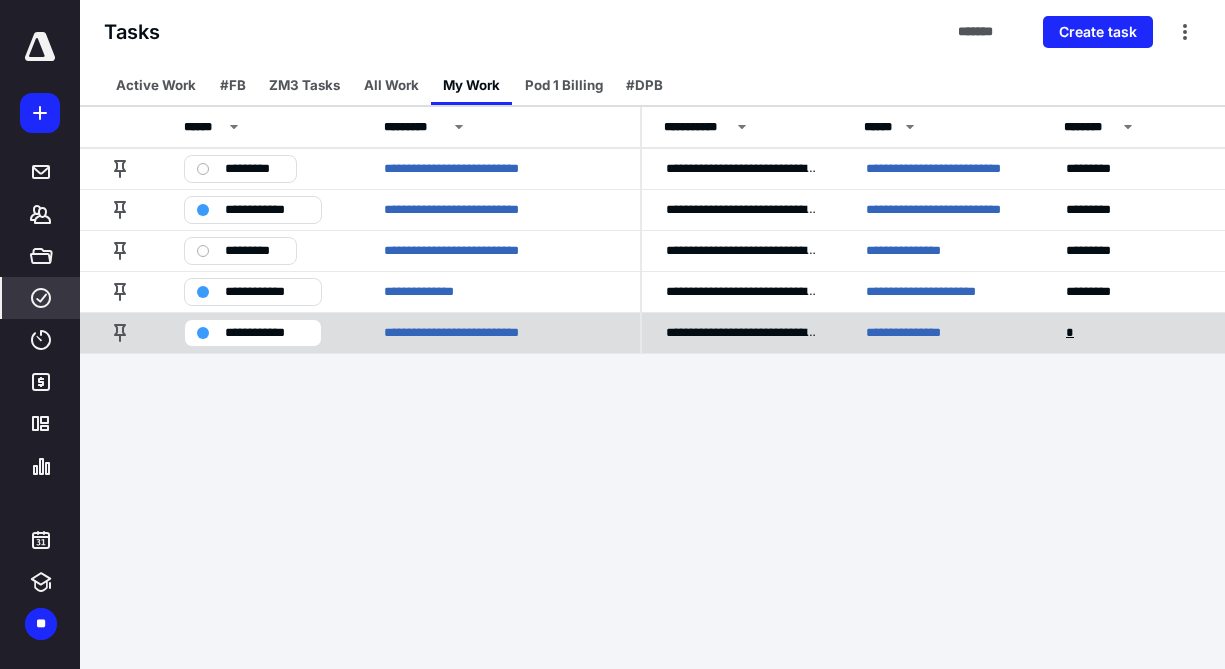 click on "*" at bounding box center [1072, 333] 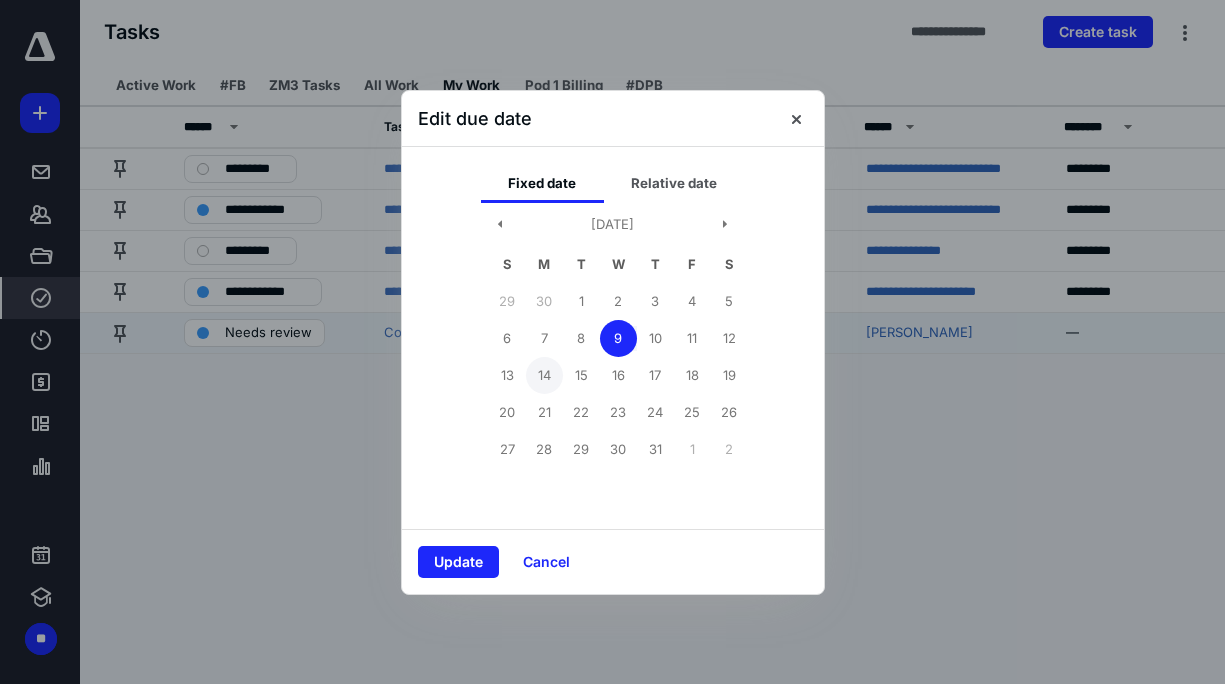 click on "14" at bounding box center (544, 375) 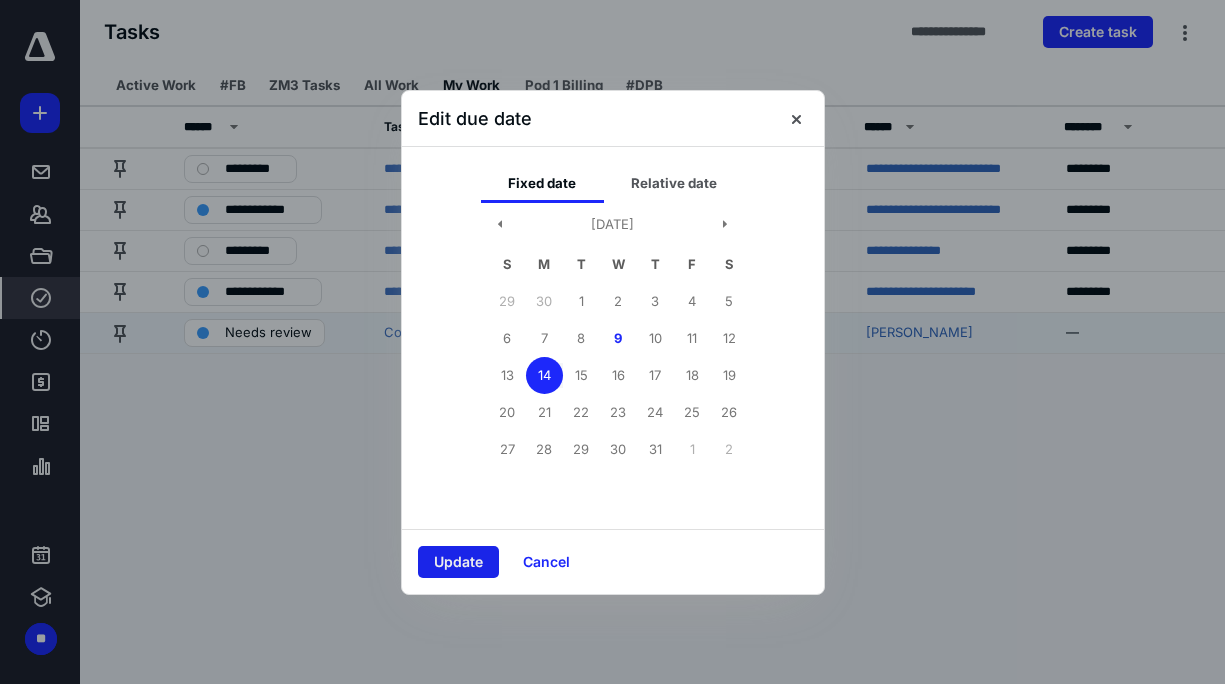 click on "Update" at bounding box center (458, 562) 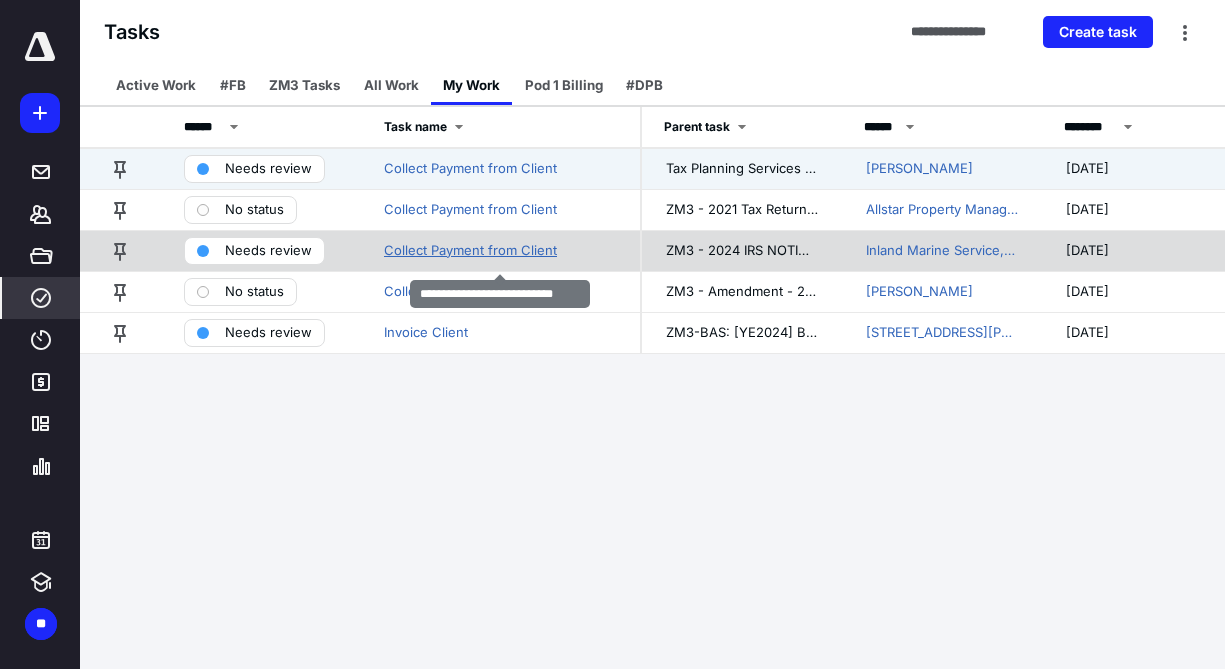 click on "Collect Payment from Client" at bounding box center [470, 251] 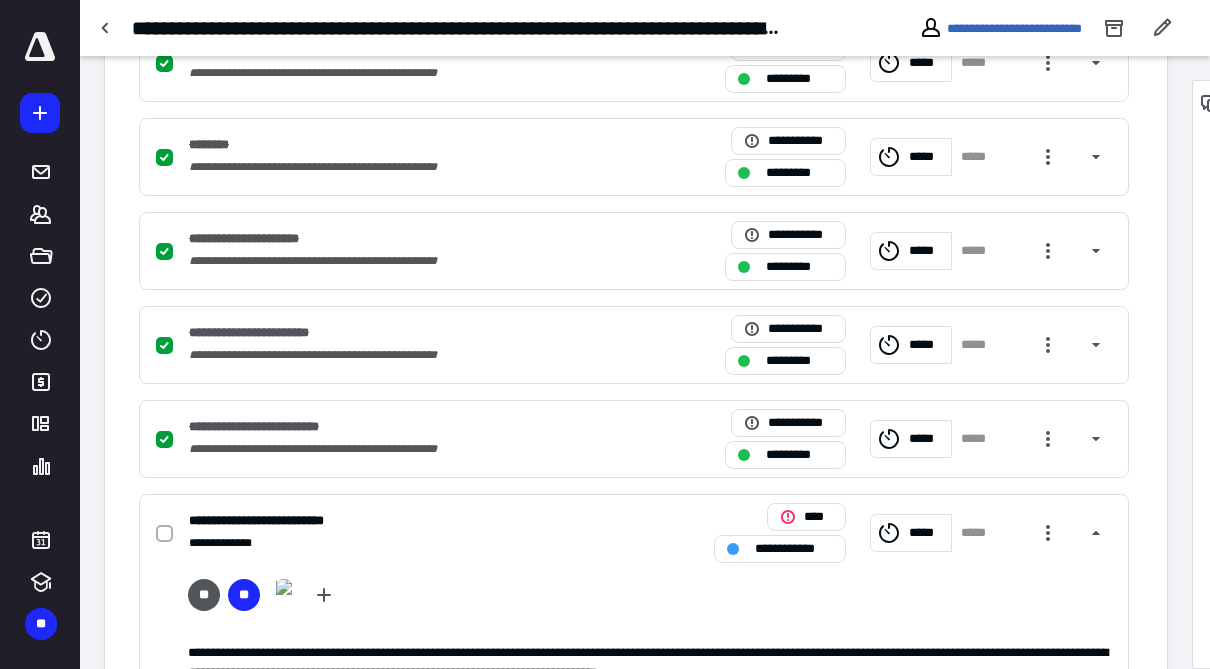 scroll, scrollTop: 1287, scrollLeft: 0, axis: vertical 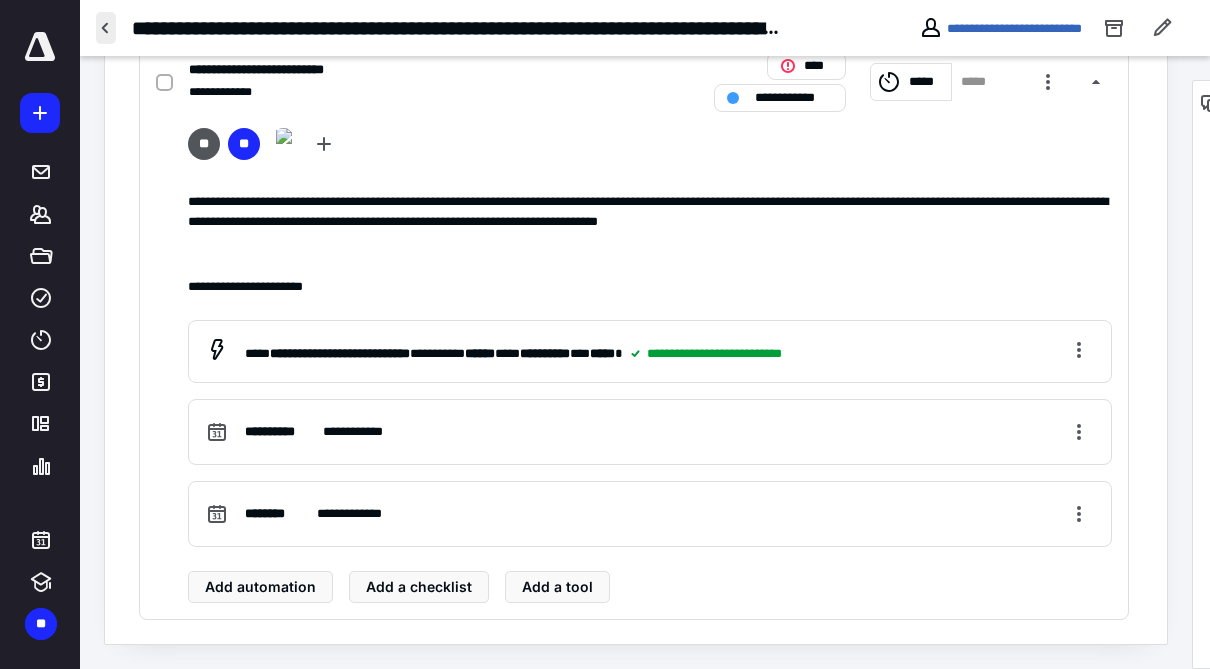 click at bounding box center (106, 28) 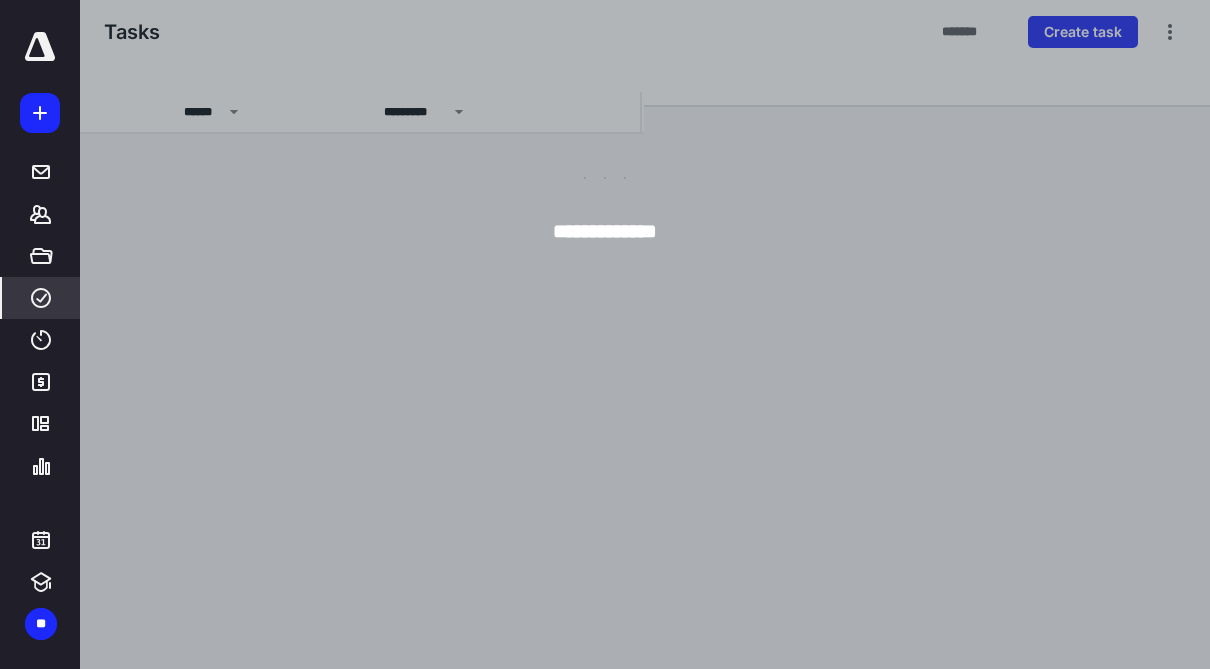 scroll, scrollTop: 0, scrollLeft: 0, axis: both 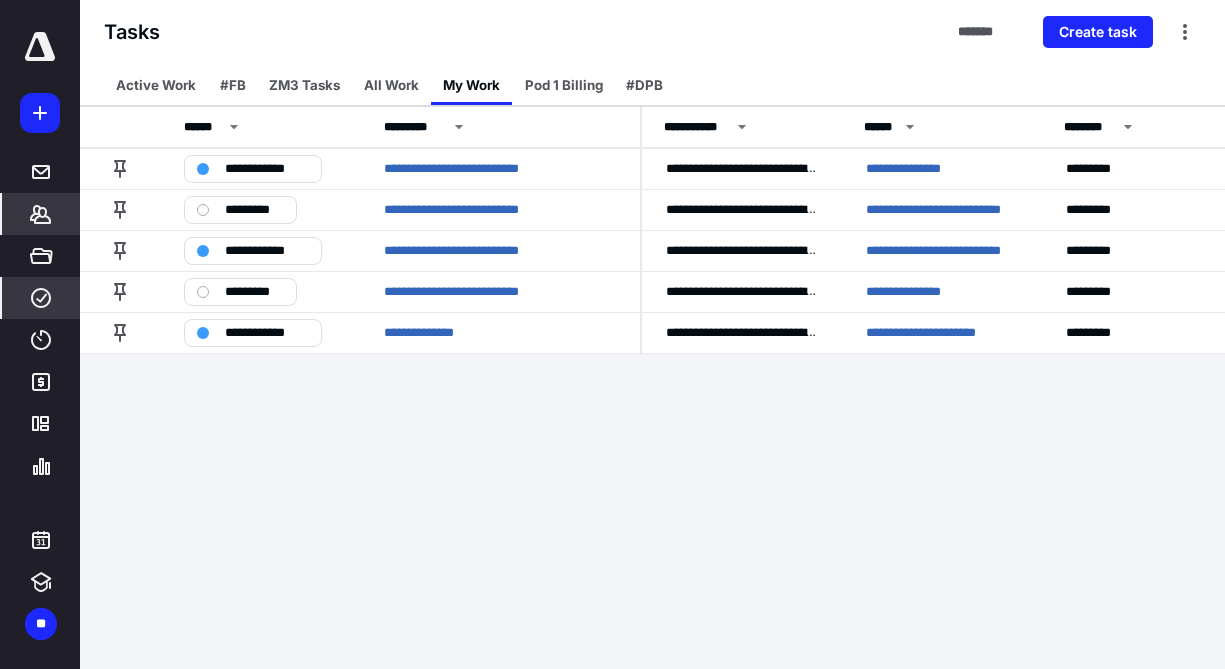 click on "*******" at bounding box center (41, 214) 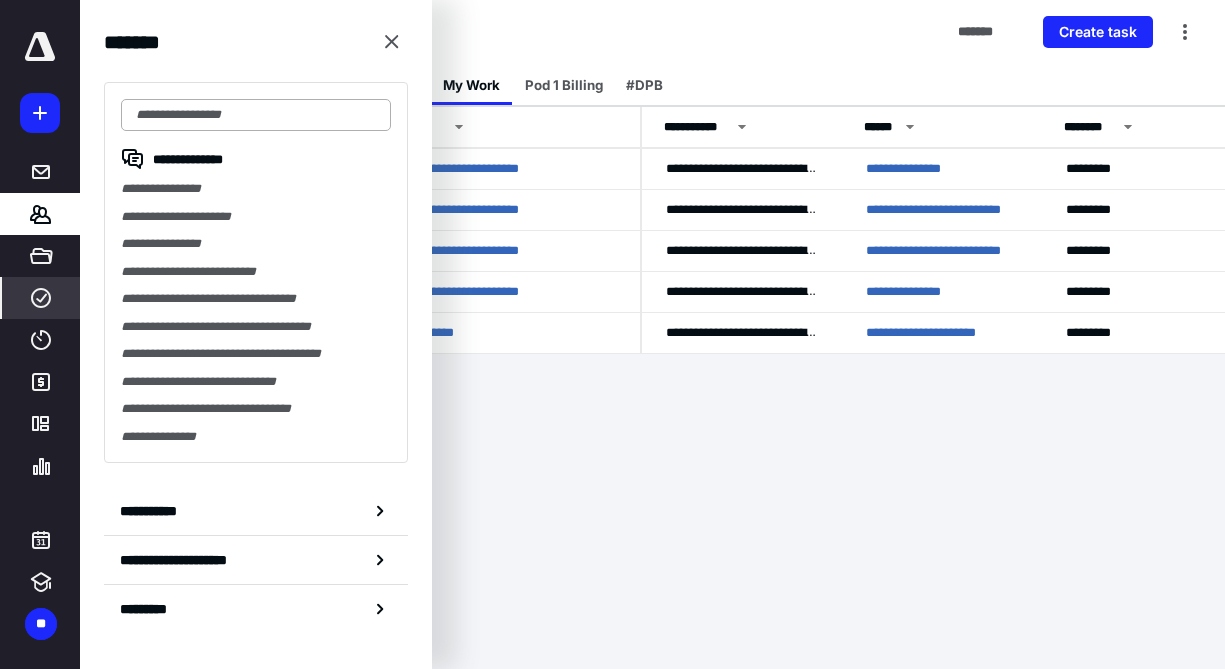 click at bounding box center [256, 115] 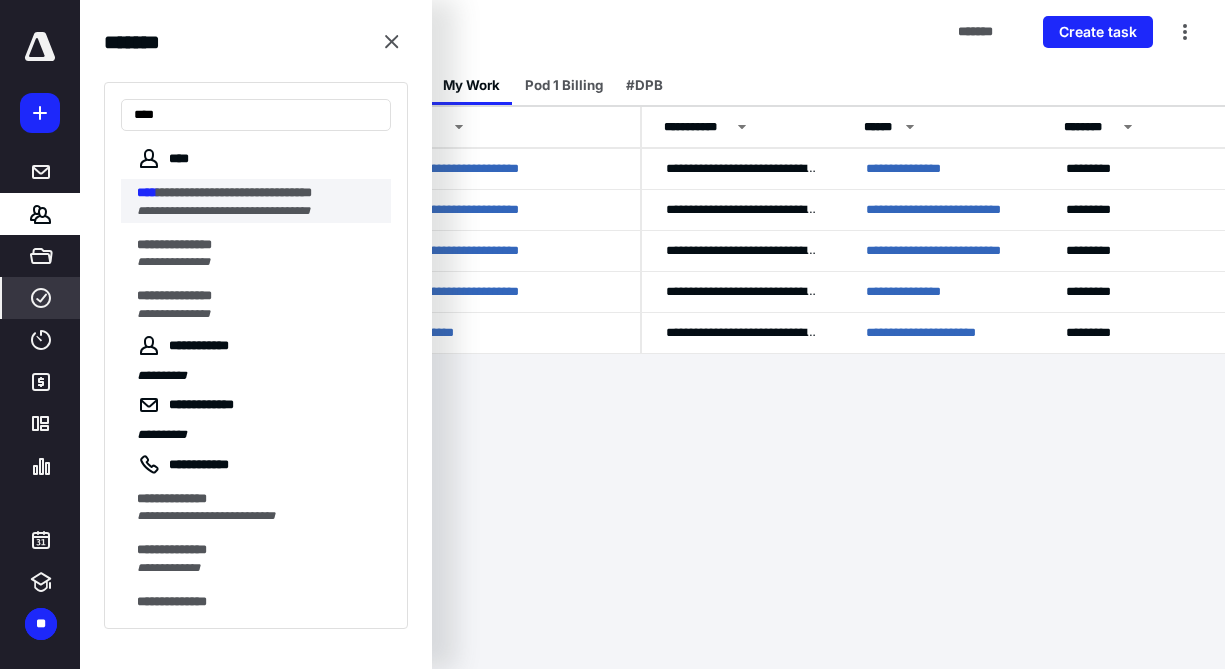 type on "****" 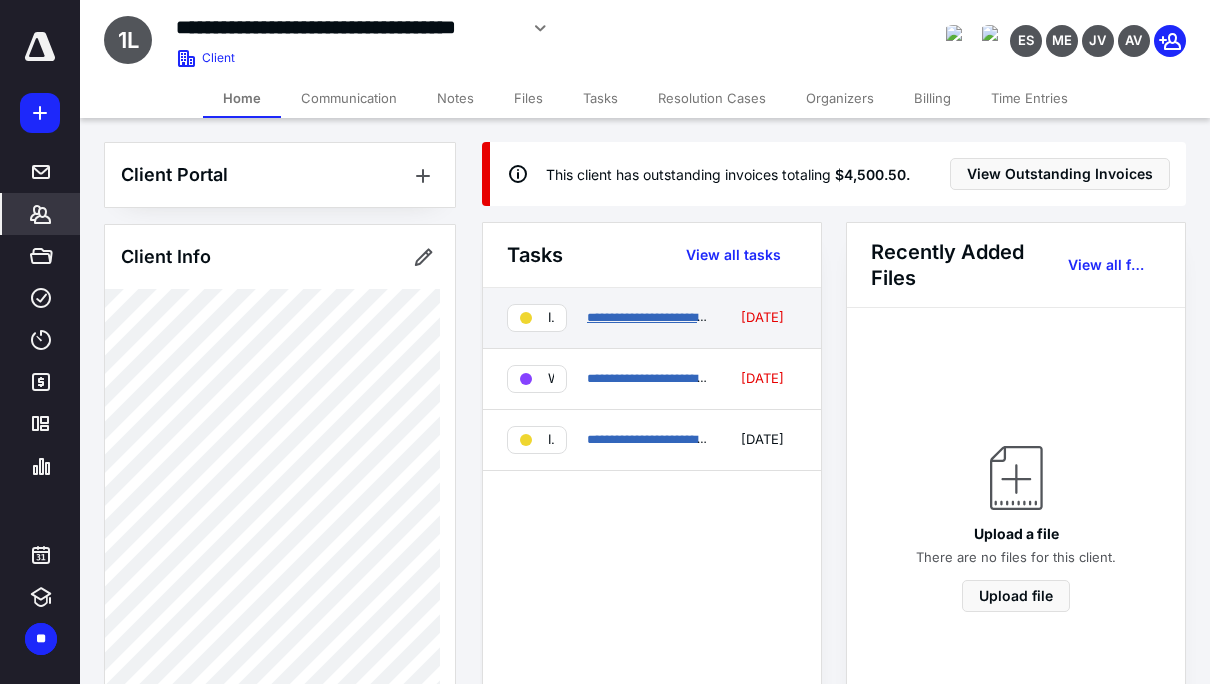 click on "**********" at bounding box center [749, 317] 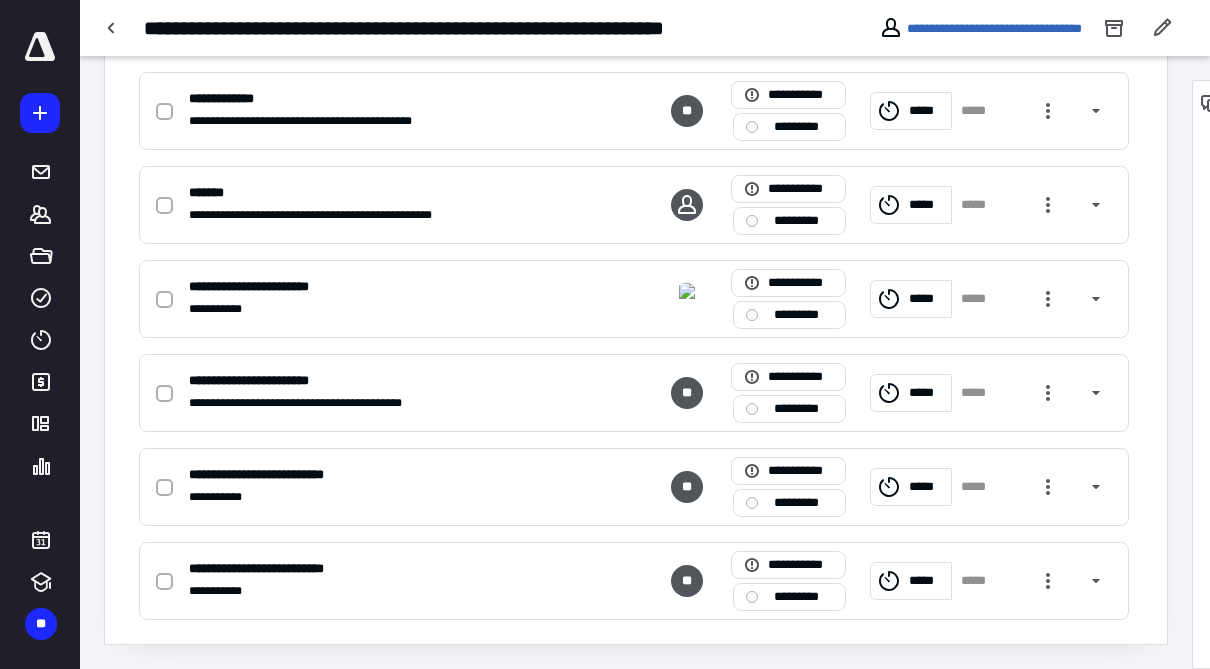 scroll, scrollTop: 1540, scrollLeft: 2, axis: both 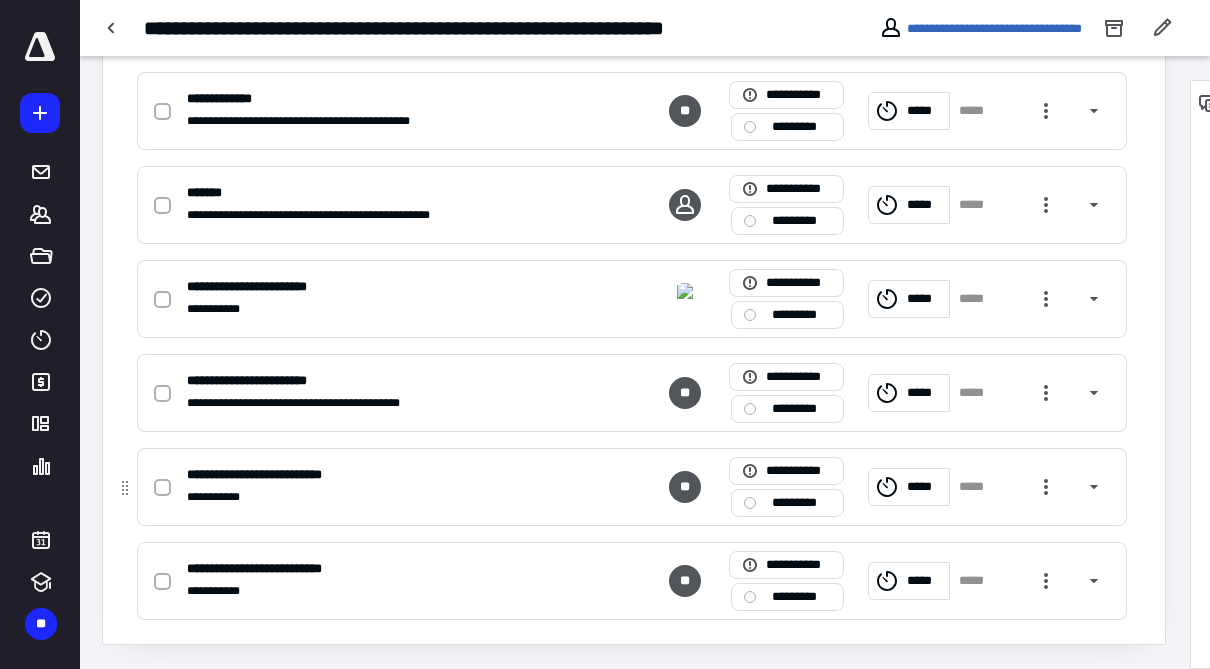 click on "**********" at bounding box center [369, 497] 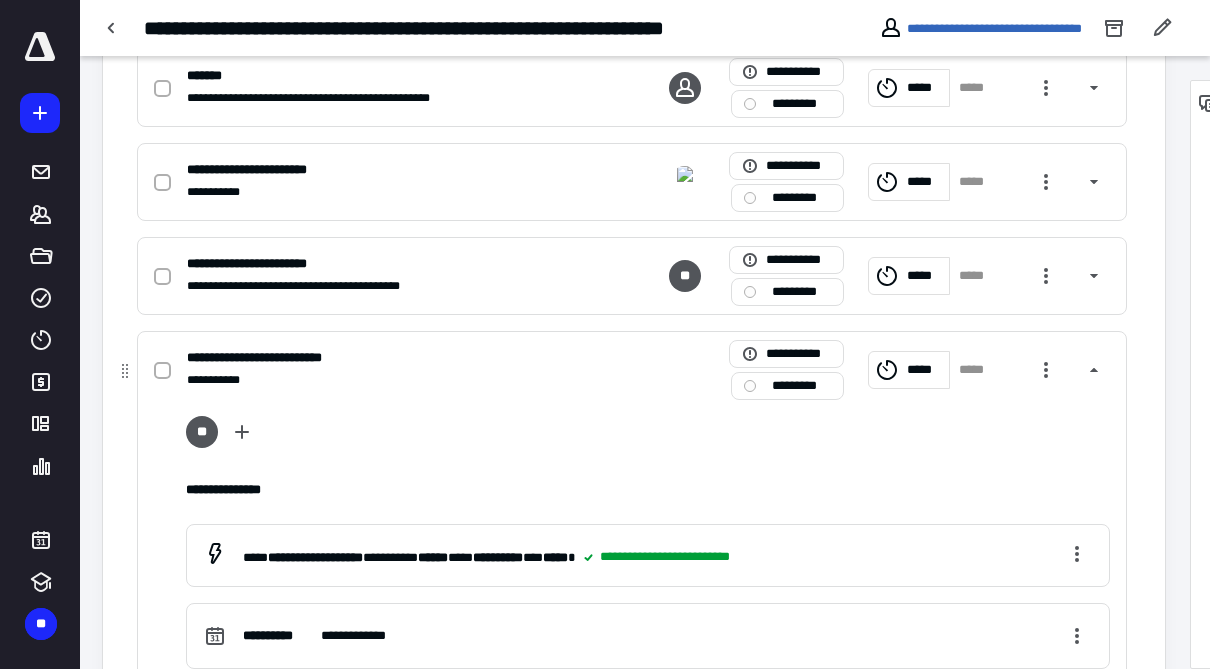 scroll, scrollTop: 1873, scrollLeft: 2, axis: both 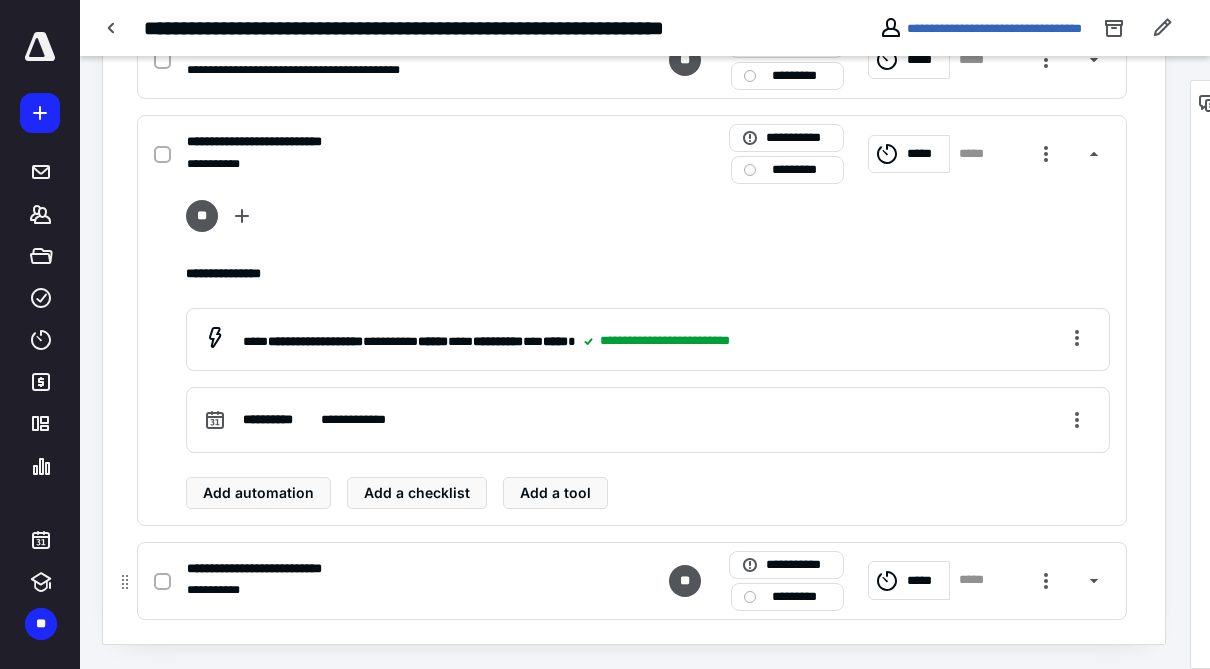 click on "**********" at bounding box center [369, 569] 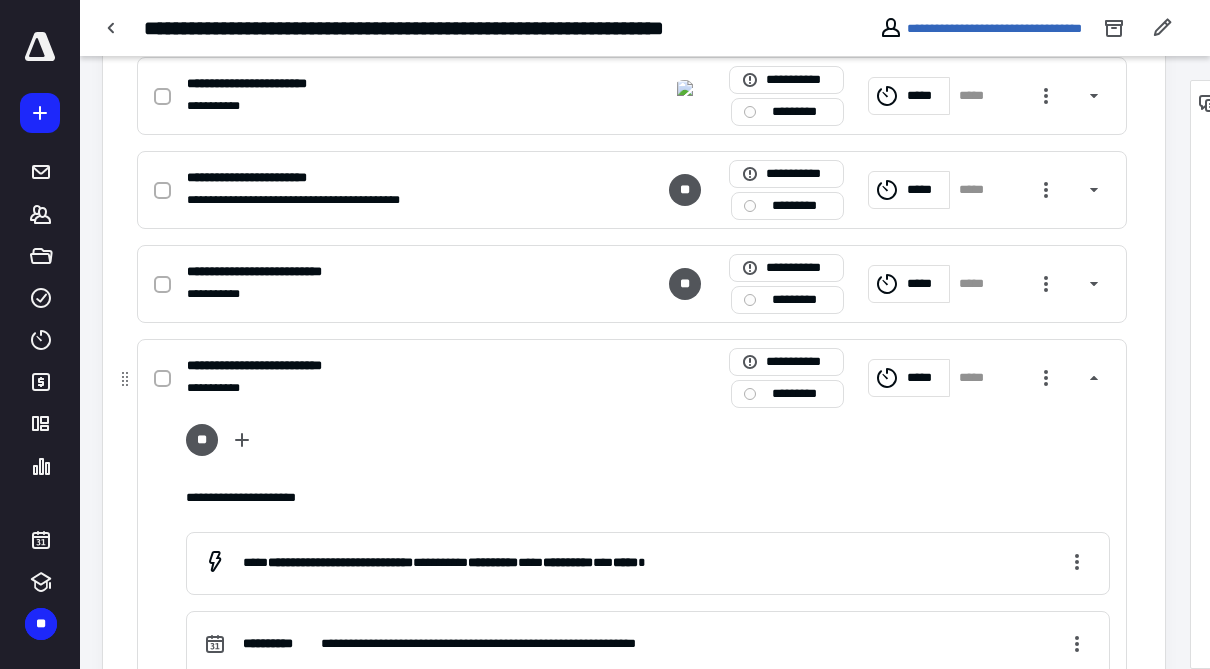 scroll, scrollTop: 1744, scrollLeft: 2, axis: both 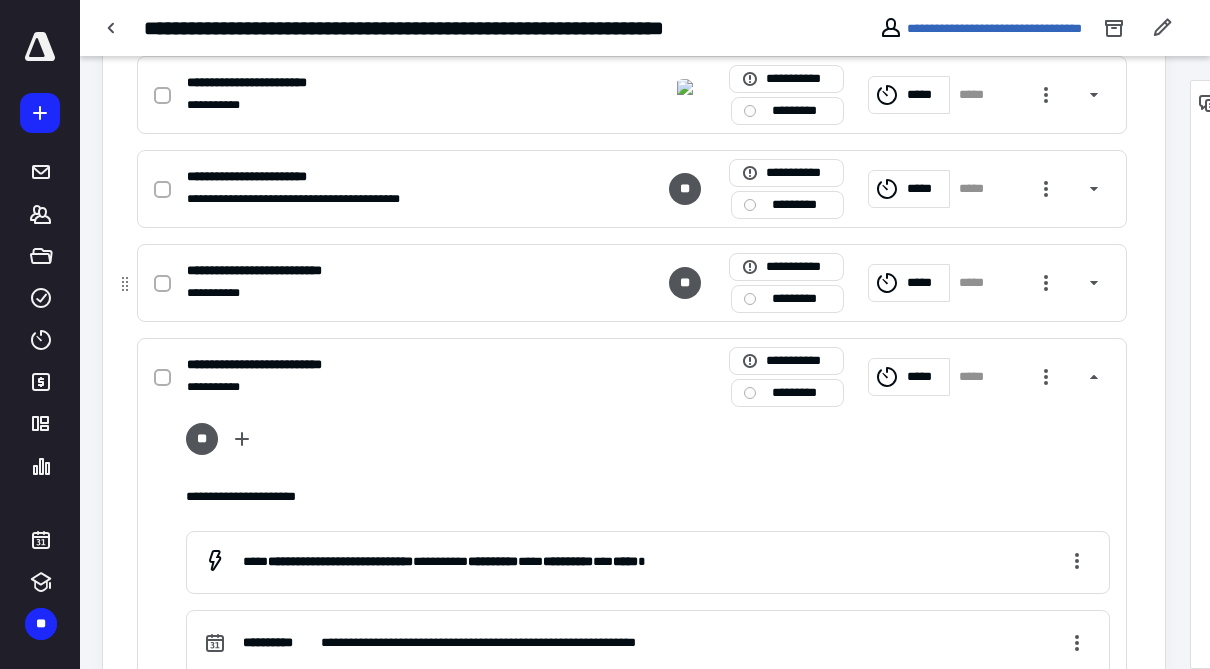 click on "**********" at bounding box center (369, 271) 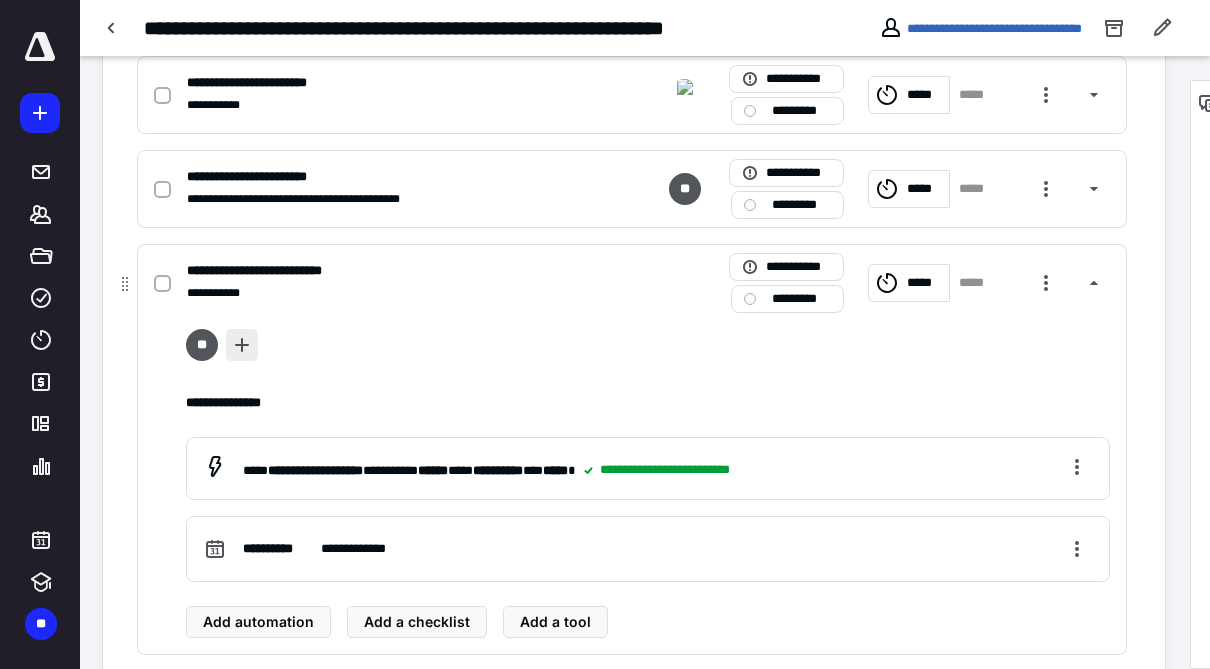 click at bounding box center (242, 345) 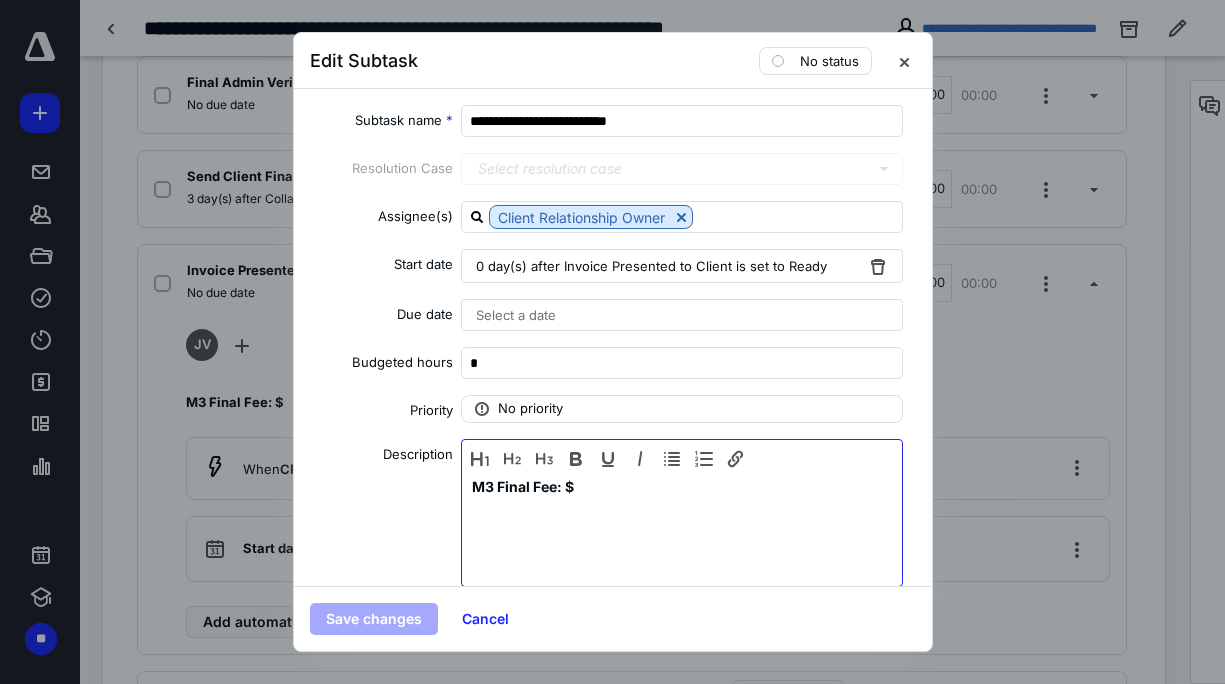 click on "M3 Final Fee: $" at bounding box center (682, 528) 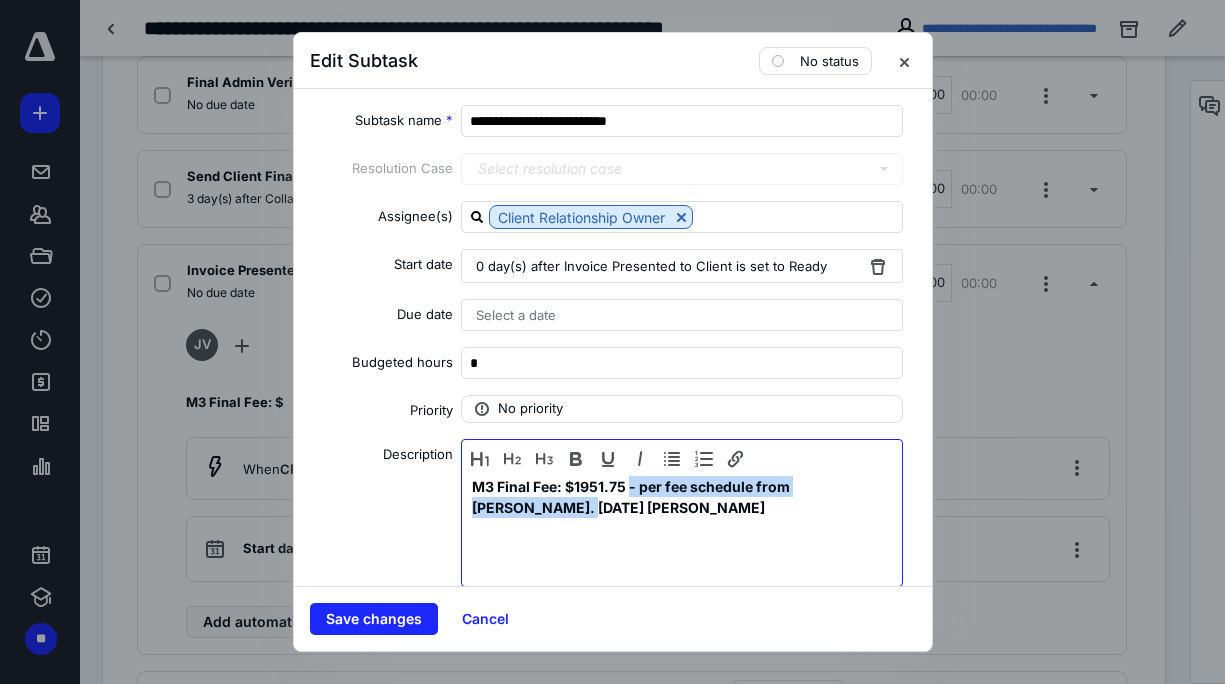 drag, startPoint x: 502, startPoint y: 506, endPoint x: 626, endPoint y: 488, distance: 125.299644 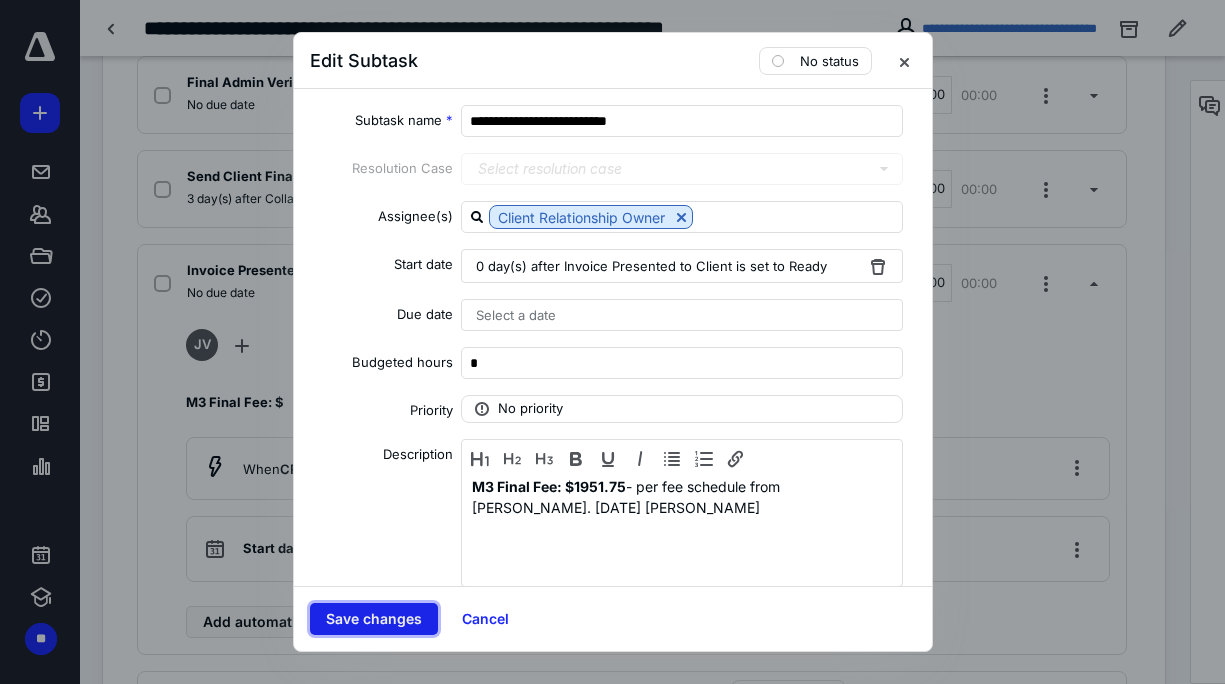 click on "Save changes" at bounding box center [374, 619] 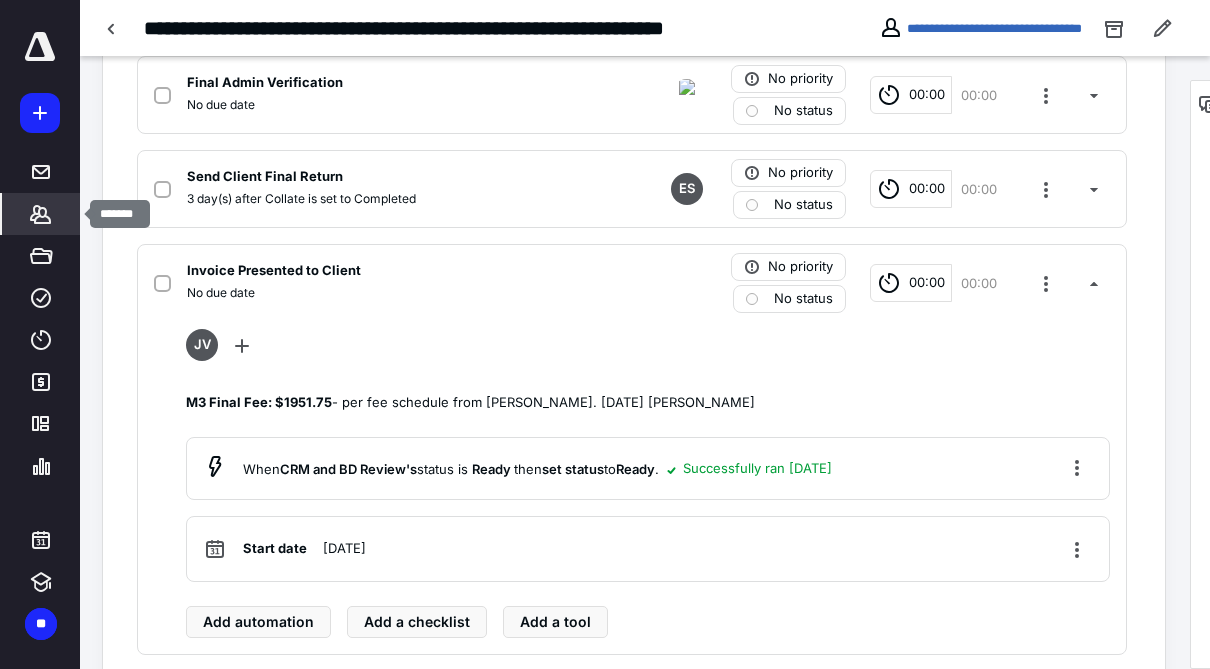 click 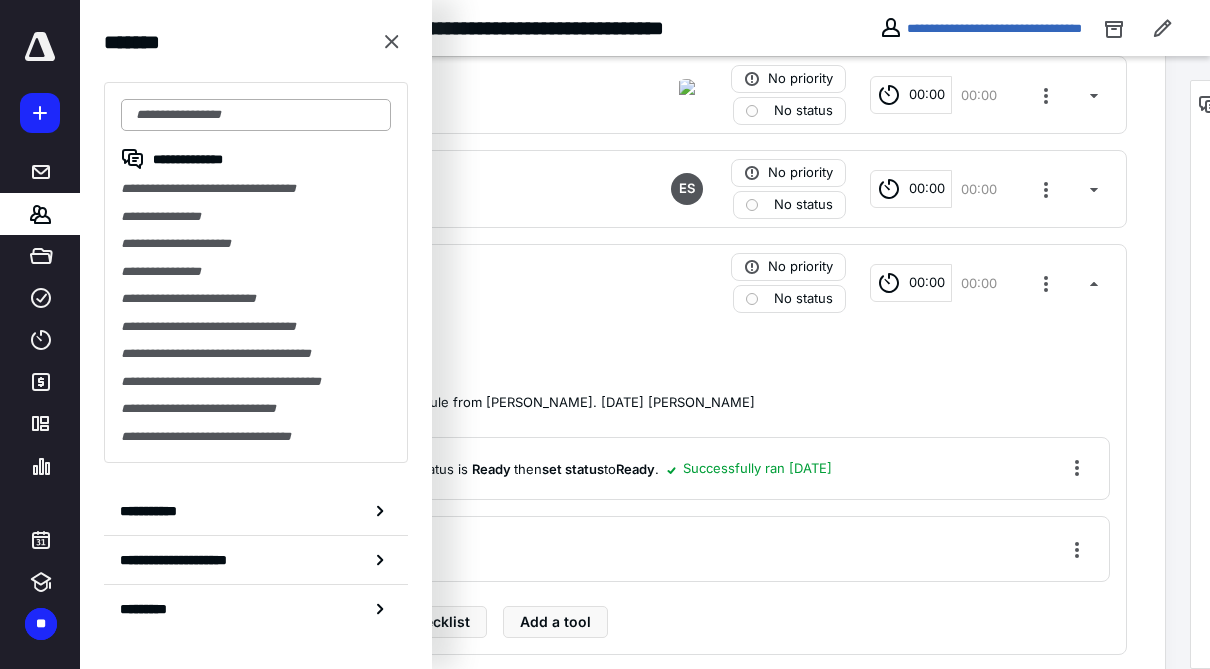 click at bounding box center (256, 115) 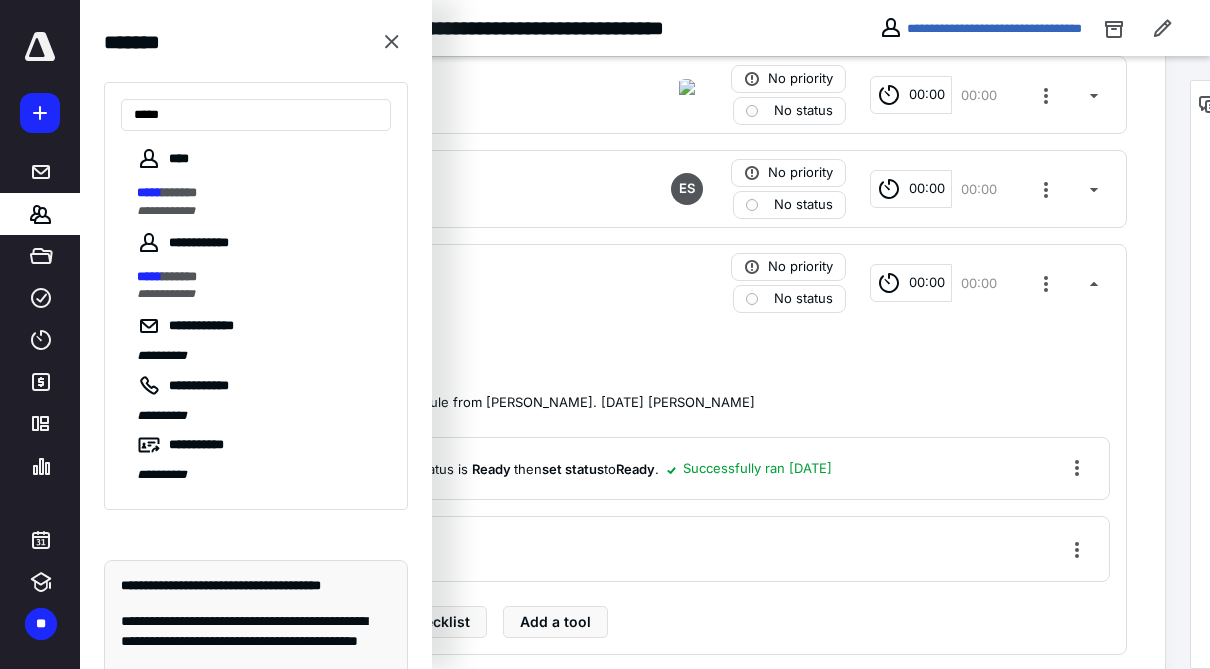 type on "*****" 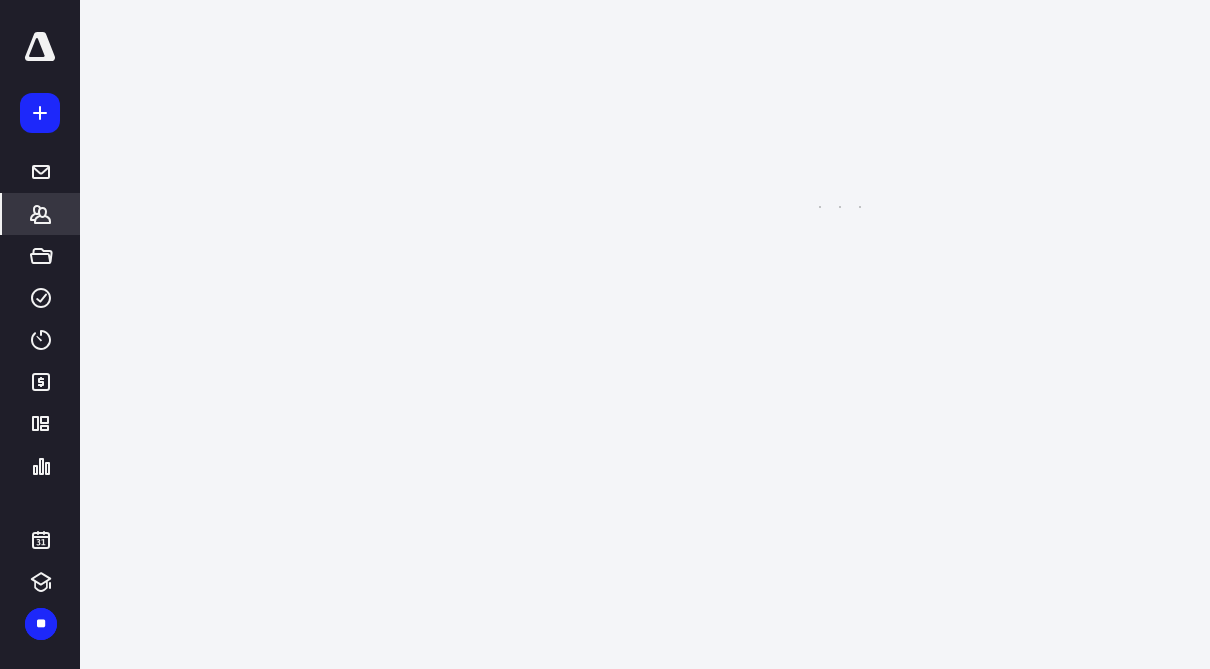 scroll, scrollTop: 0, scrollLeft: 0, axis: both 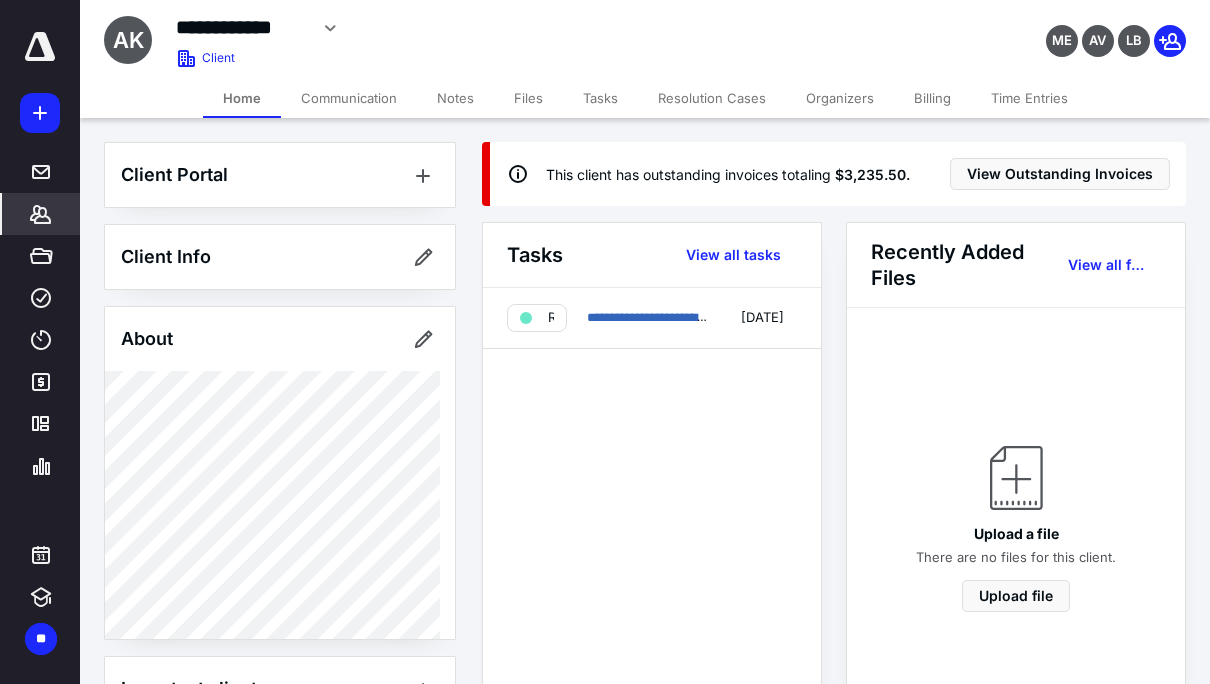 click 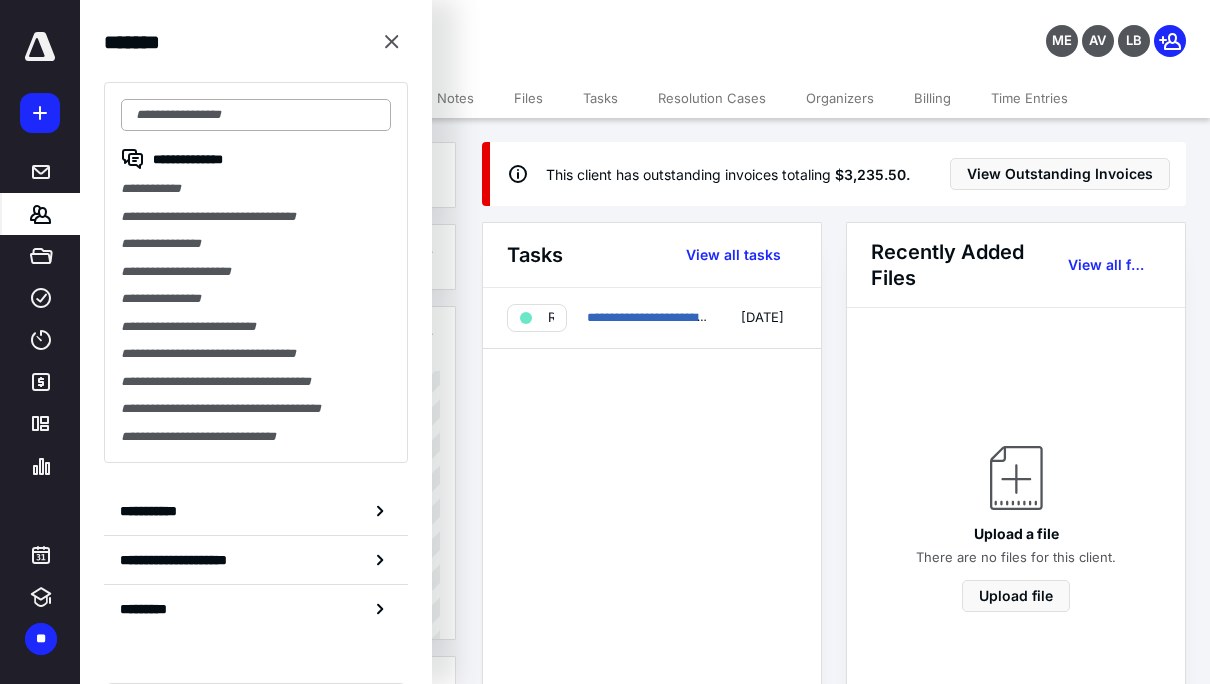 click at bounding box center (256, 115) 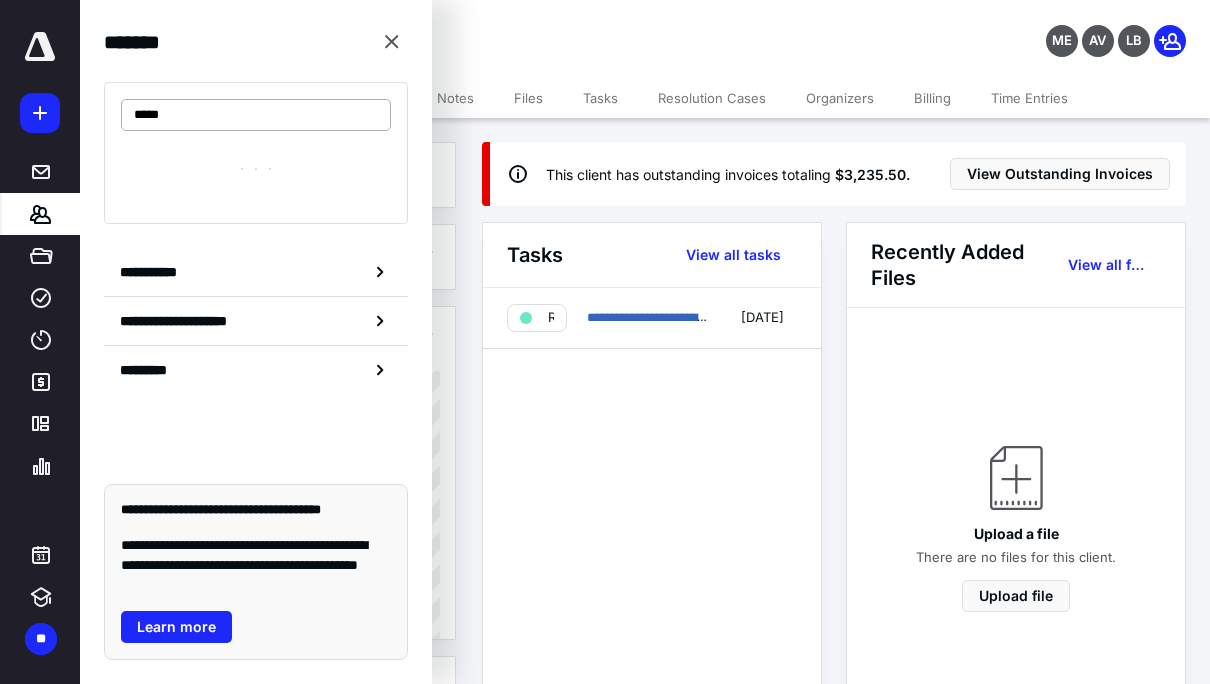 type on "******" 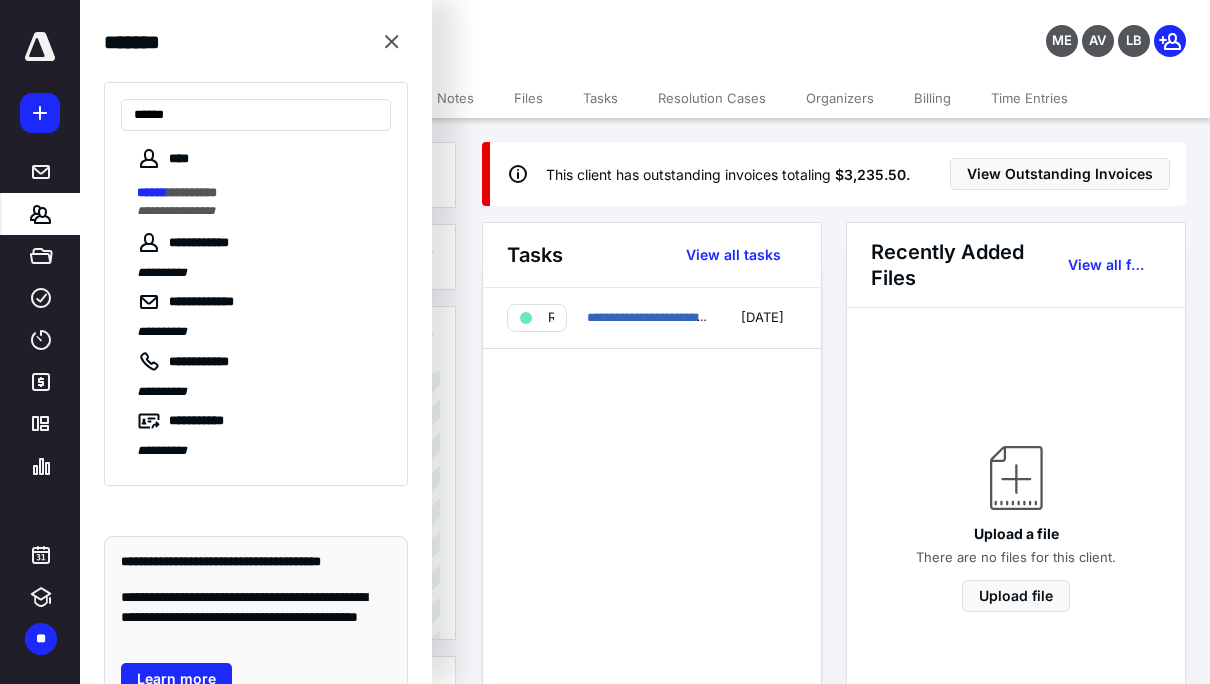 click on "**********" at bounding box center [176, 211] 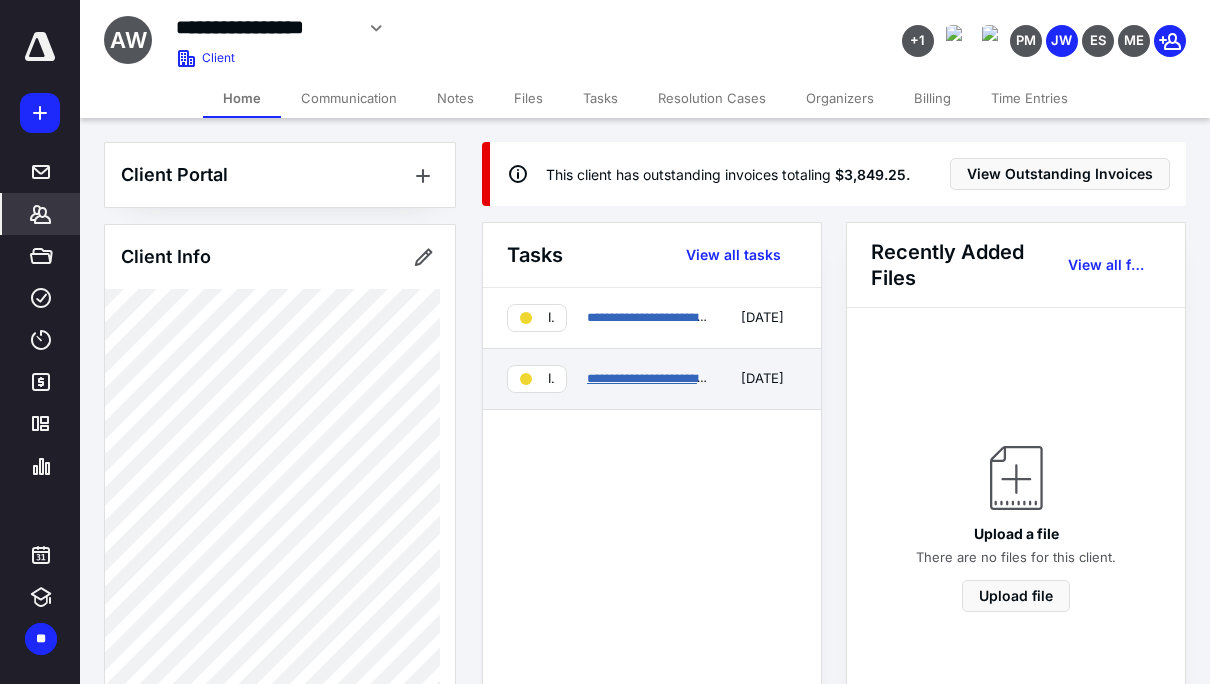 click on "**********" at bounding box center [702, 378] 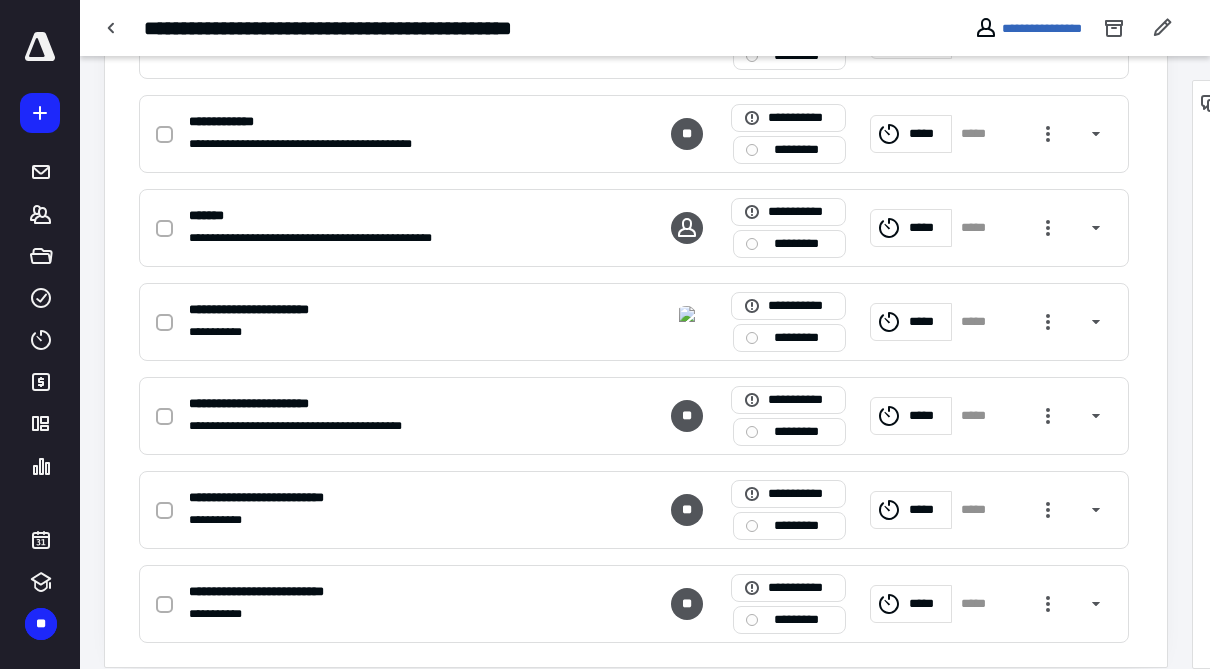 scroll, scrollTop: 1540, scrollLeft: 0, axis: vertical 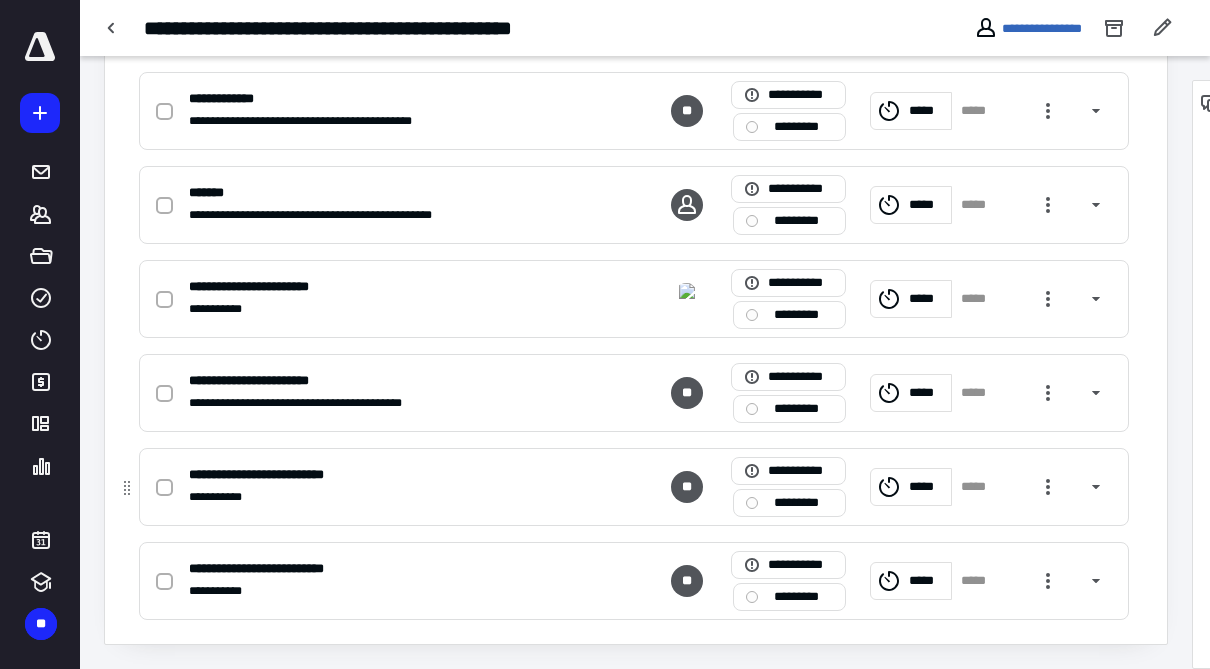 click on "**********" at bounding box center (371, 475) 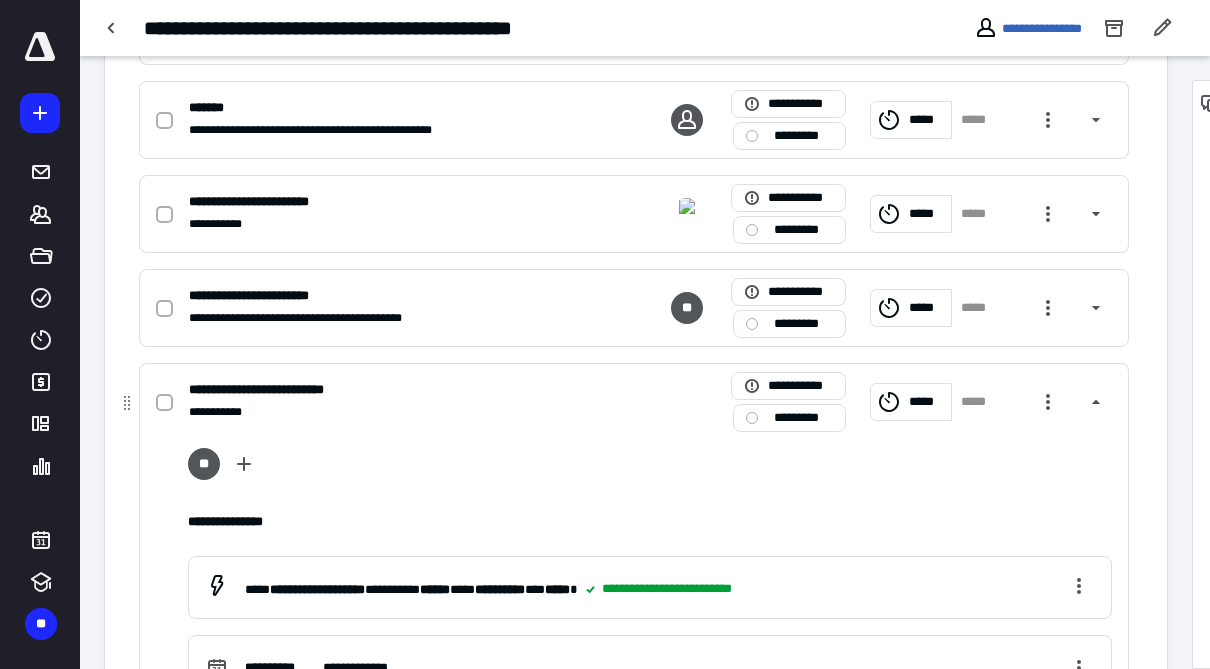 scroll, scrollTop: 1660, scrollLeft: 0, axis: vertical 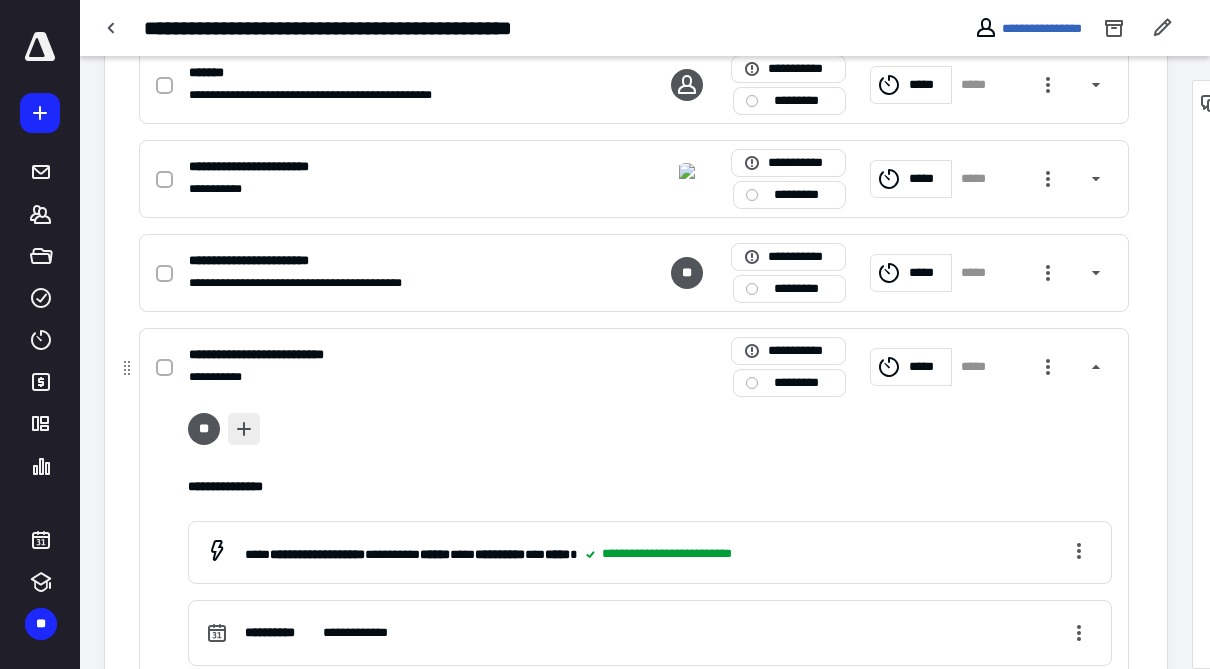 click at bounding box center (244, 429) 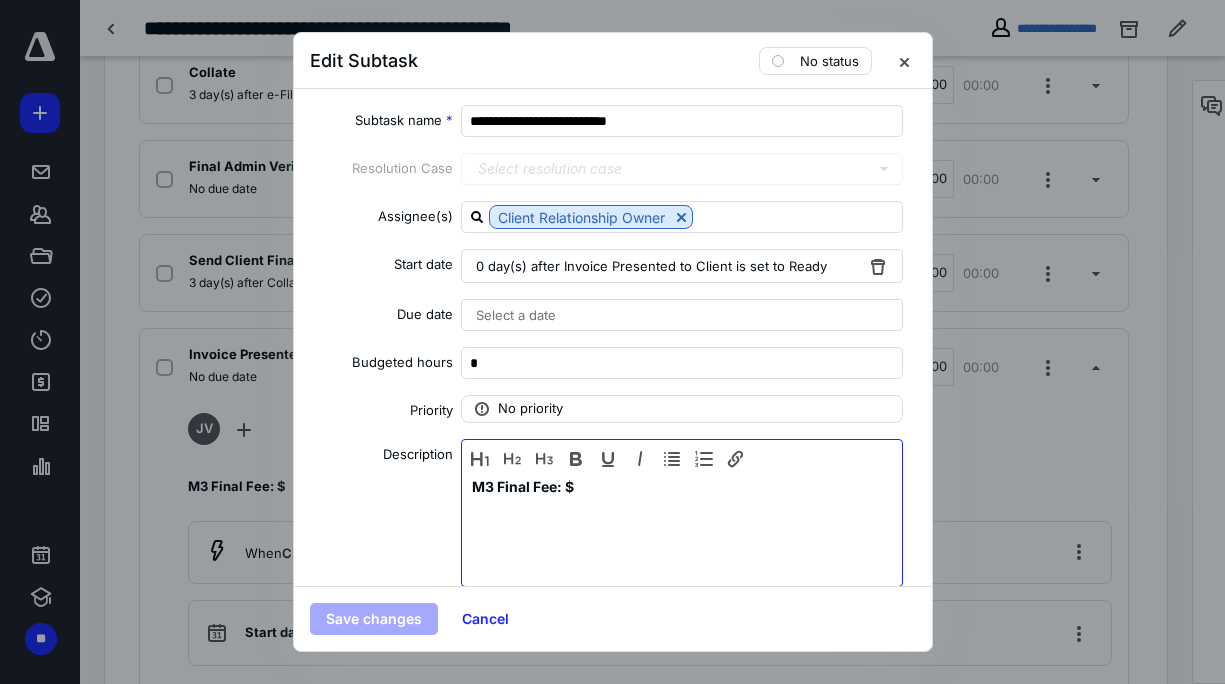 click on "M3 Final Fee: $" at bounding box center (682, 528) 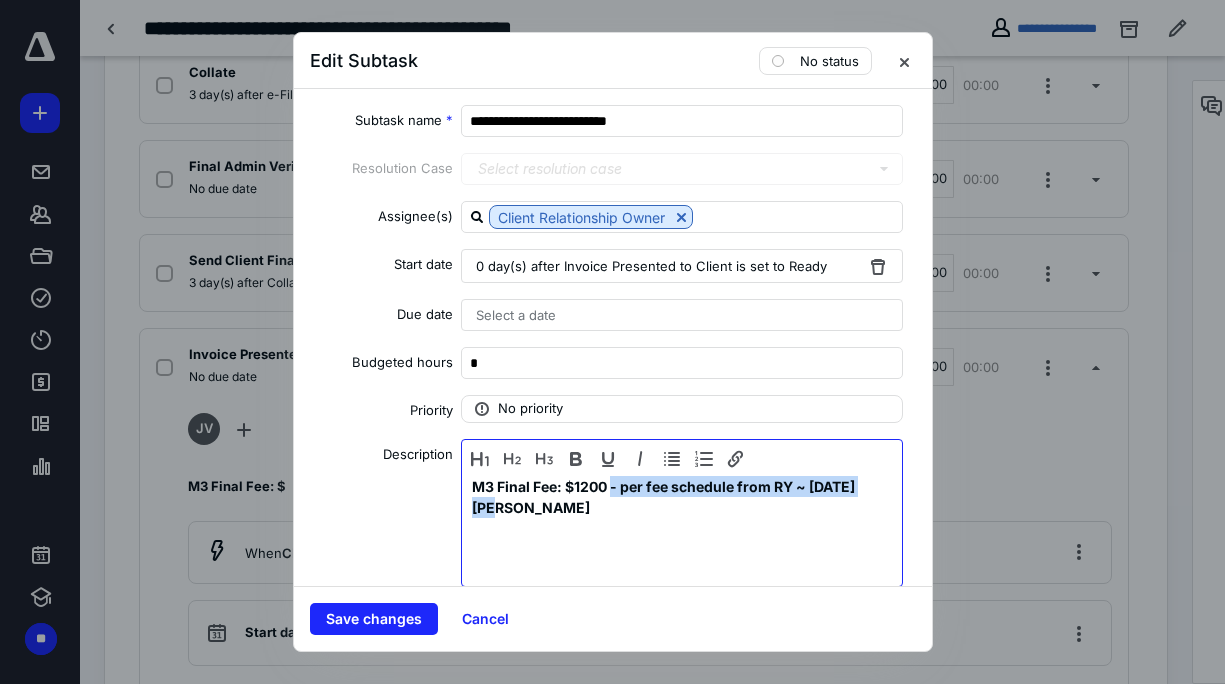 drag, startPoint x: 876, startPoint y: 491, endPoint x: 610, endPoint y: 495, distance: 266.03006 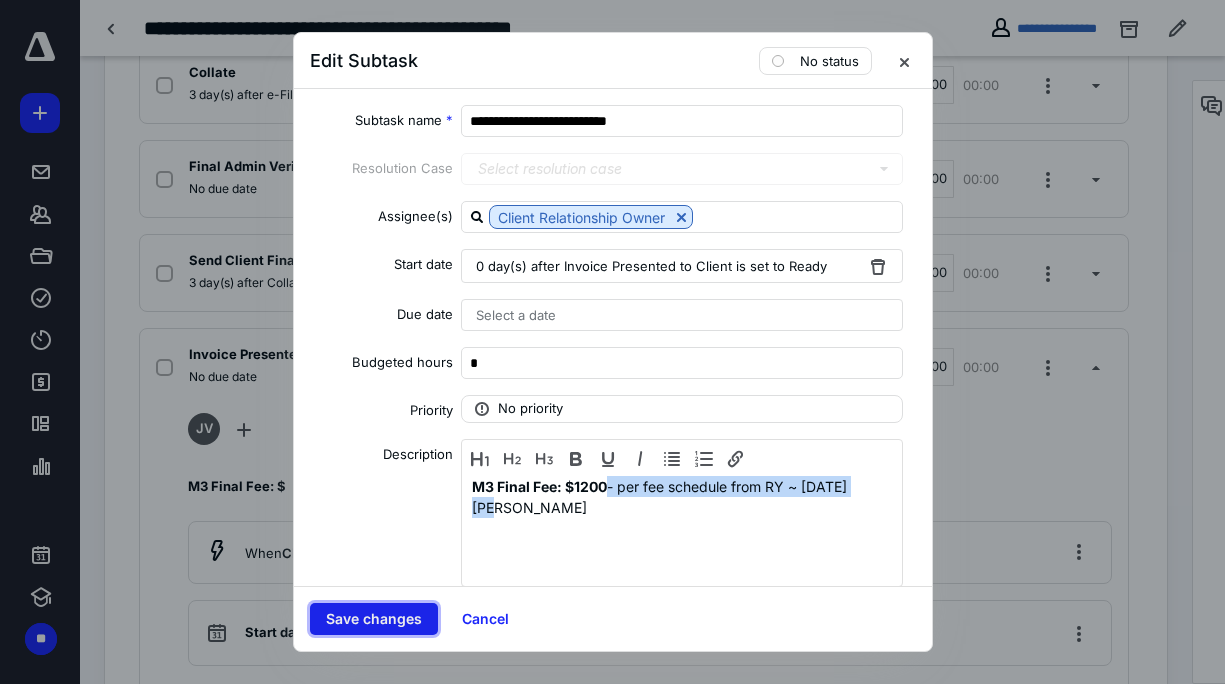 click on "Save changes" at bounding box center (374, 619) 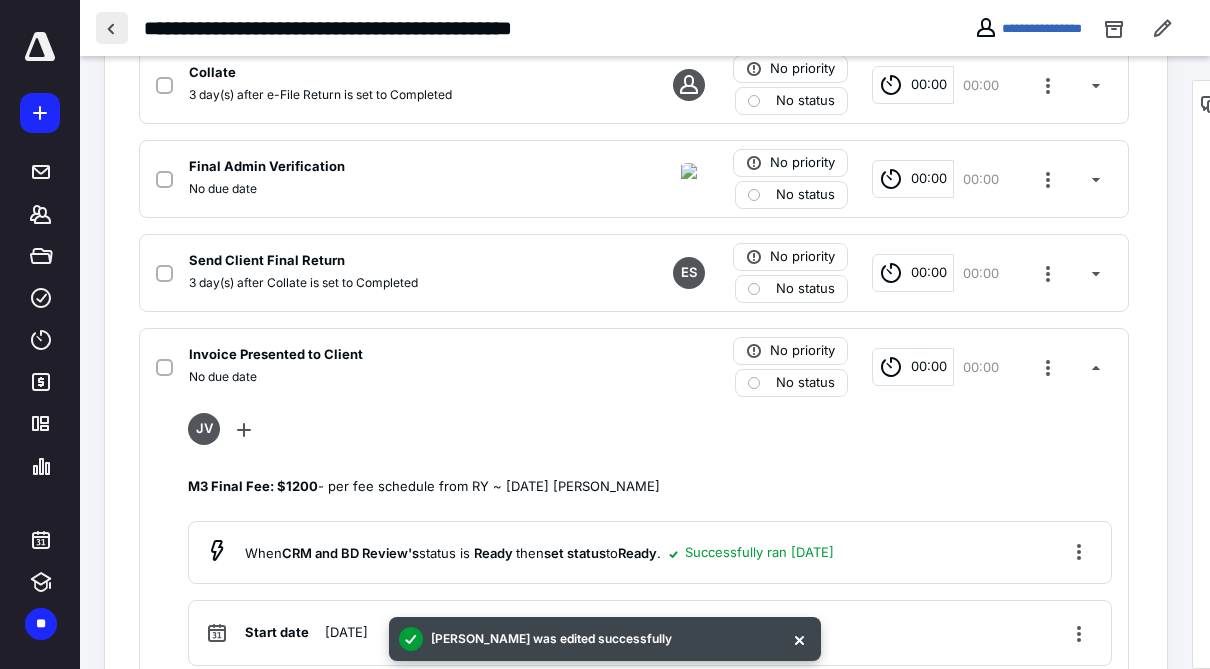 click at bounding box center [112, 28] 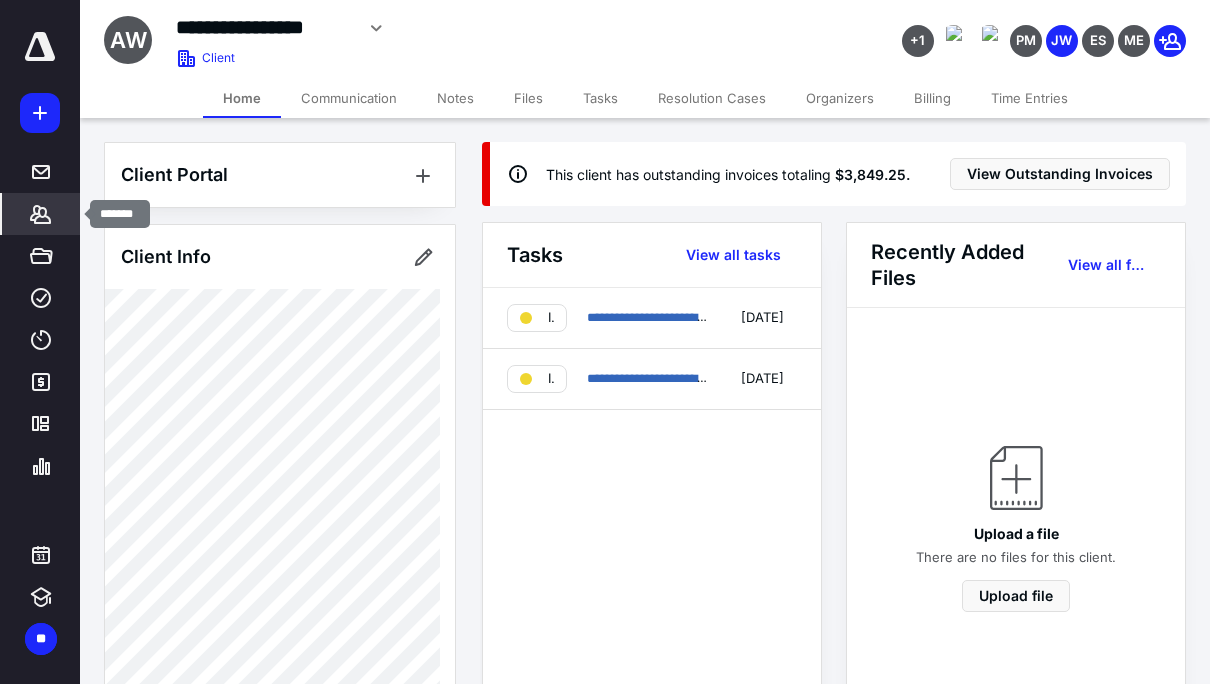 click 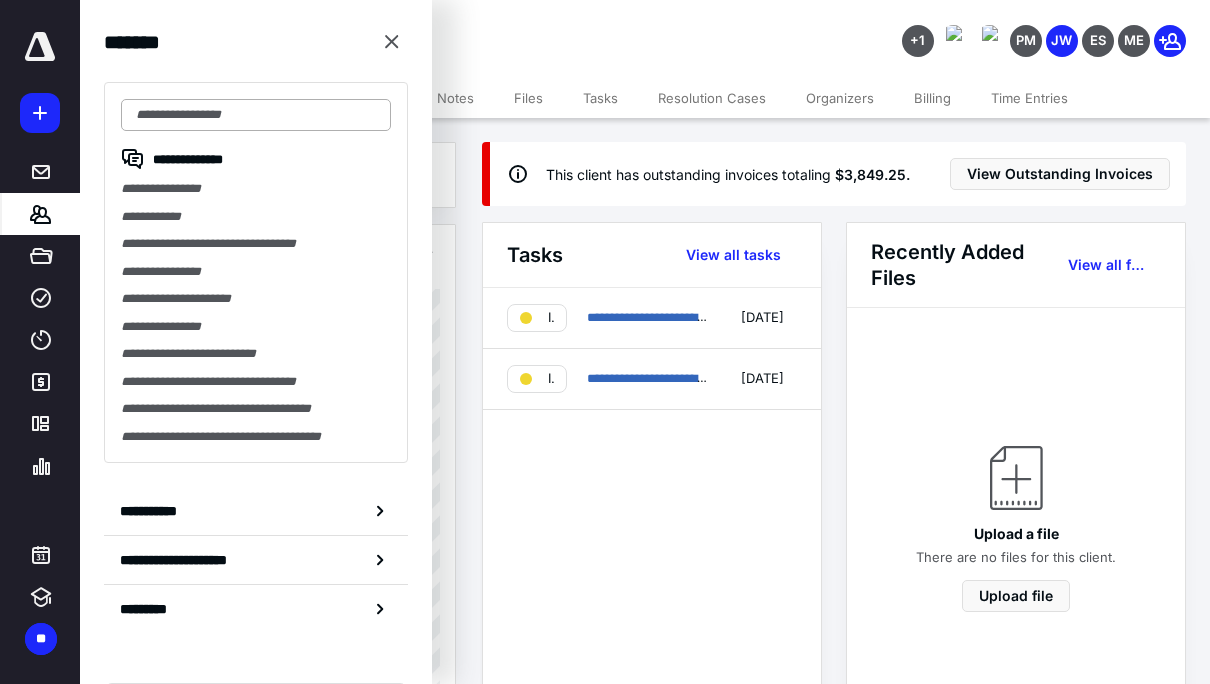 click at bounding box center [256, 115] 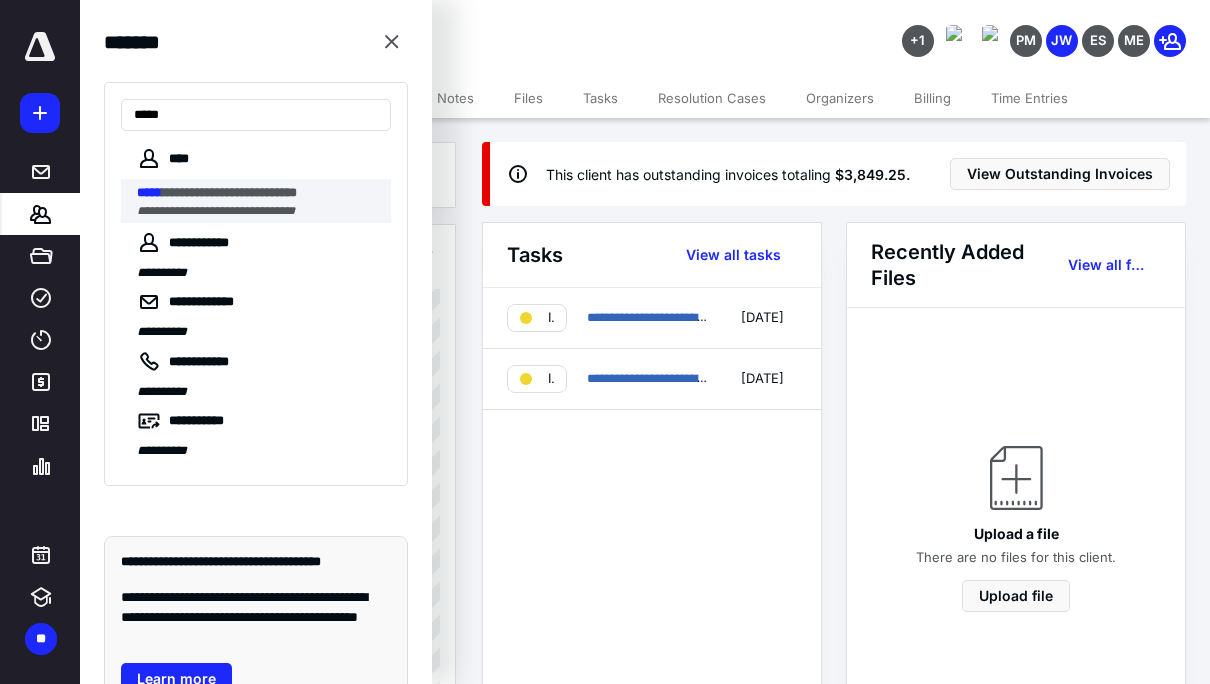 type on "*****" 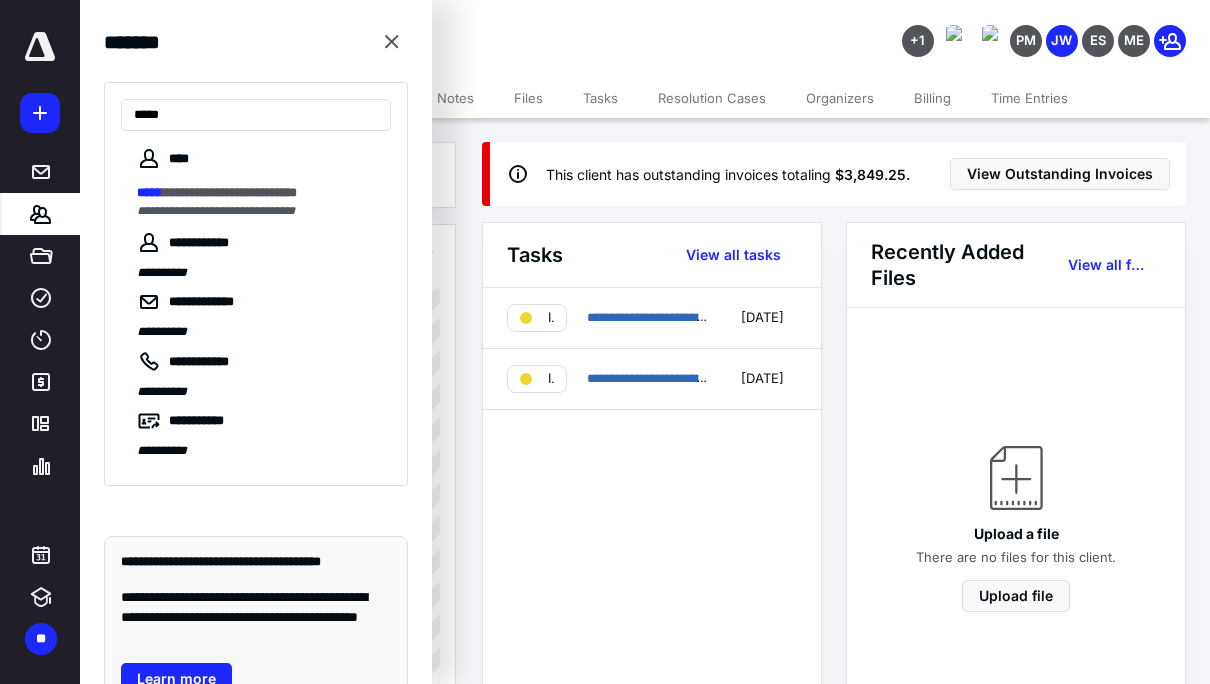 click on "**********" at bounding box center [216, 211] 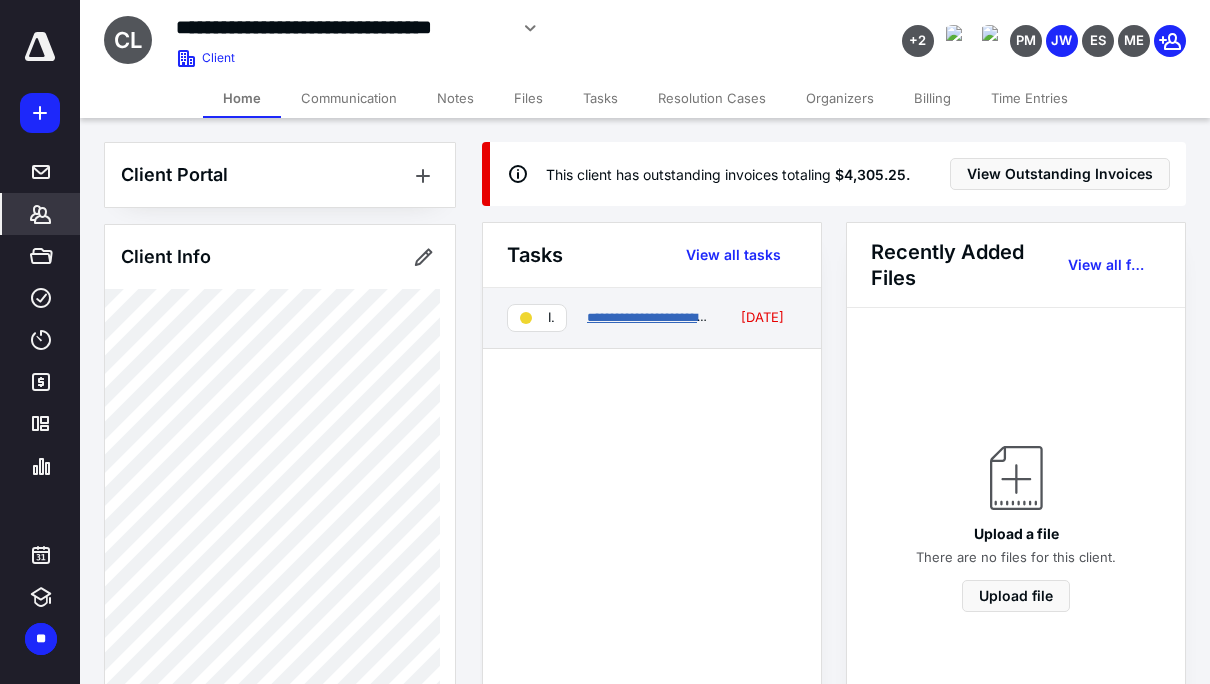 click on "**********" at bounding box center (742, 317) 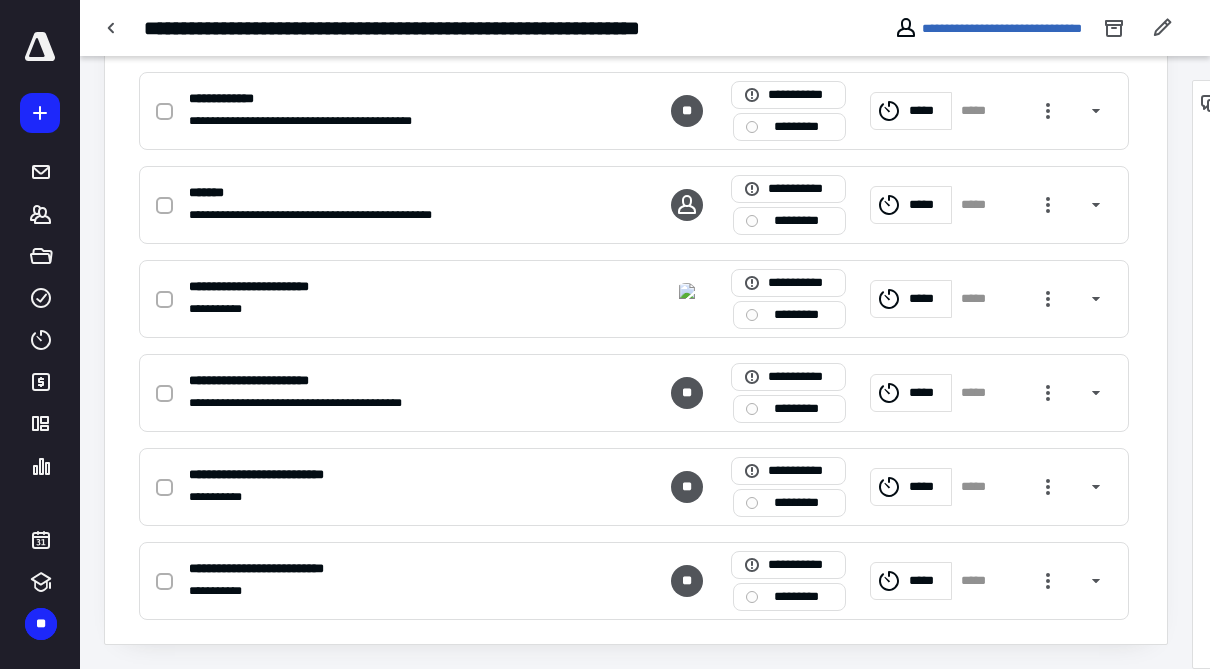 scroll, scrollTop: 1540, scrollLeft: 2, axis: both 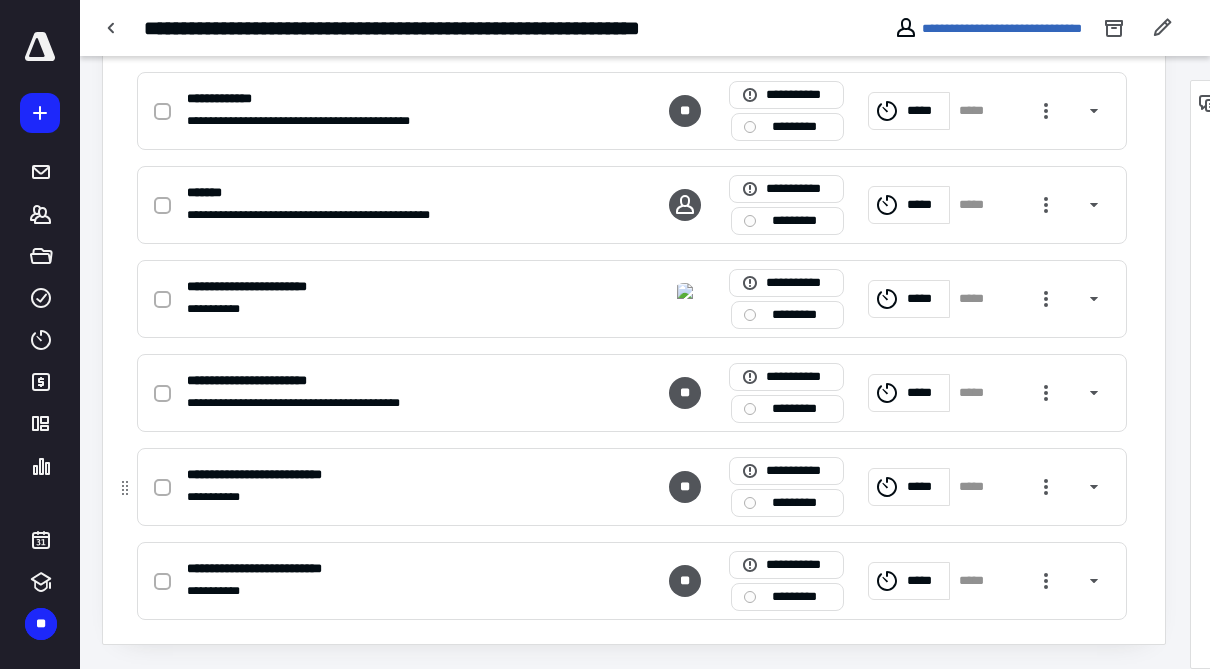 click on "**********" at bounding box center [369, 475] 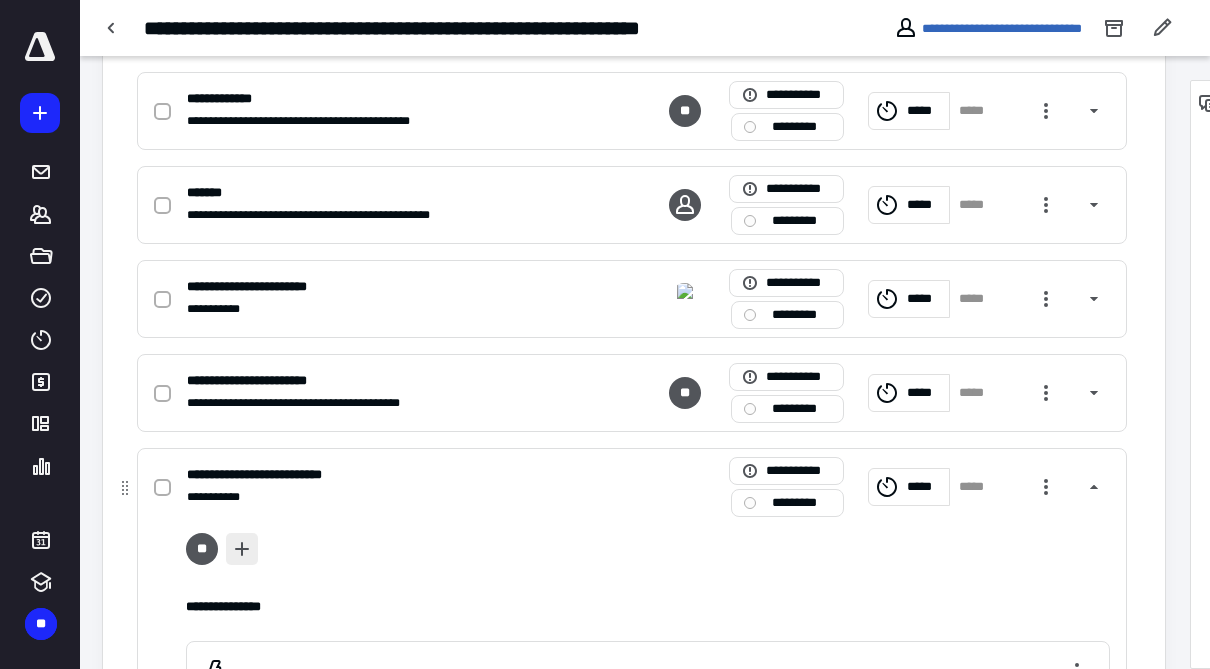 click at bounding box center [242, 549] 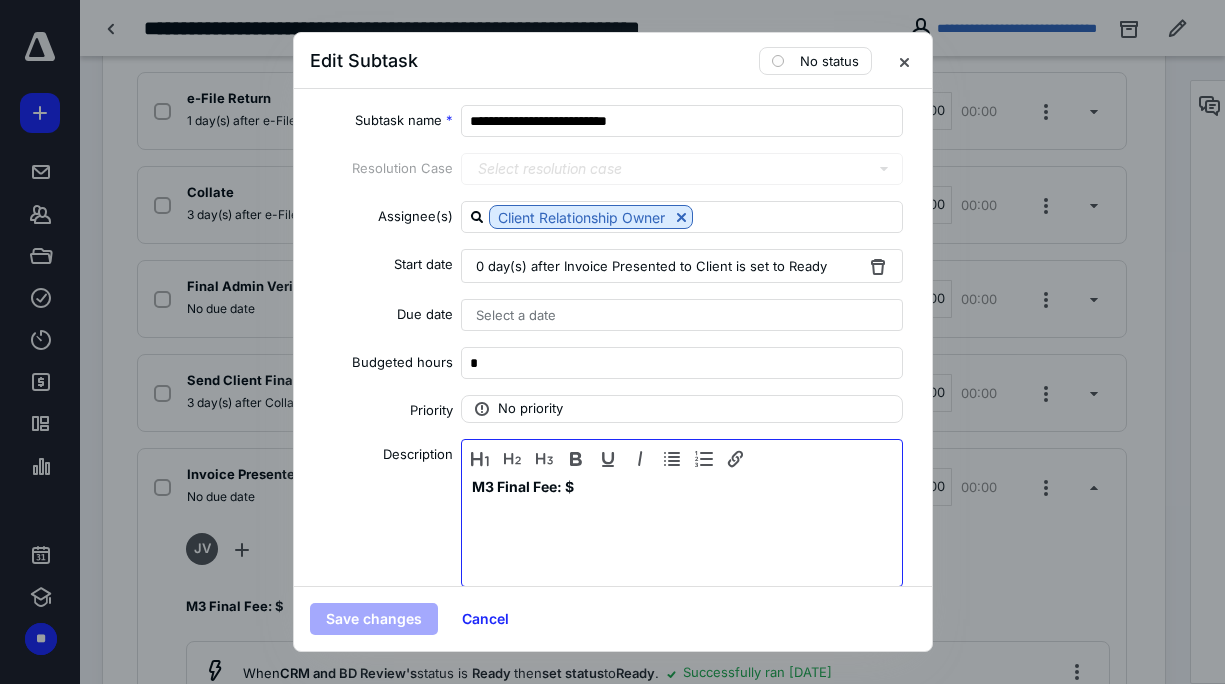 click on "M3 Final Fee: $" at bounding box center (682, 528) 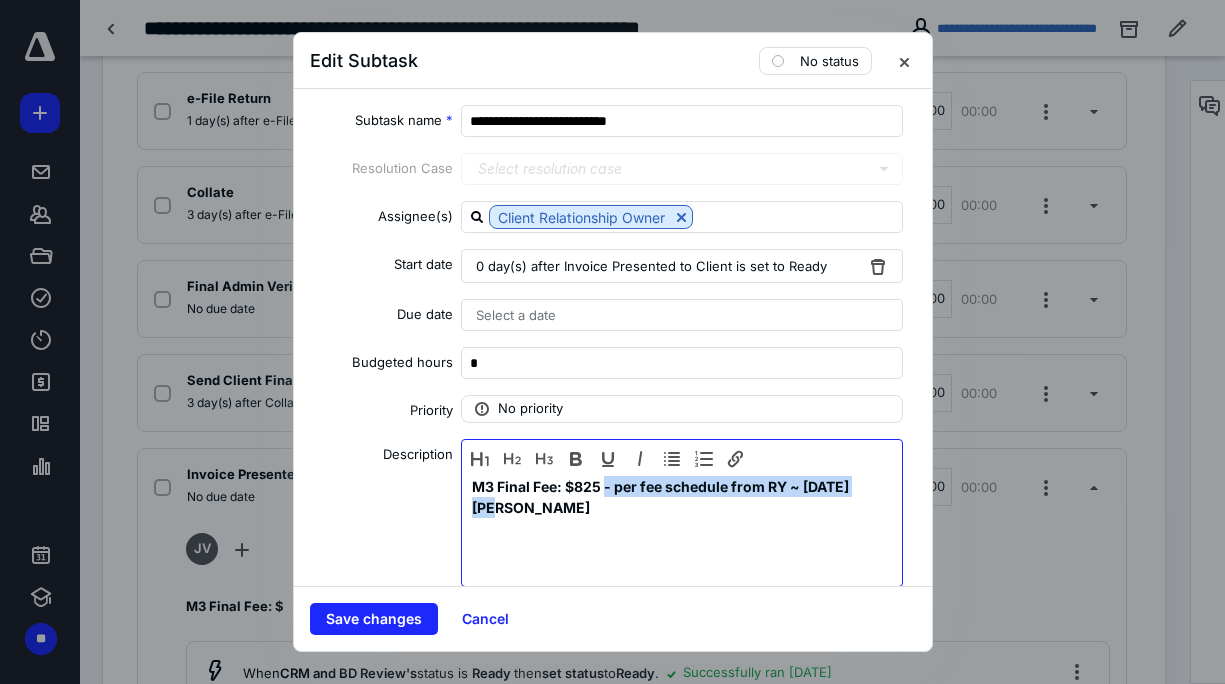 drag, startPoint x: 873, startPoint y: 489, endPoint x: 603, endPoint y: 484, distance: 270.0463 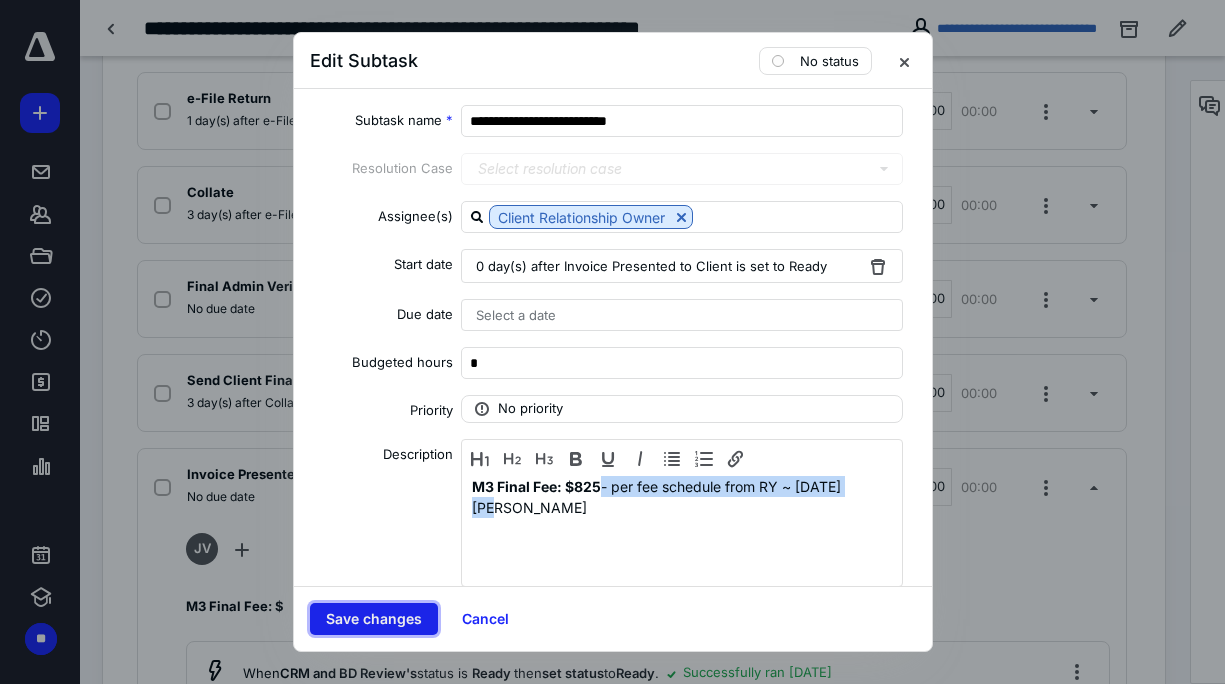 click on "Save changes" at bounding box center [374, 619] 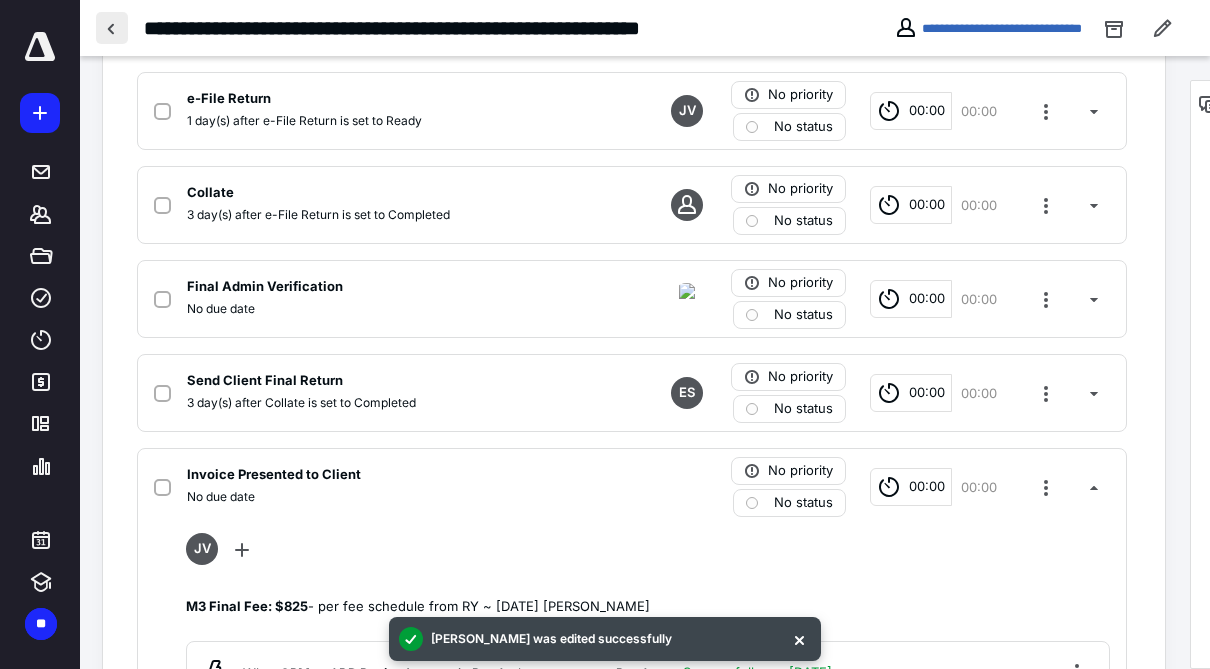 click at bounding box center (112, 28) 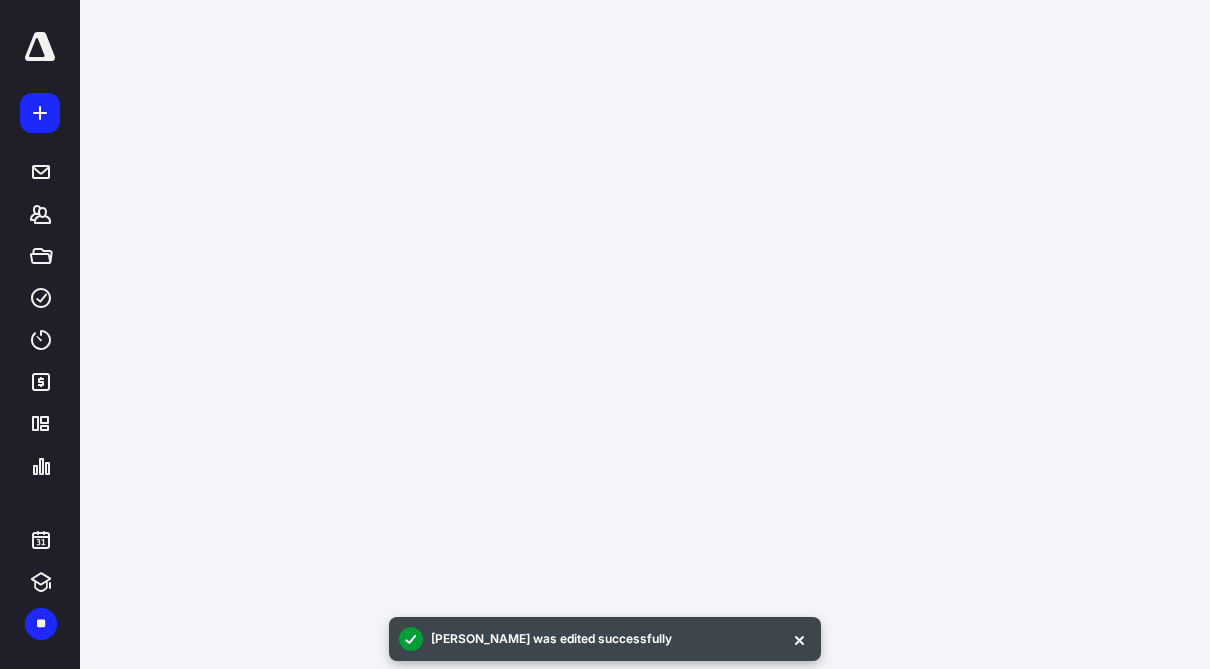 scroll, scrollTop: 0, scrollLeft: 0, axis: both 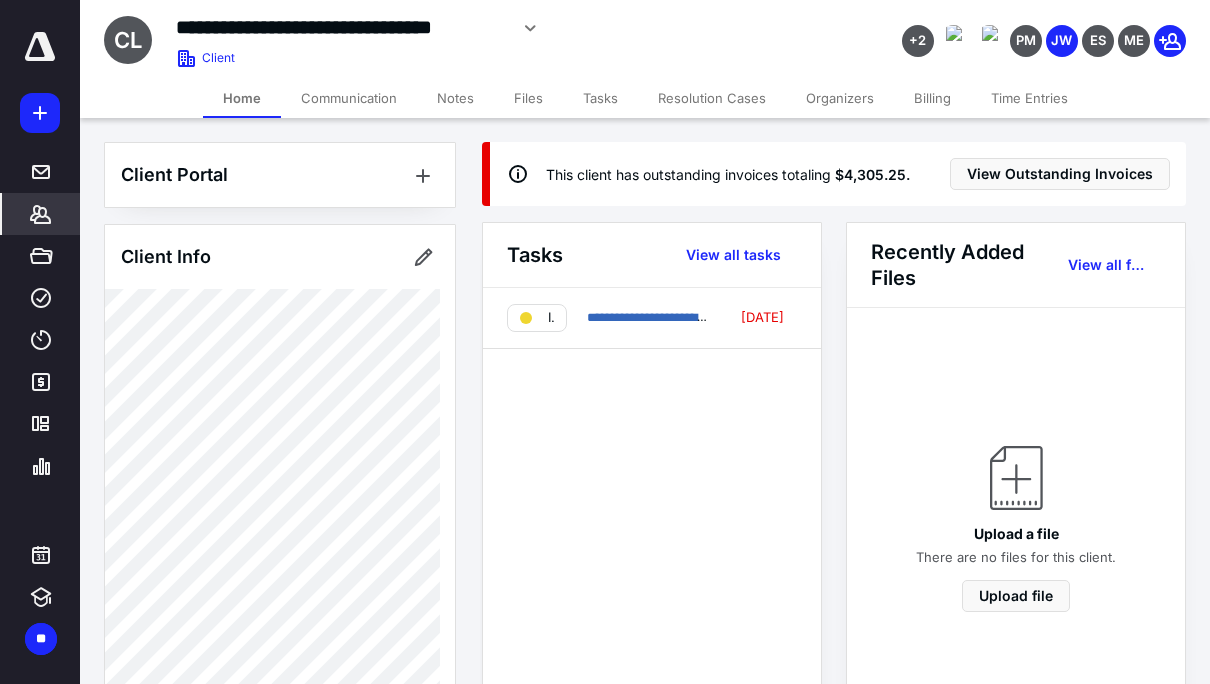 click 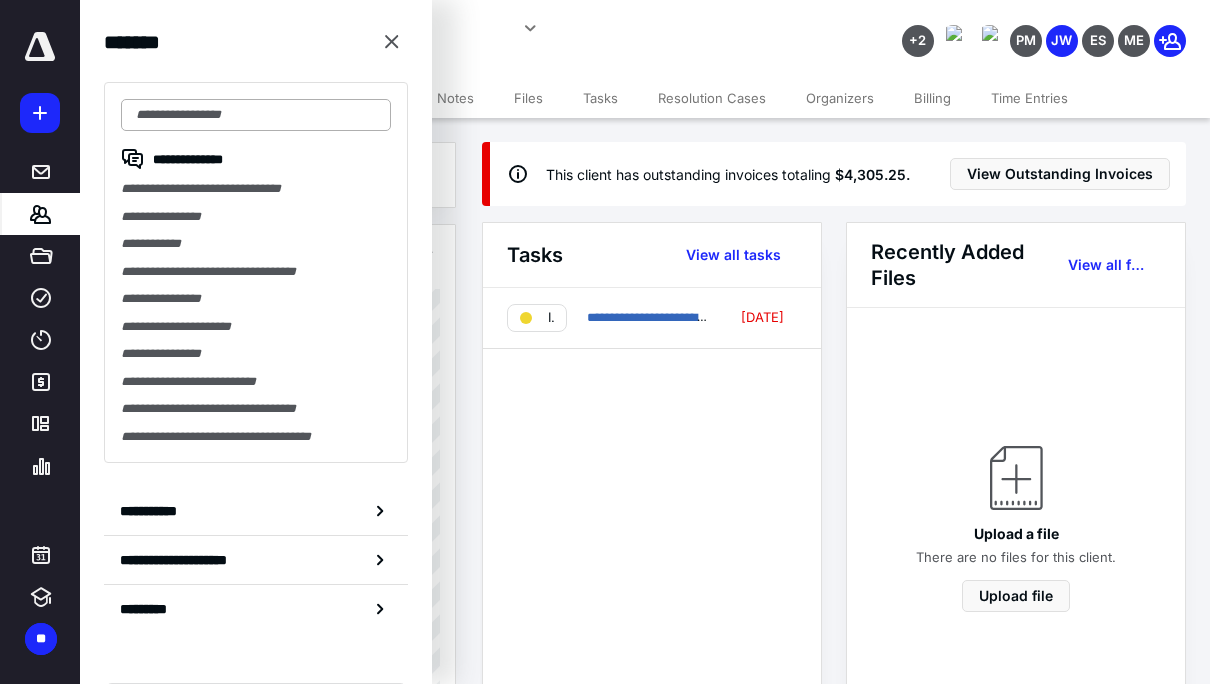 click at bounding box center [256, 115] 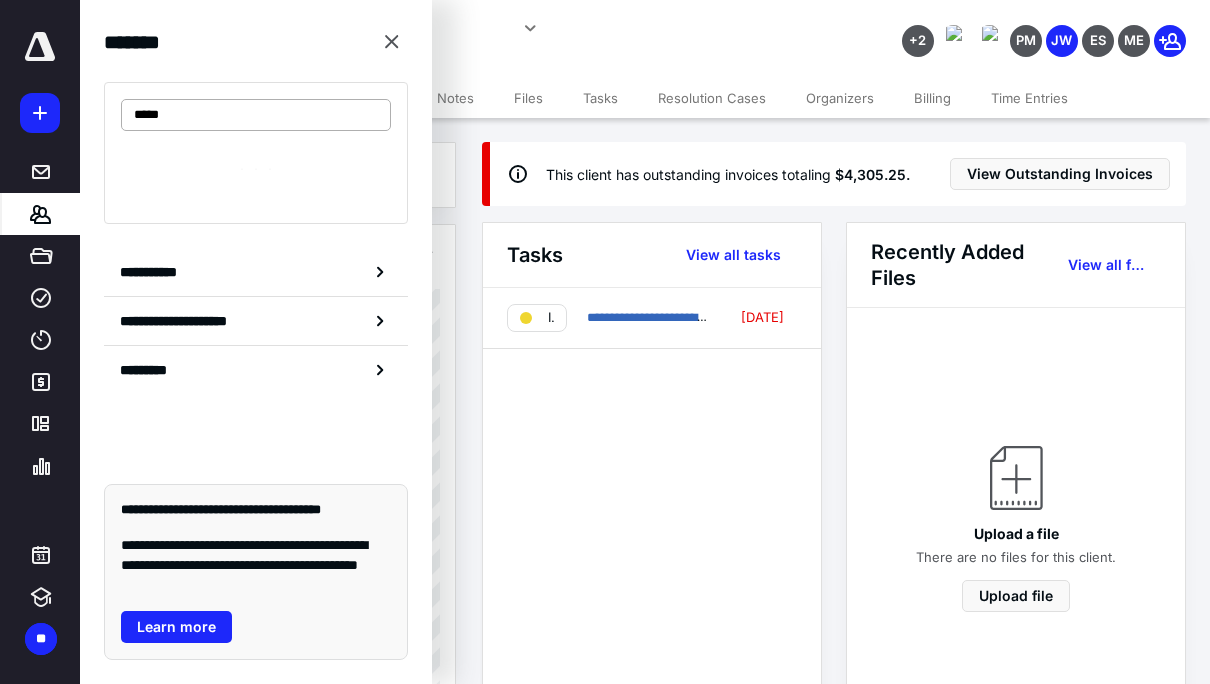 type on "******" 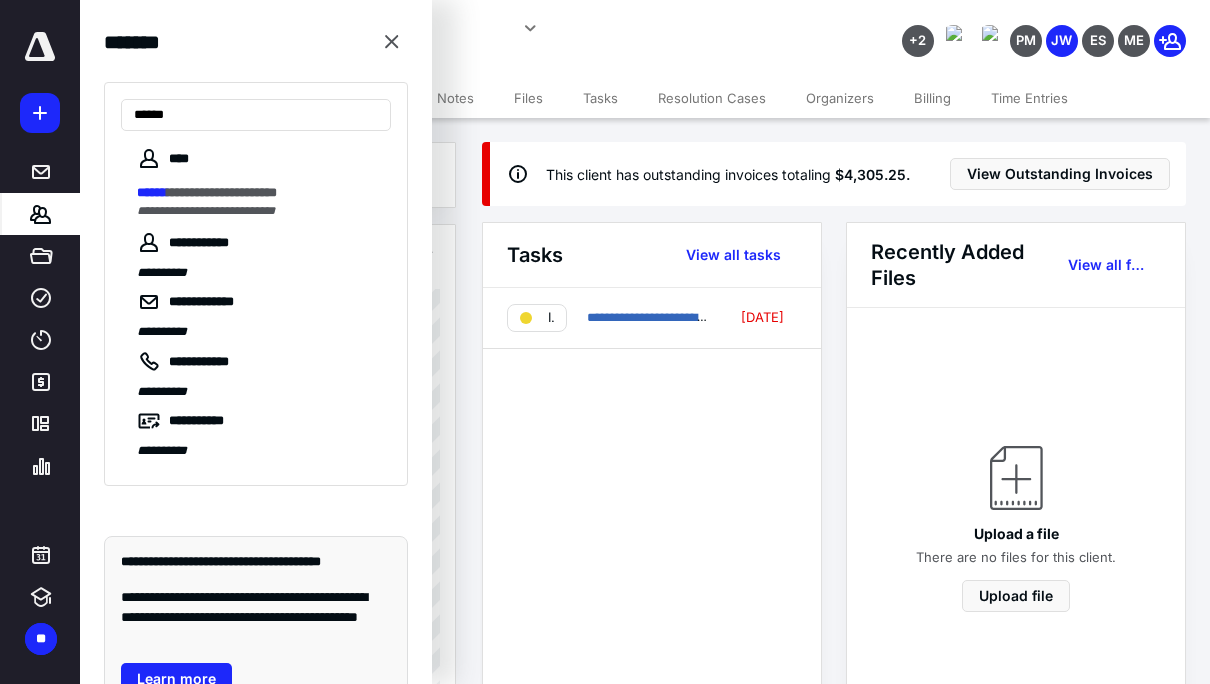 click on "**********" at bounding box center [222, 192] 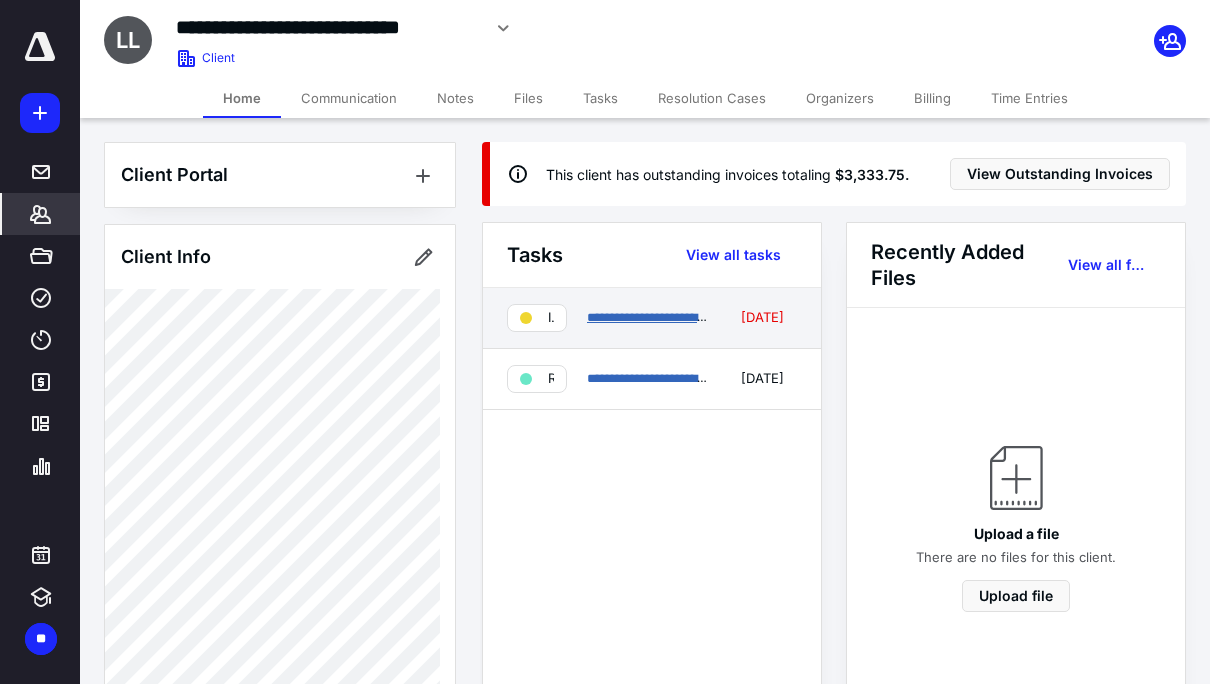 click on "**********" at bounding box center [732, 317] 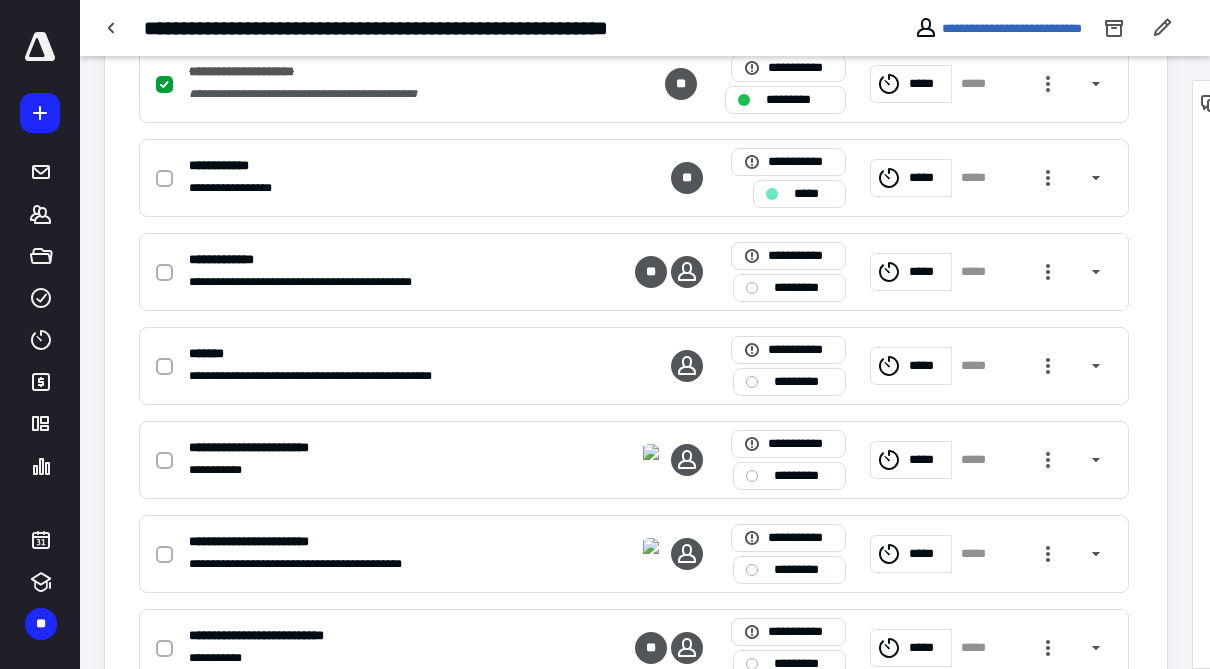 scroll, scrollTop: 1540, scrollLeft: 0, axis: vertical 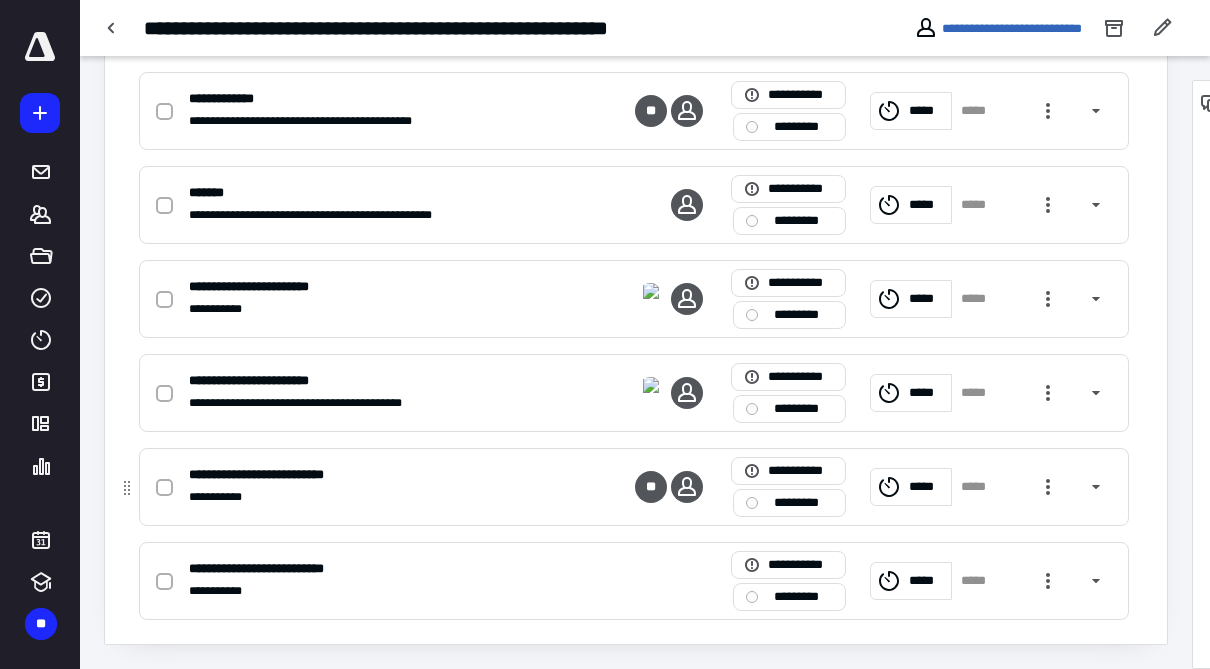 click on "**********" at bounding box center [371, 497] 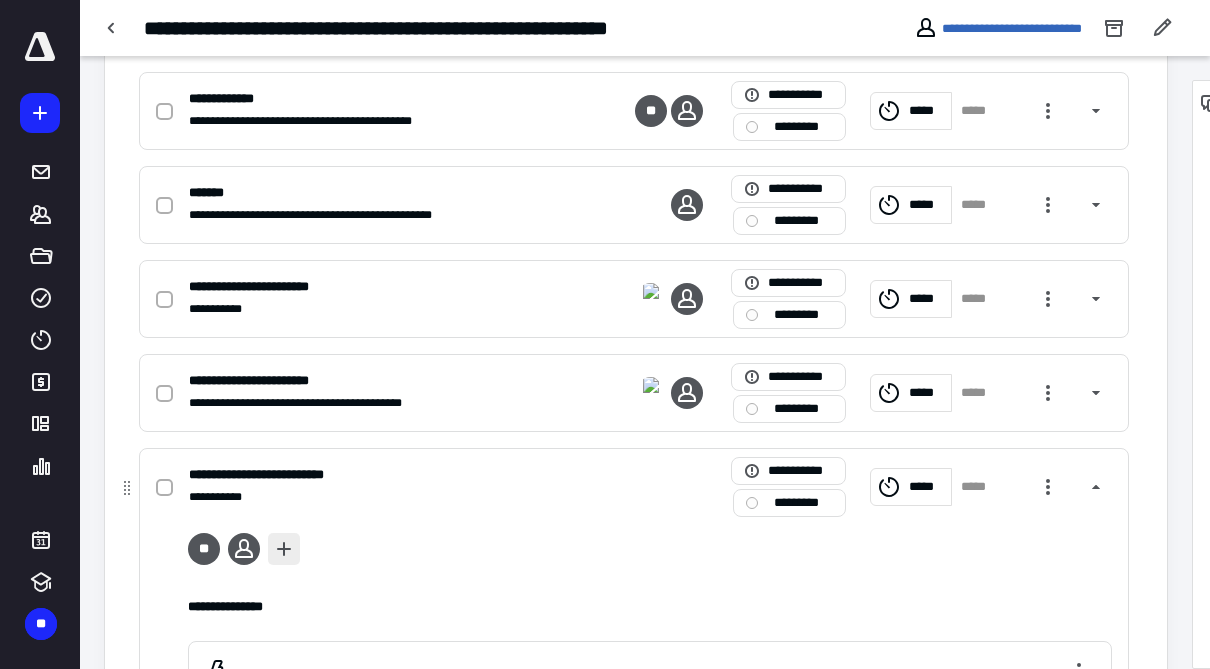click at bounding box center (284, 549) 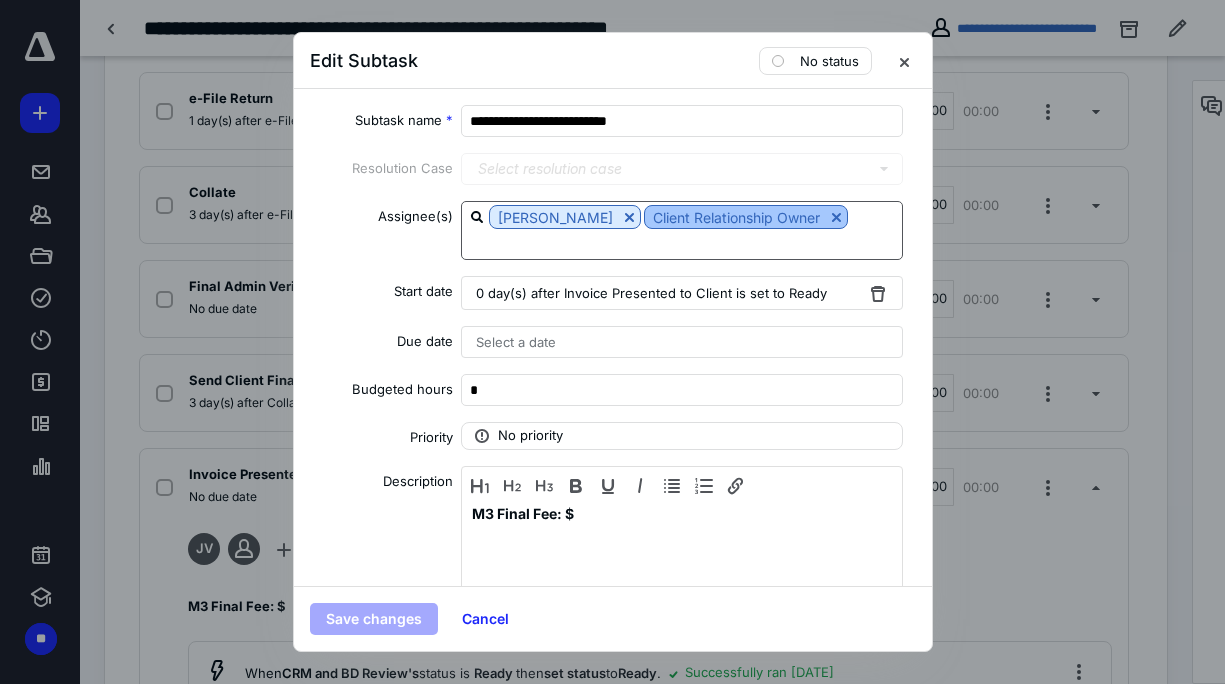 click at bounding box center [836, 217] 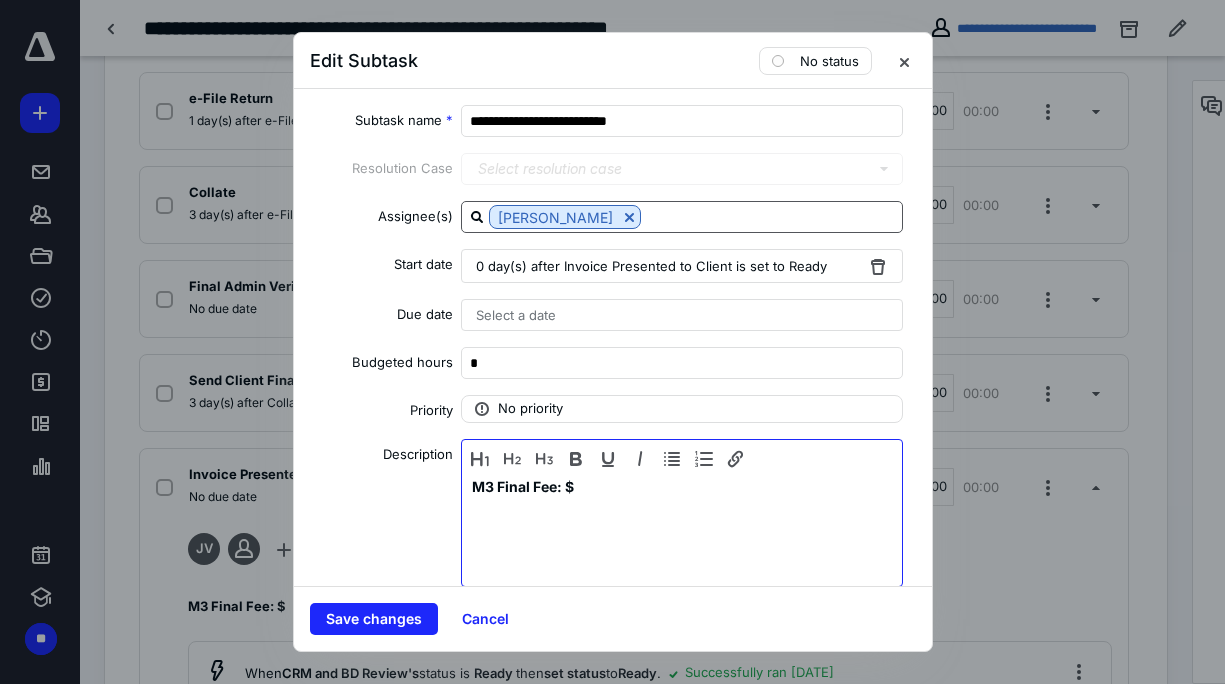 click on "M3 Final Fee: $" at bounding box center [682, 528] 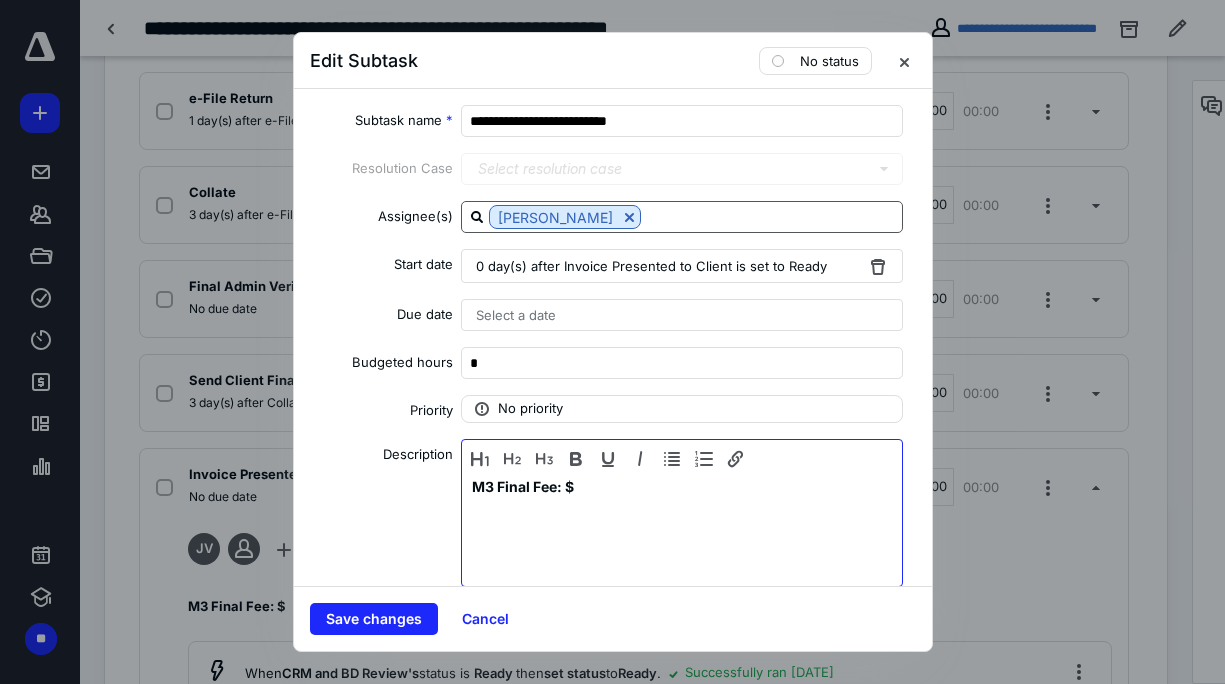 type 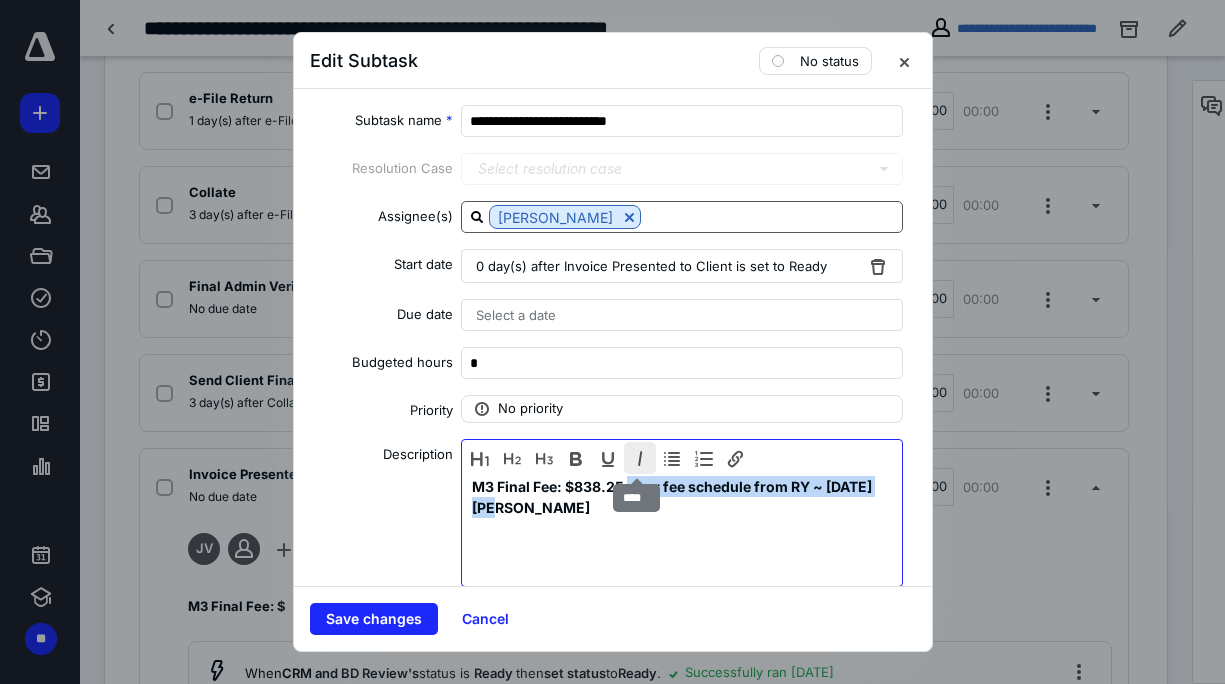 drag, startPoint x: 494, startPoint y: 508, endPoint x: 626, endPoint y: 458, distance: 141.1524 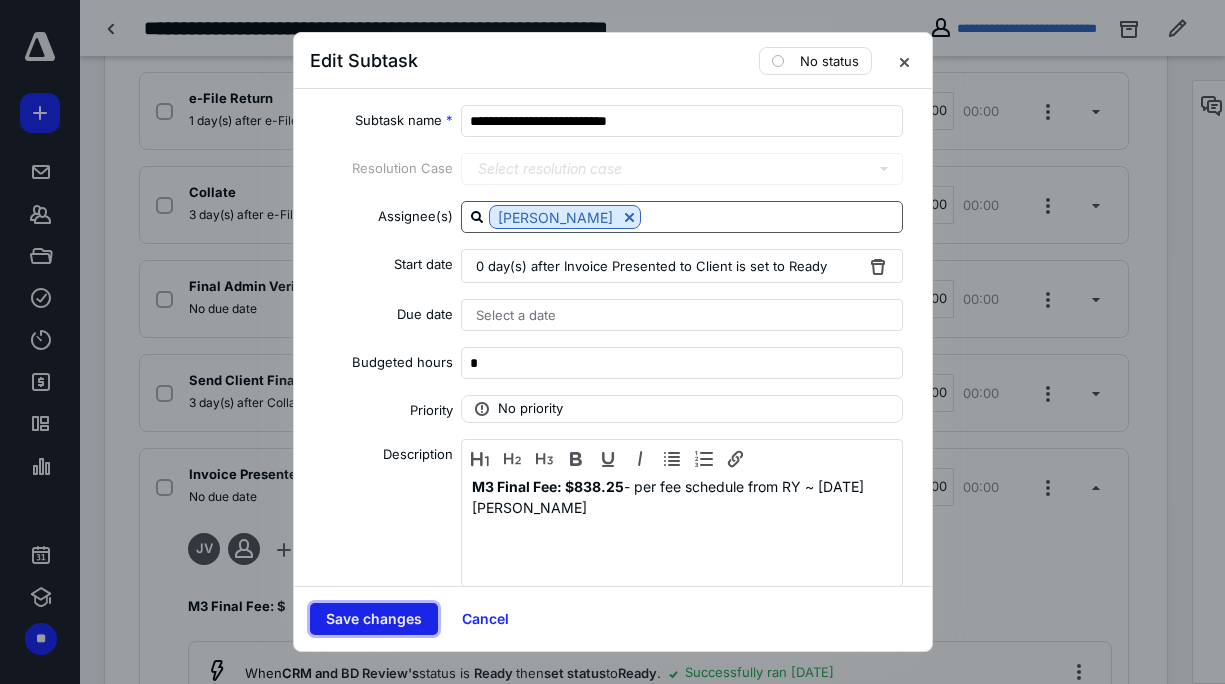 click on "Save changes" at bounding box center (374, 619) 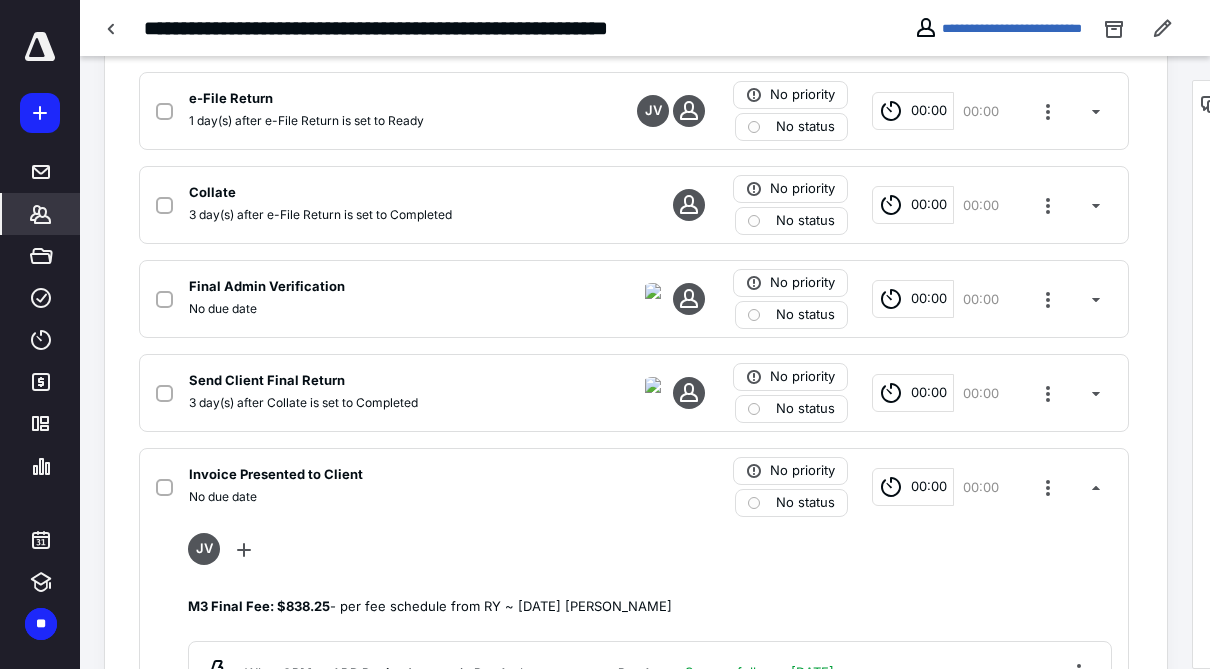 click 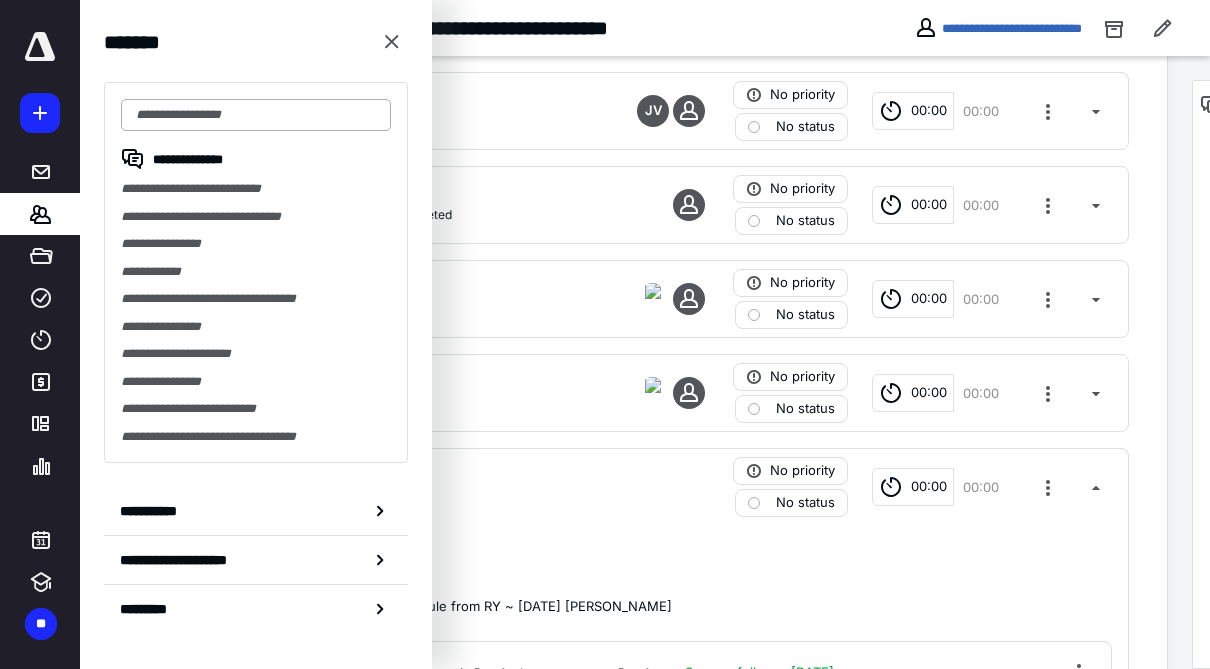 click at bounding box center [256, 115] 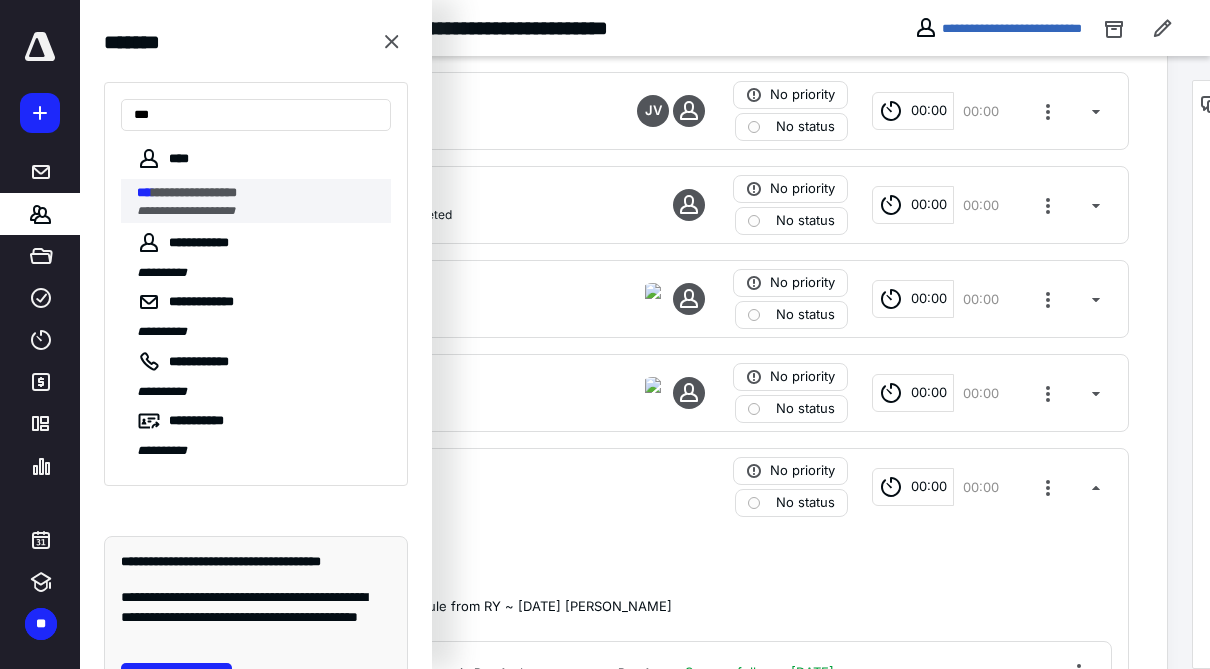 type on "***" 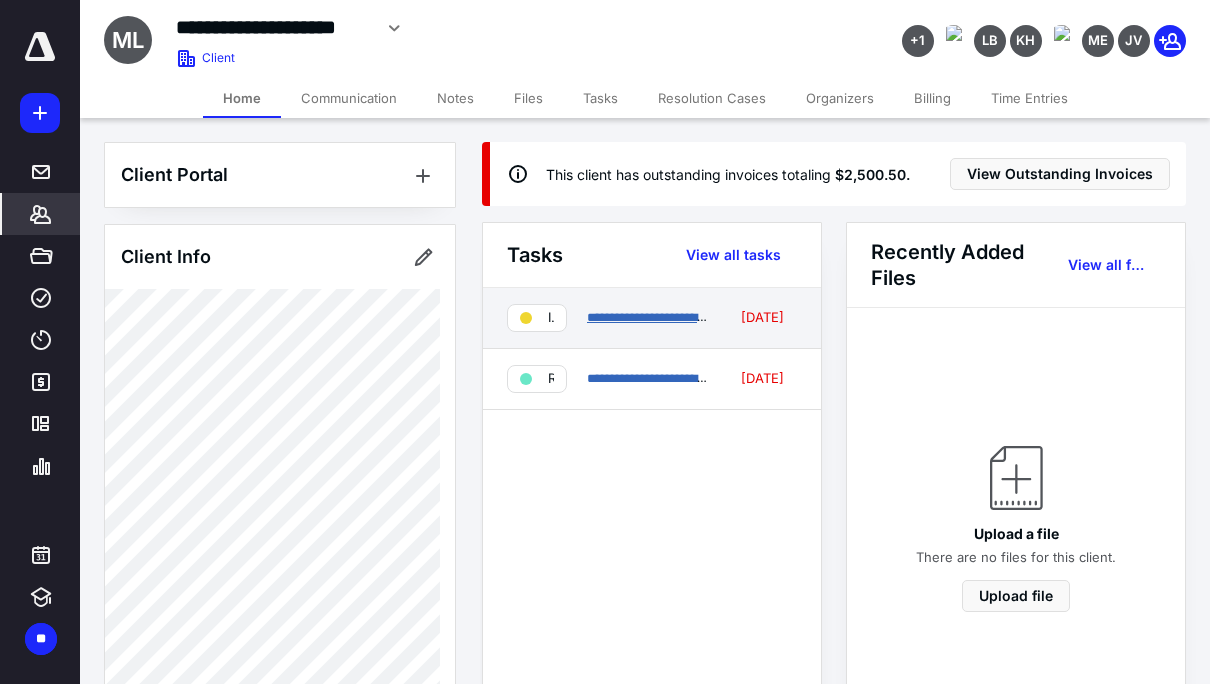 click on "**********" at bounding box center [709, 317] 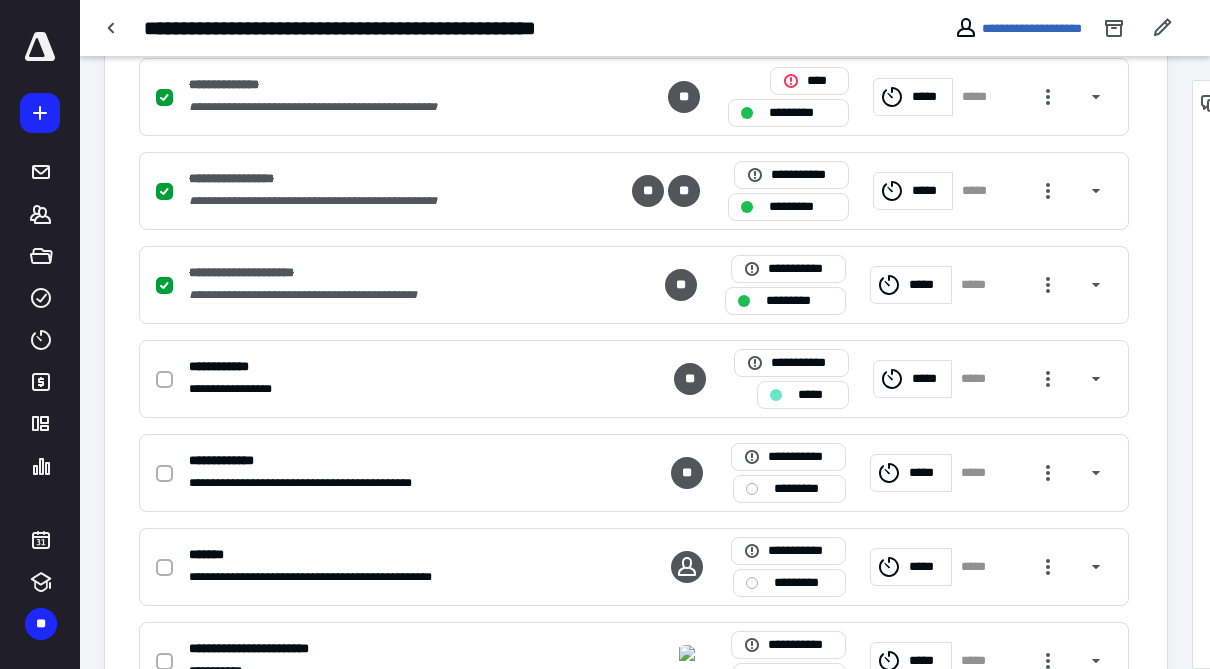 scroll, scrollTop: 1540, scrollLeft: 0, axis: vertical 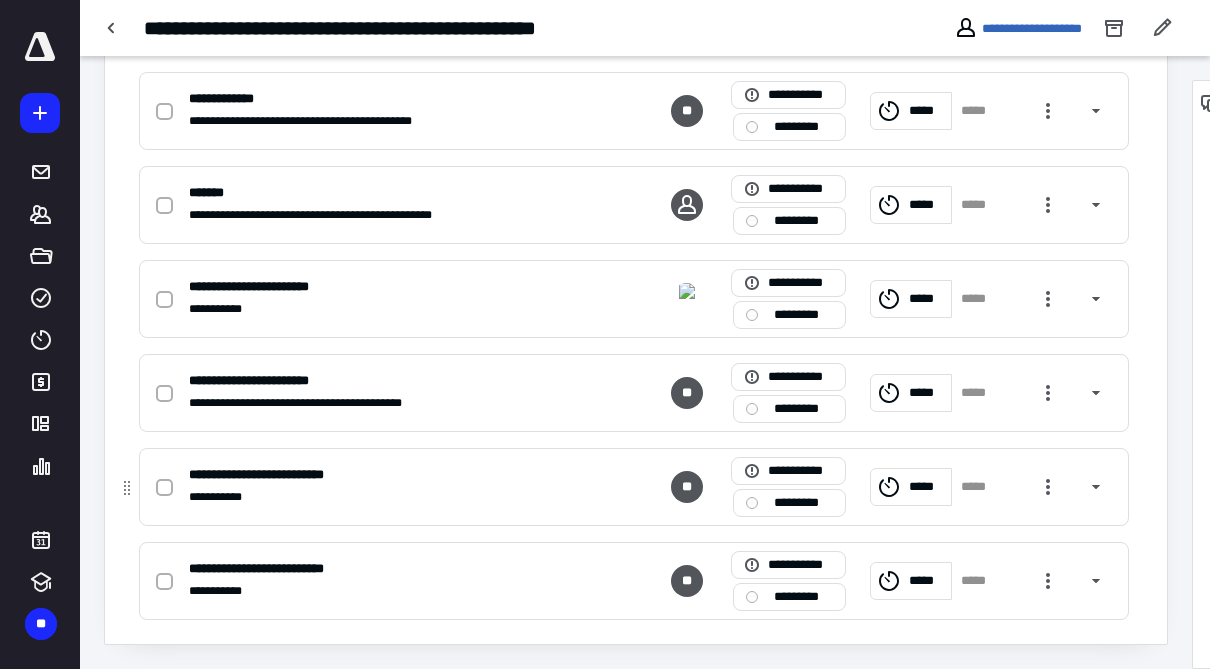 click on "**********" at bounding box center (371, 497) 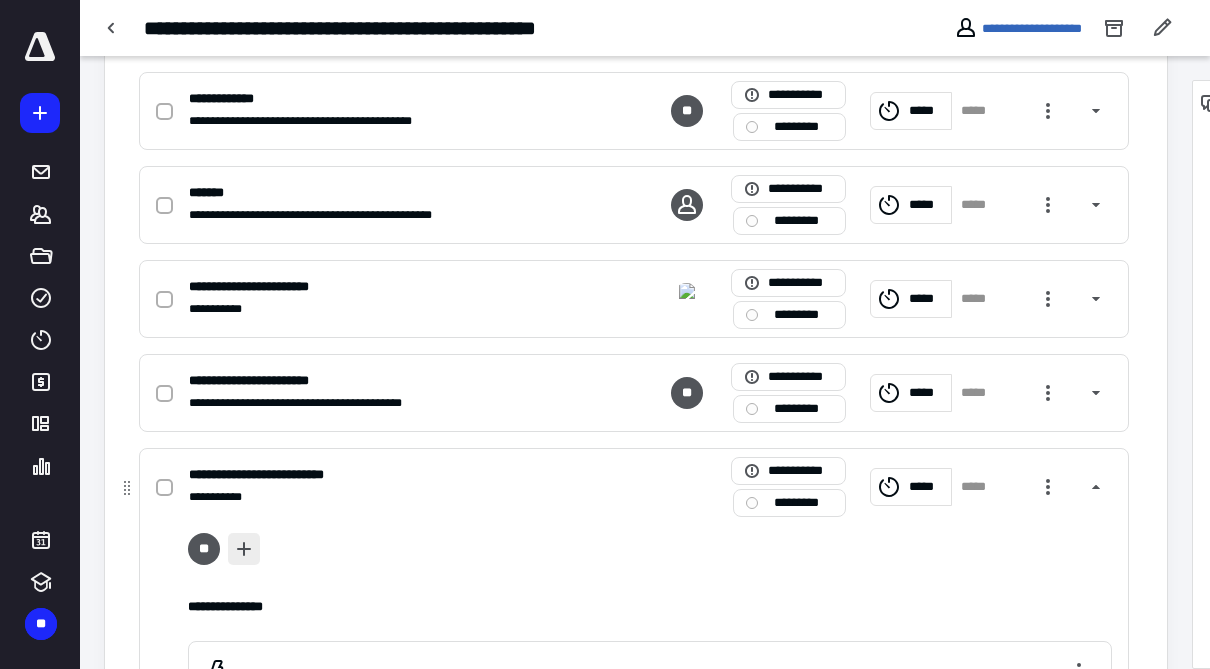 click at bounding box center (244, 549) 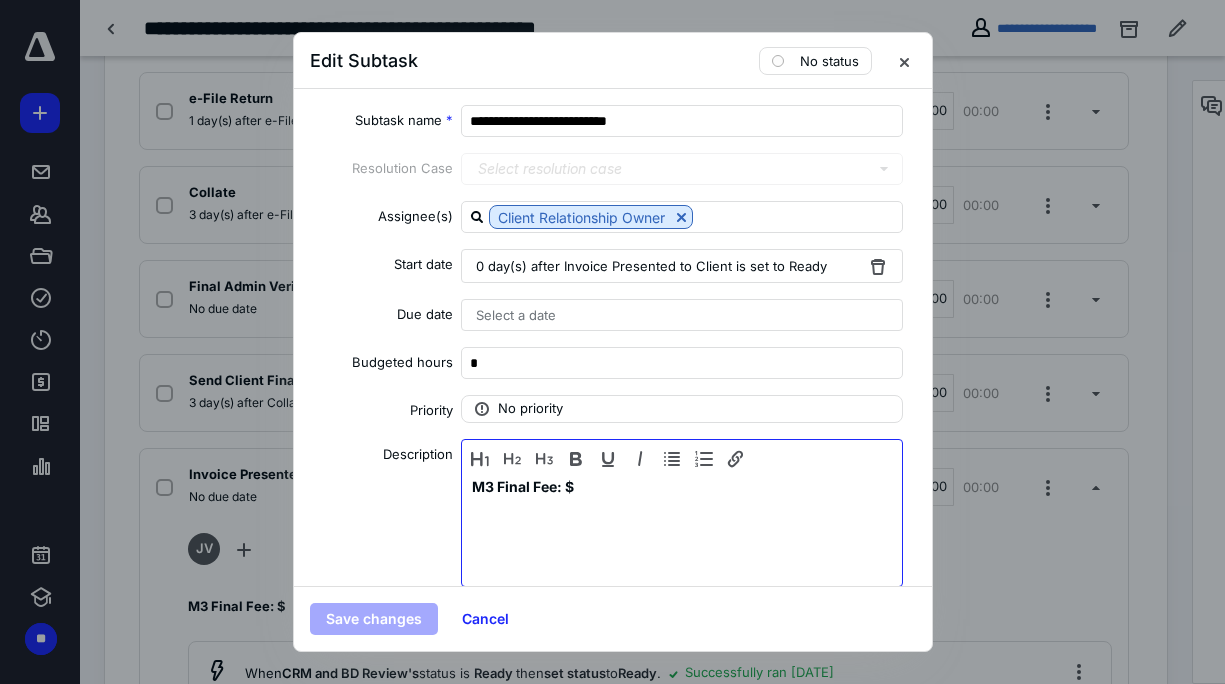 click on "M3 Final Fee: $" at bounding box center [682, 528] 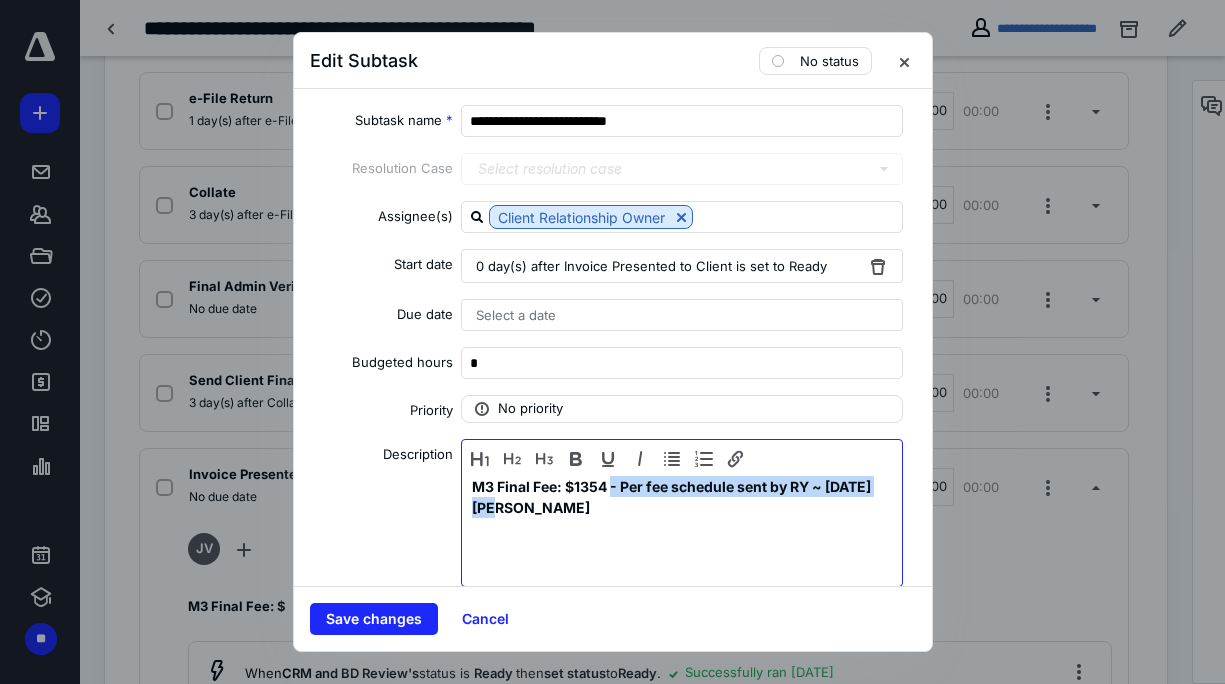 drag, startPoint x: 496, startPoint y: 509, endPoint x: 607, endPoint y: 480, distance: 114.72576 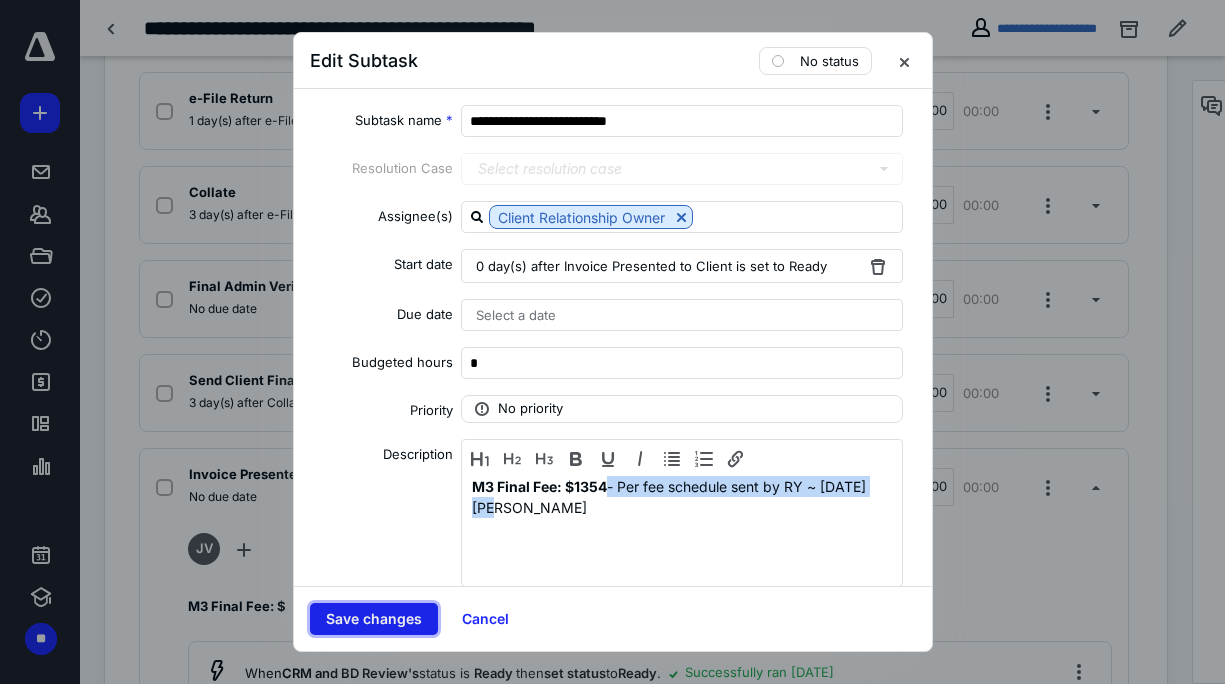 click on "Save changes" at bounding box center [374, 619] 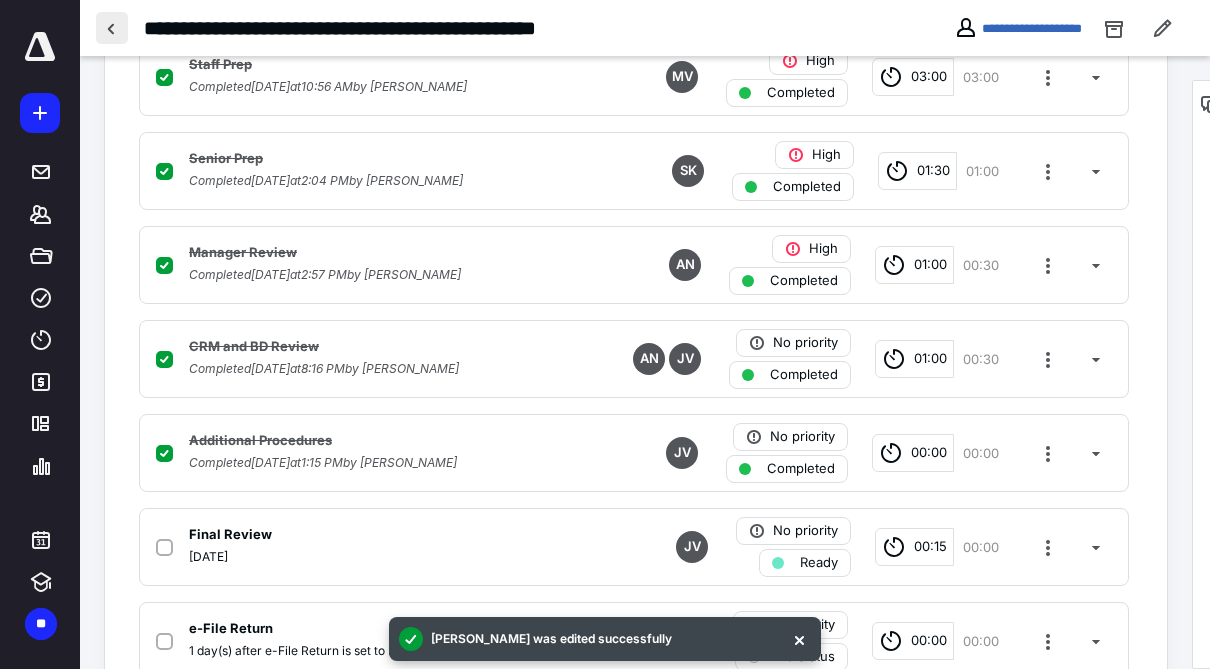 scroll, scrollTop: 806, scrollLeft: 0, axis: vertical 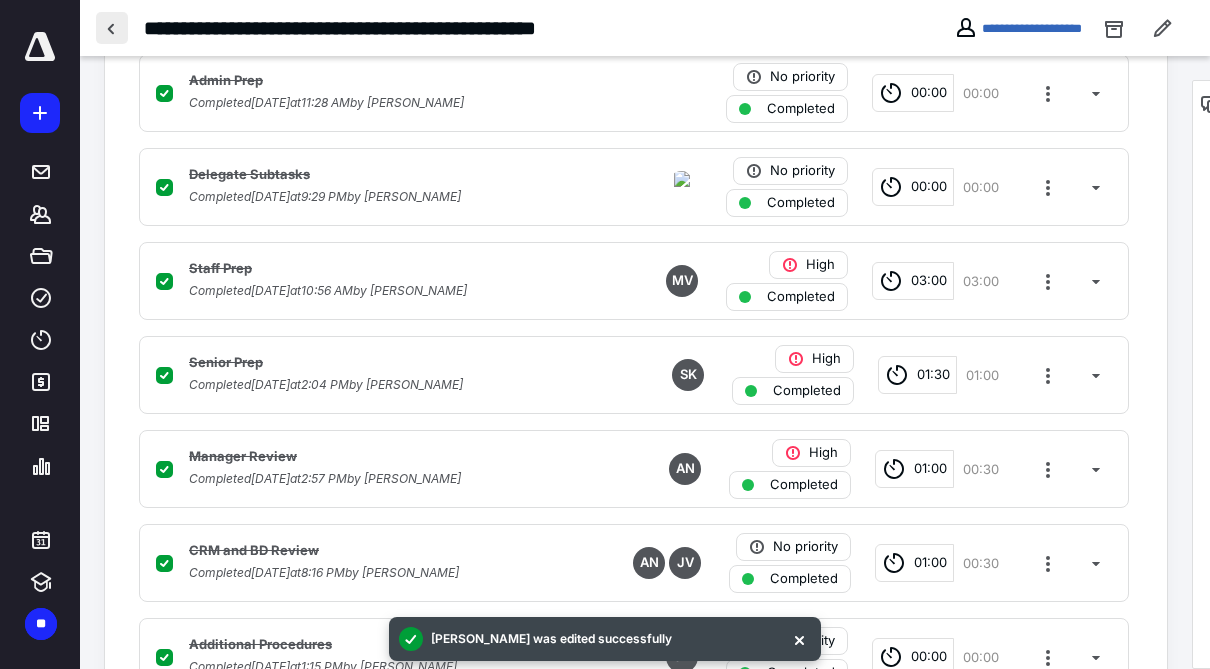 click at bounding box center (112, 28) 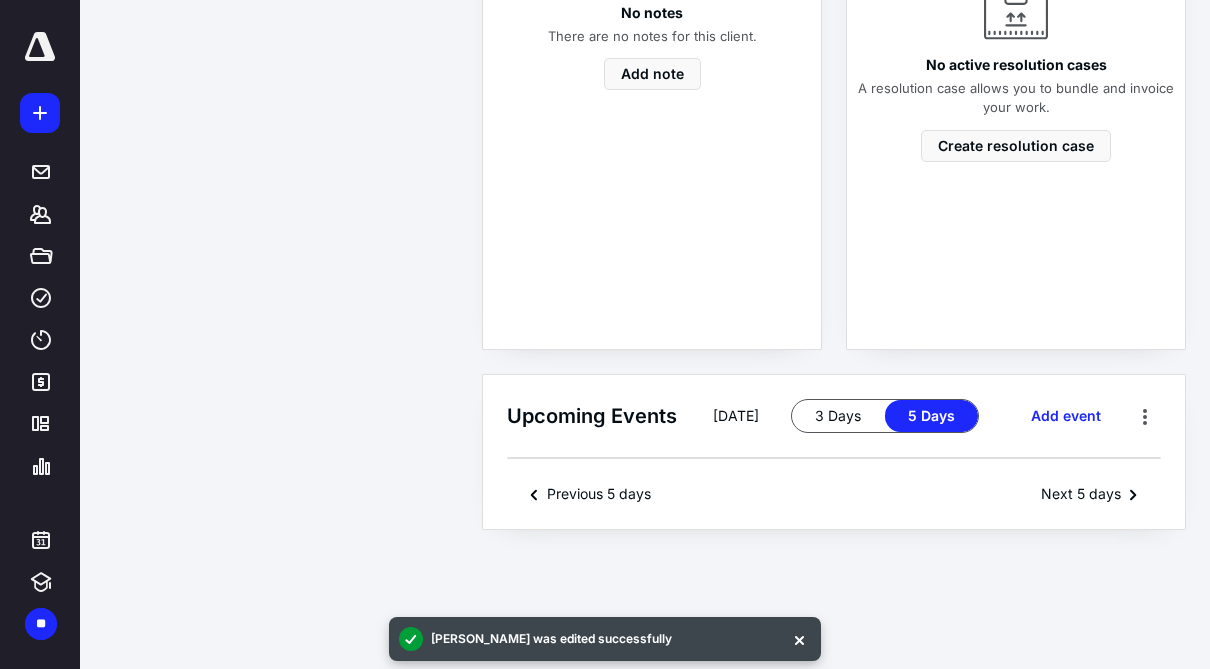 scroll, scrollTop: 0, scrollLeft: 0, axis: both 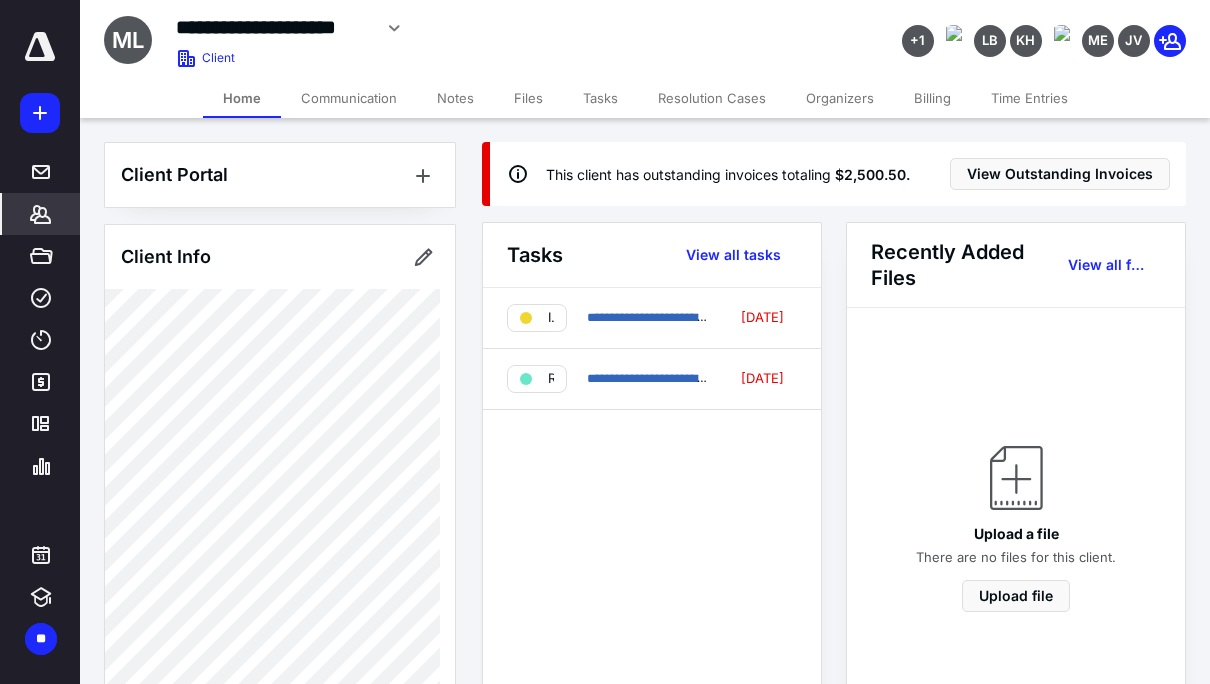 click 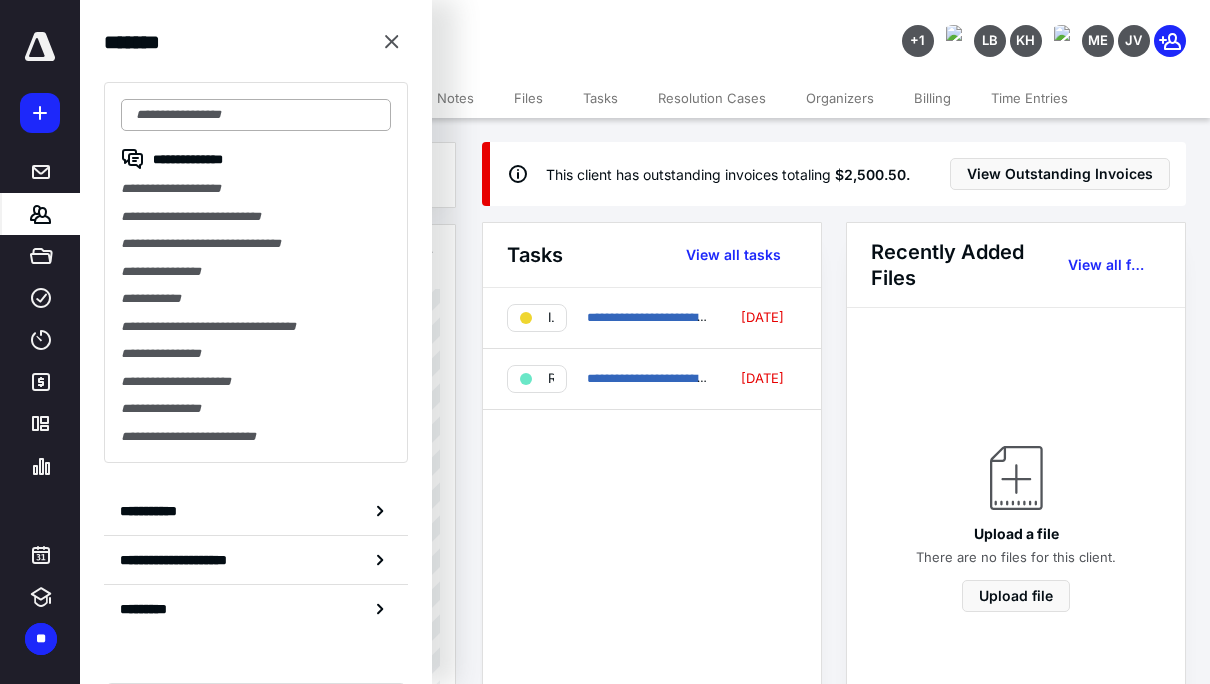 click at bounding box center (256, 115) 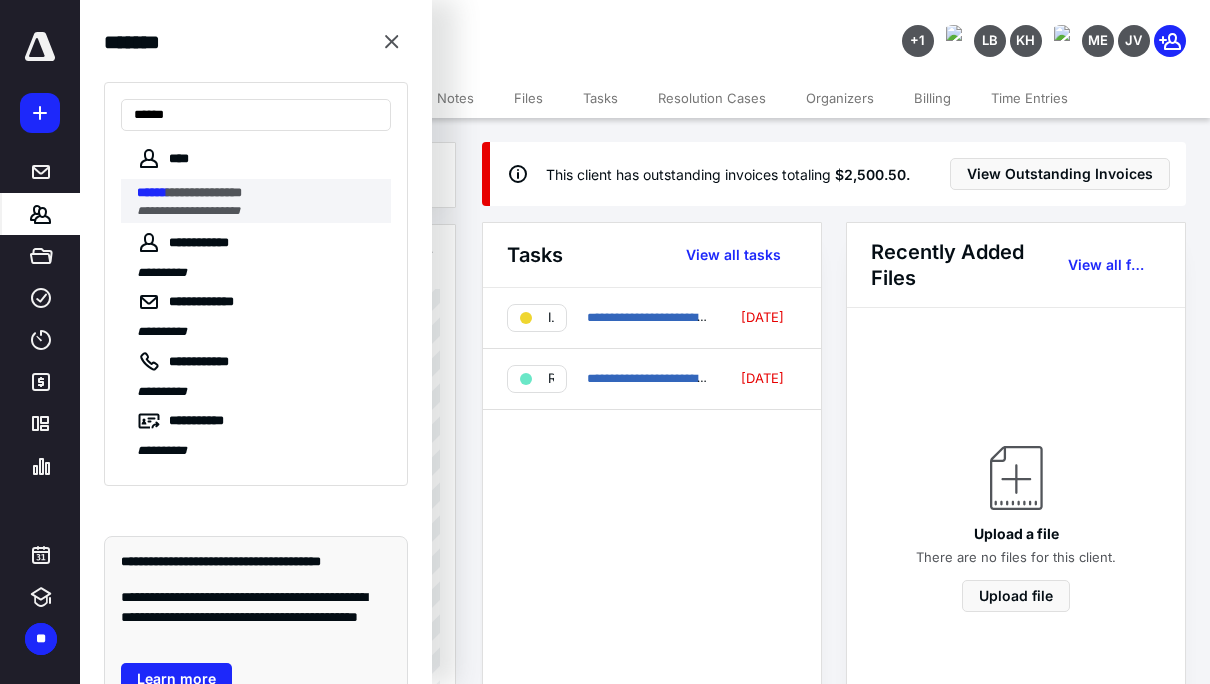 type on "******" 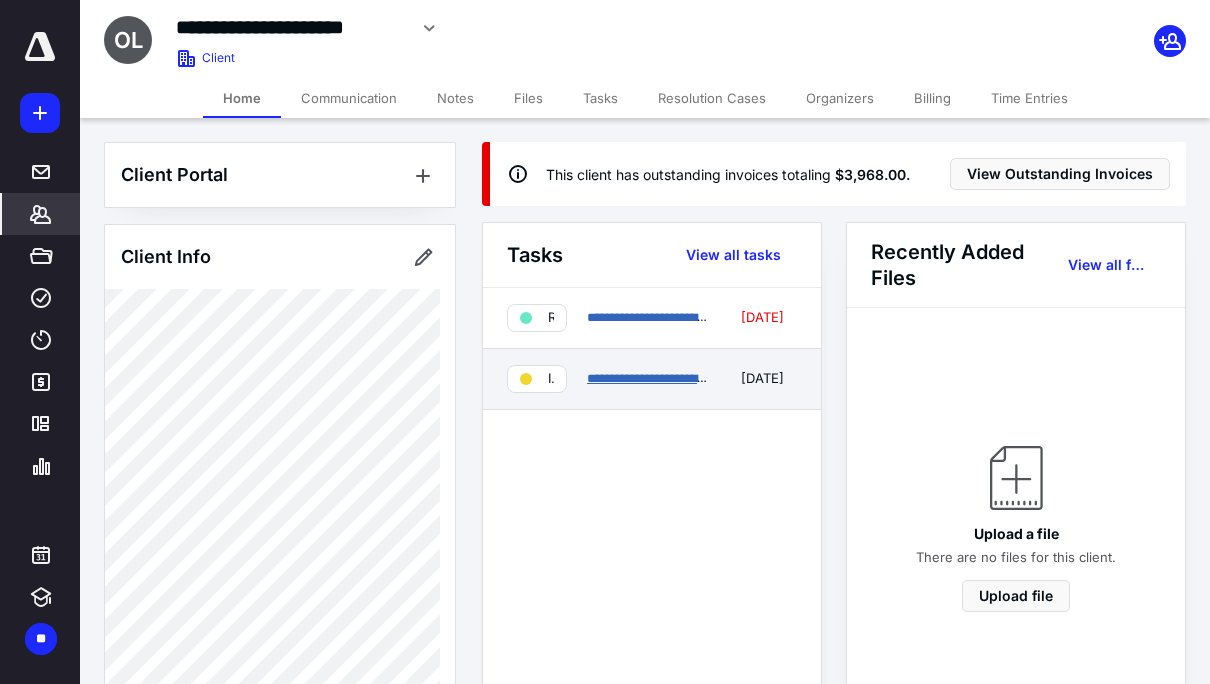 click on "**********" at bounding box center [714, 378] 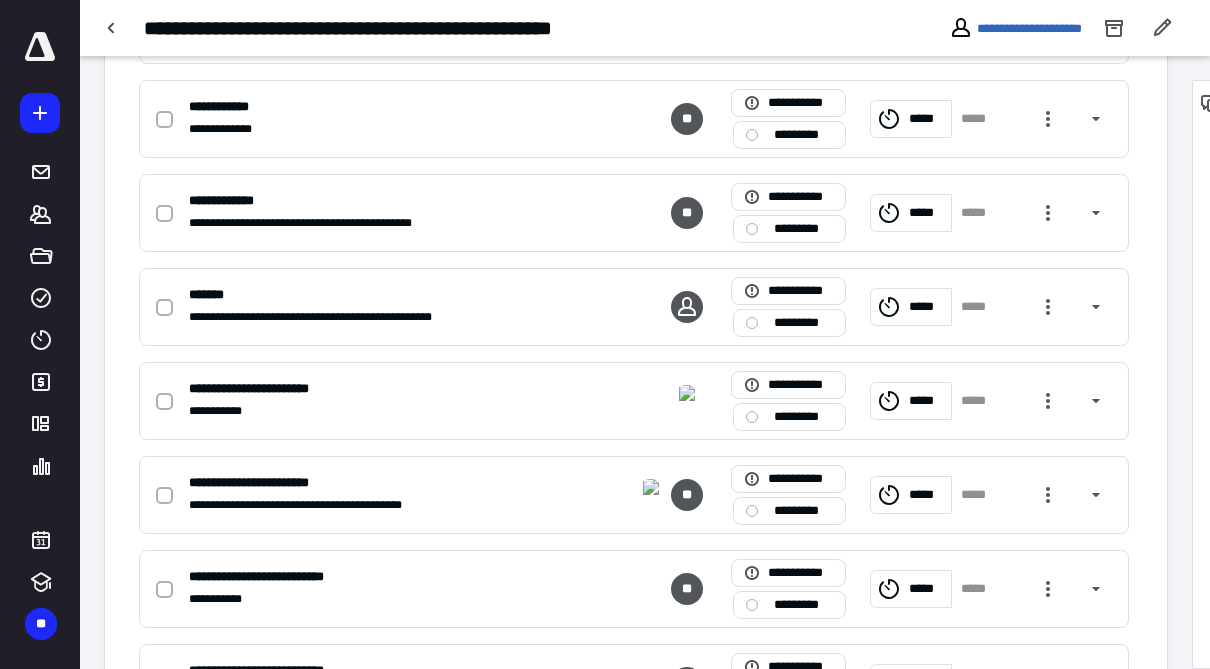 scroll, scrollTop: 1540, scrollLeft: 0, axis: vertical 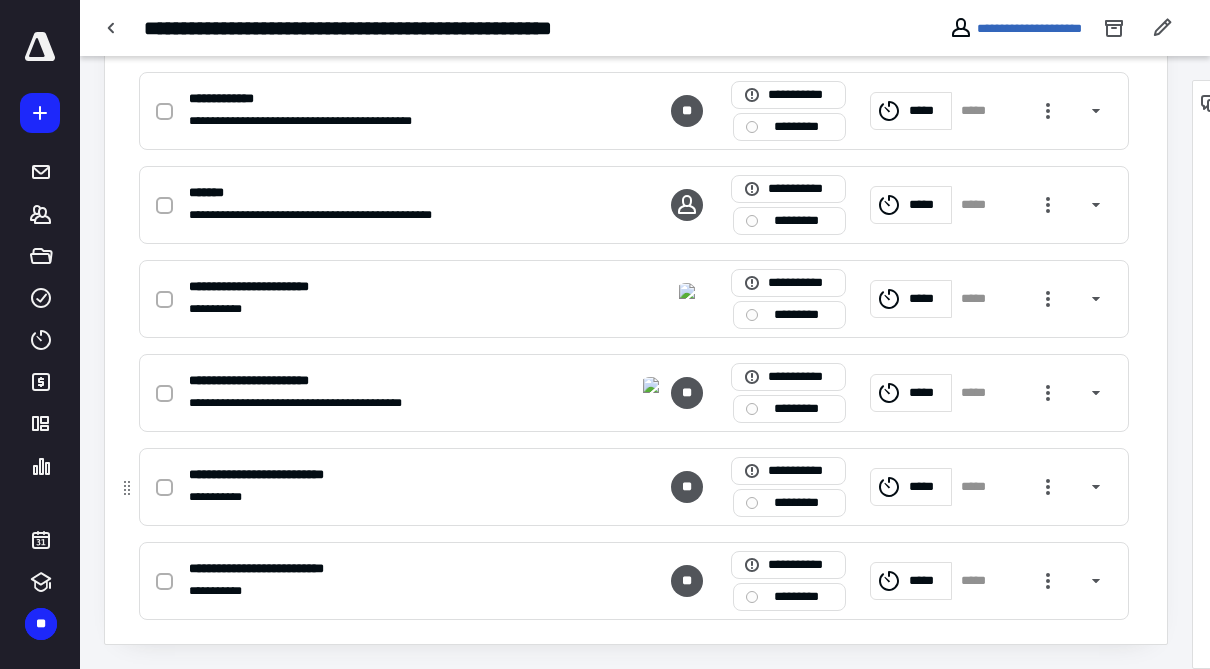click on "**********" at bounding box center (371, 497) 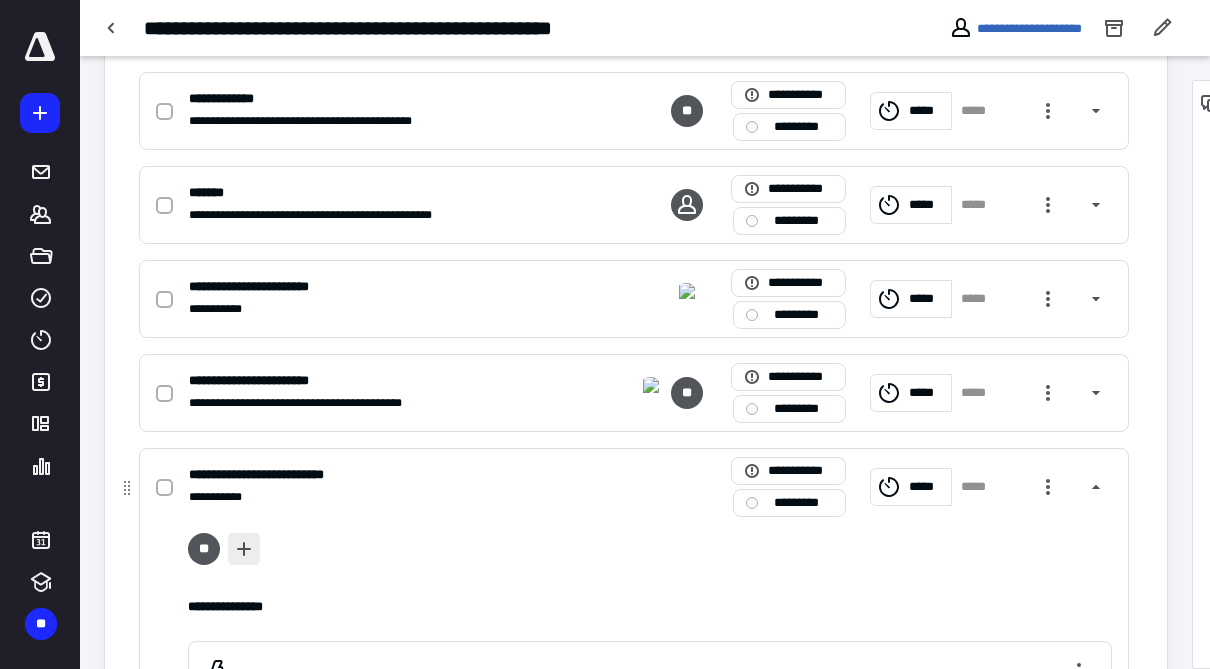 click at bounding box center (244, 549) 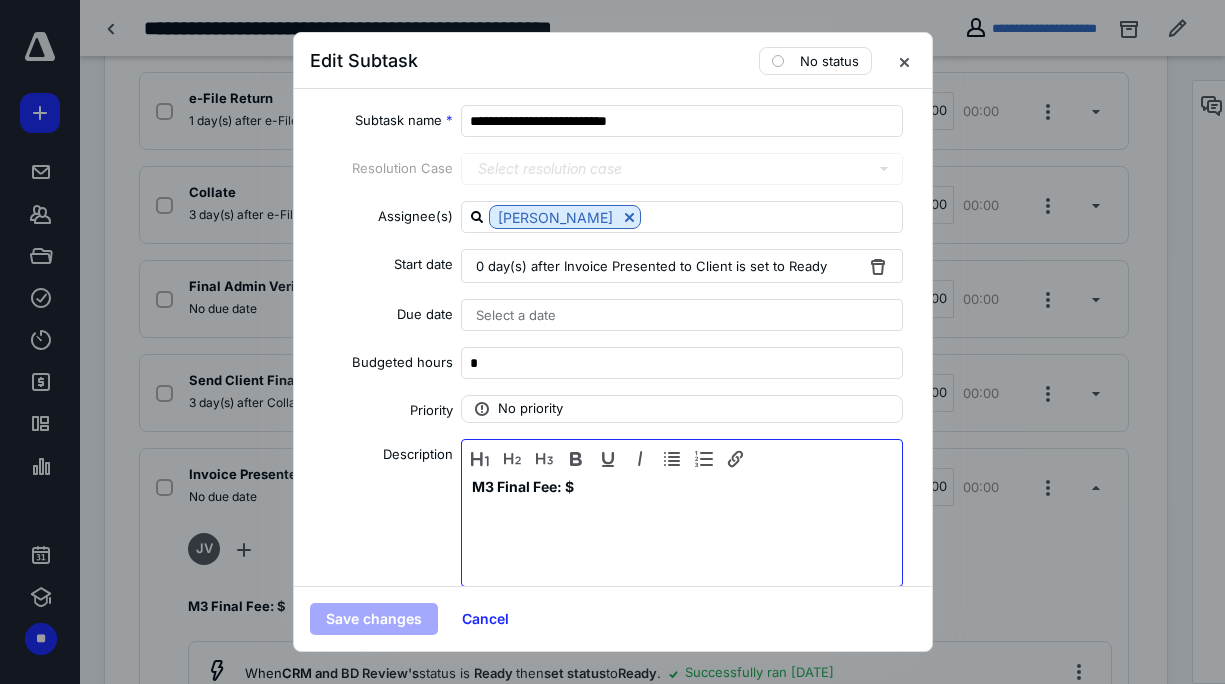 click on "M3 Final Fee: $" at bounding box center [682, 528] 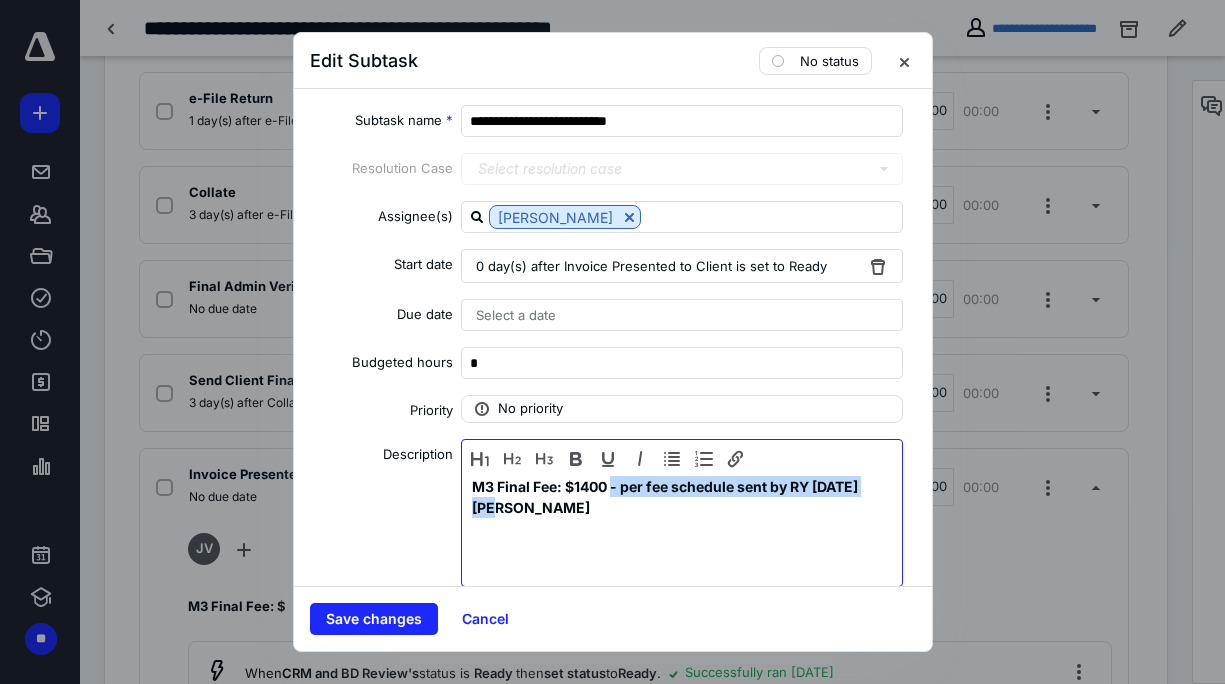 drag, startPoint x: 518, startPoint y: 505, endPoint x: 612, endPoint y: 482, distance: 96.77293 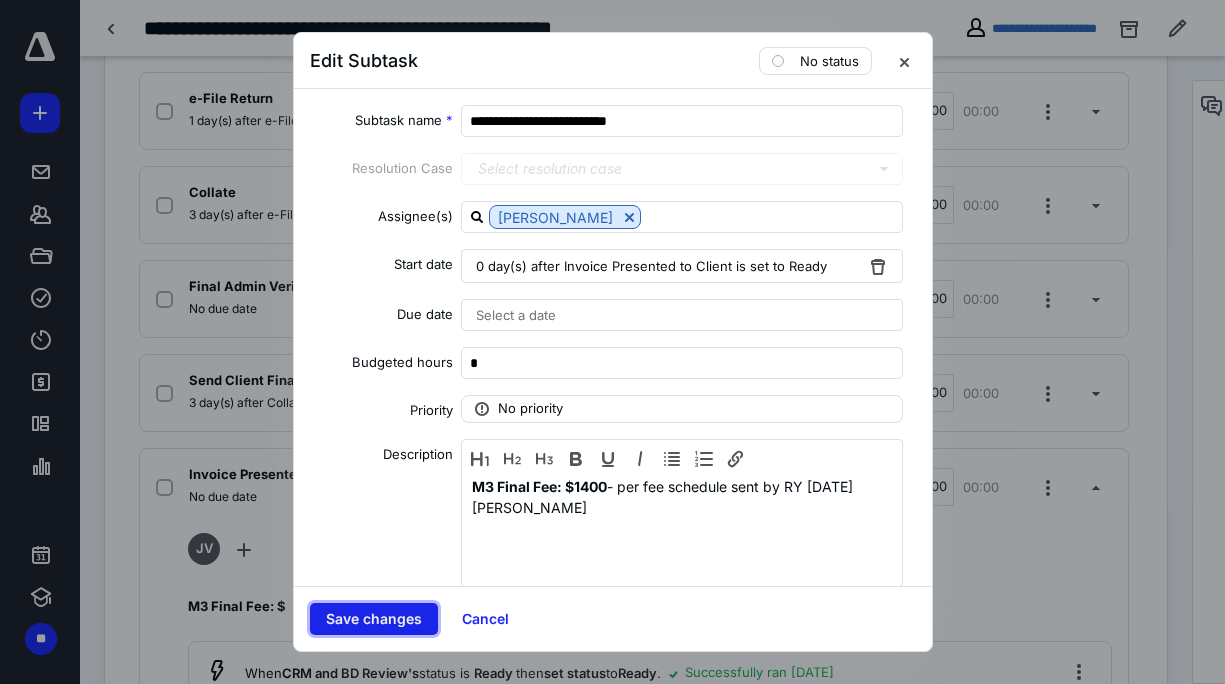 click on "Save changes" at bounding box center (374, 619) 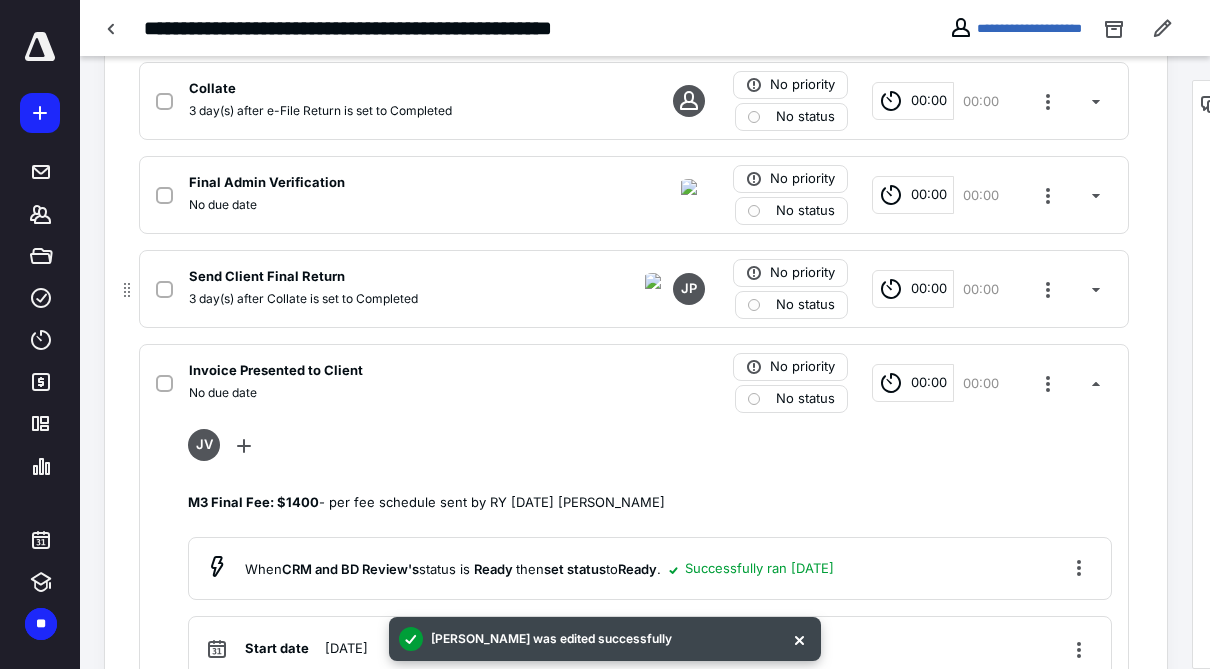 scroll, scrollTop: 1551, scrollLeft: 0, axis: vertical 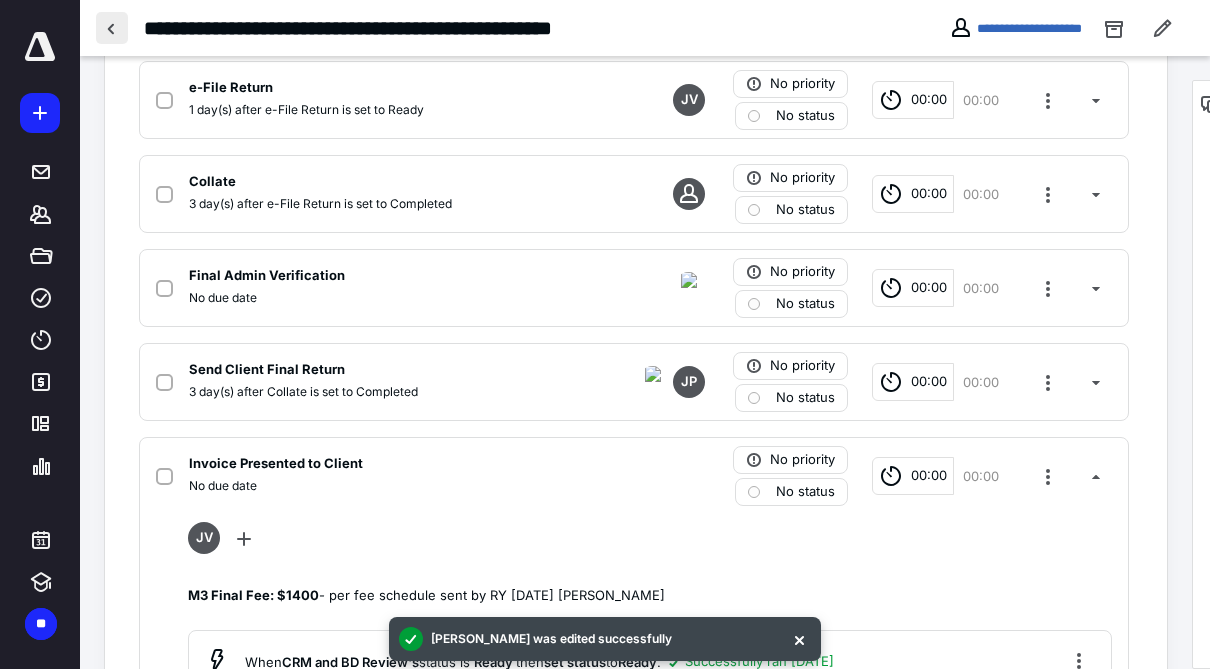 click at bounding box center [112, 28] 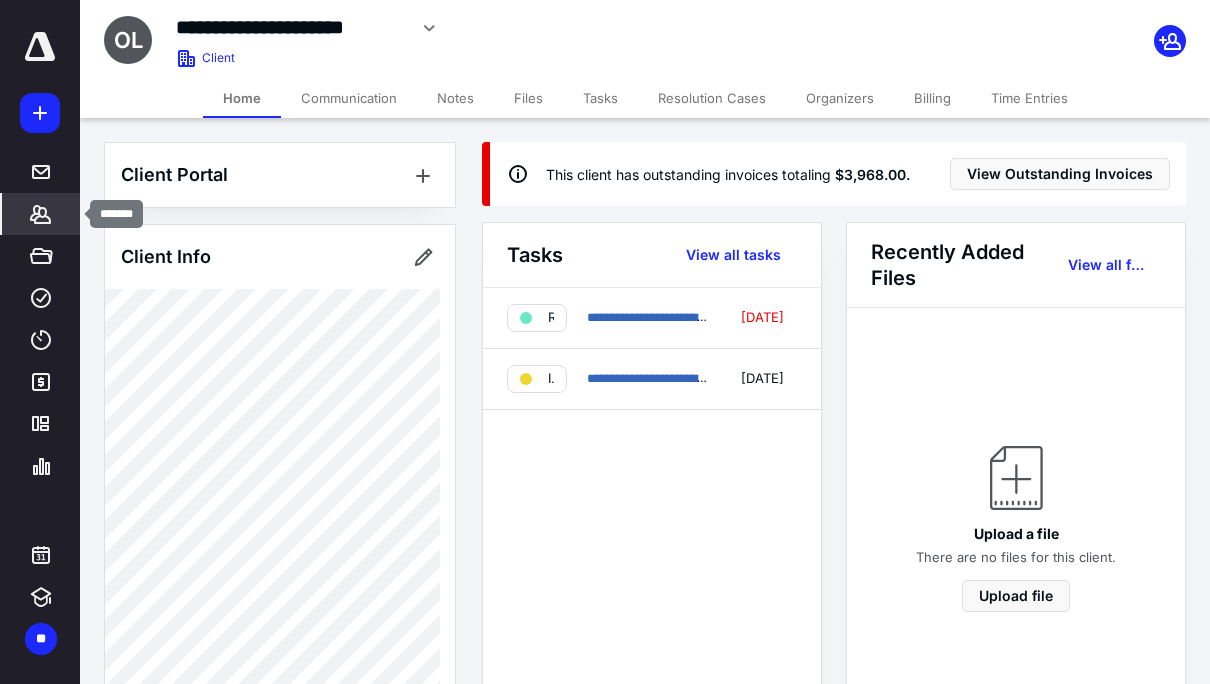 click 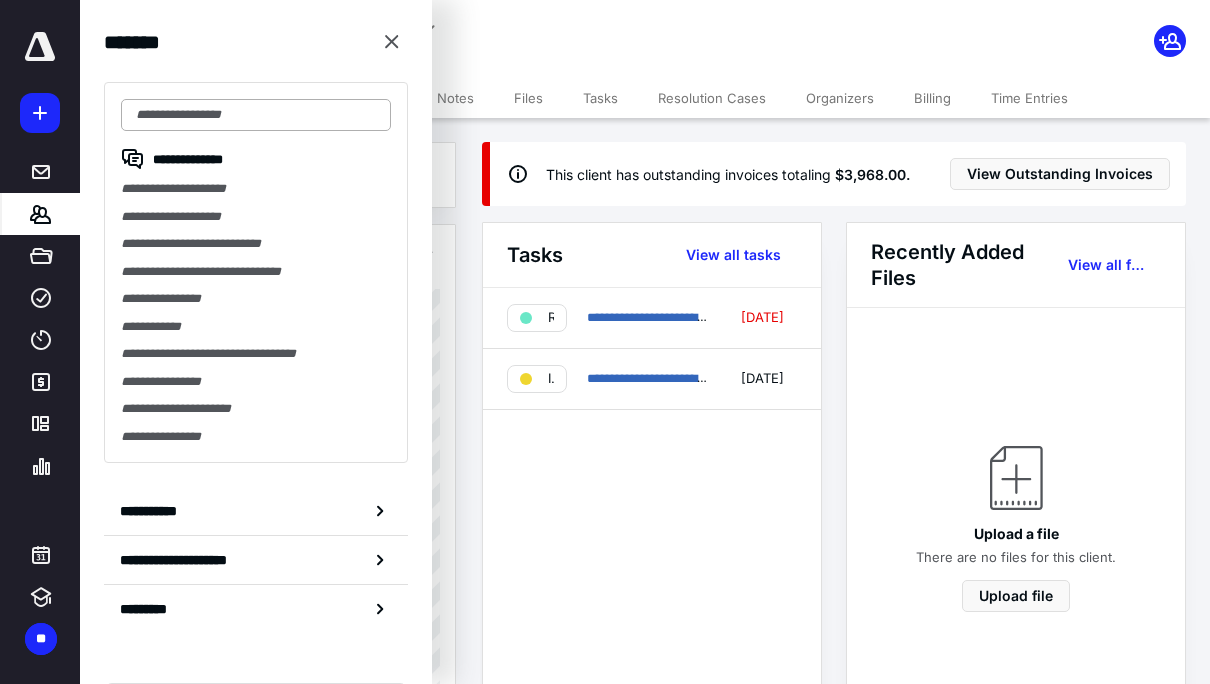 click at bounding box center [256, 115] 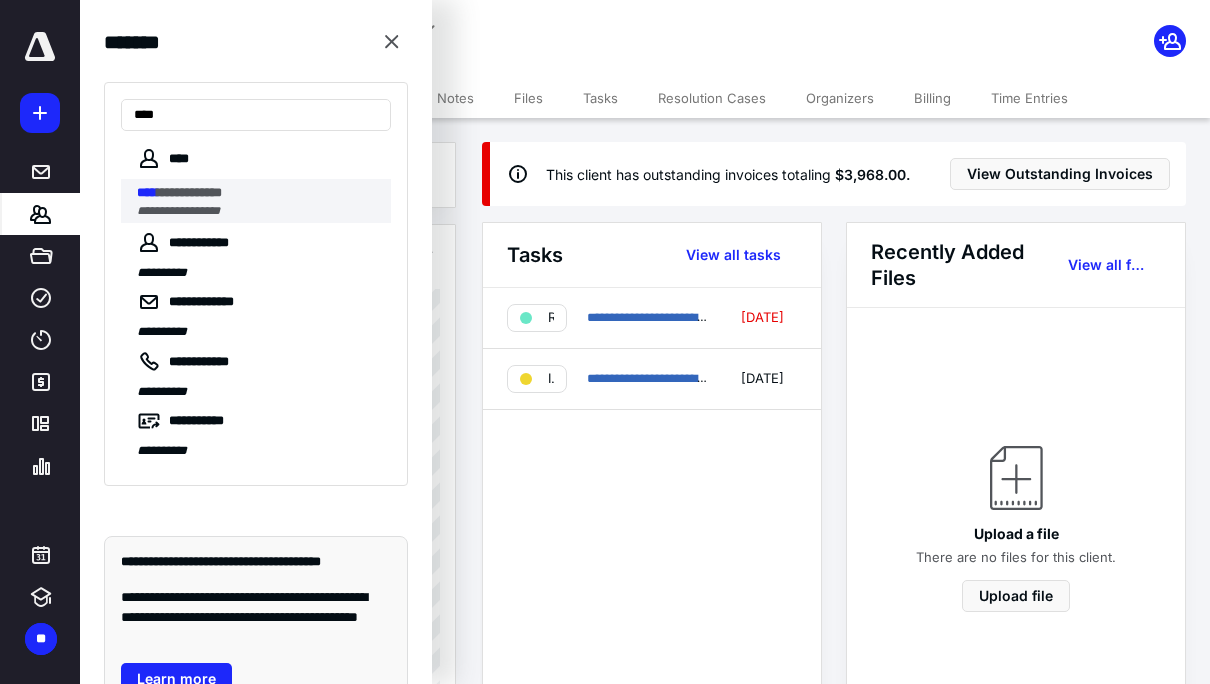 type on "****" 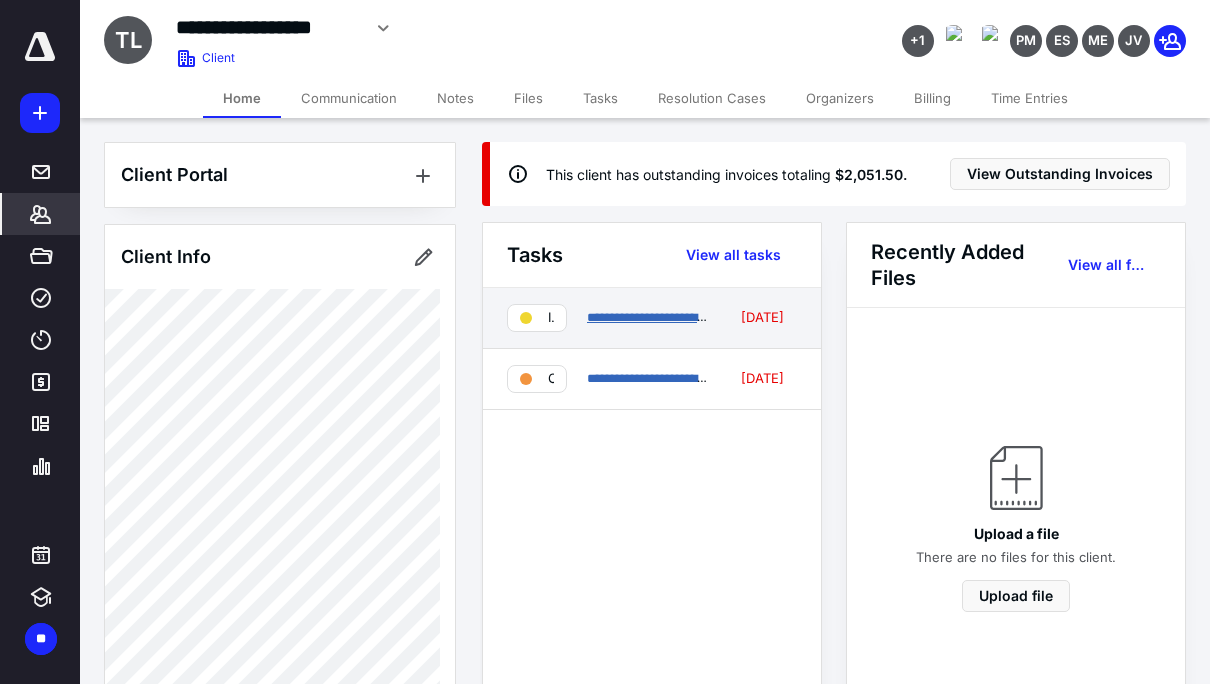 click on "**********" at bounding box center [704, 317] 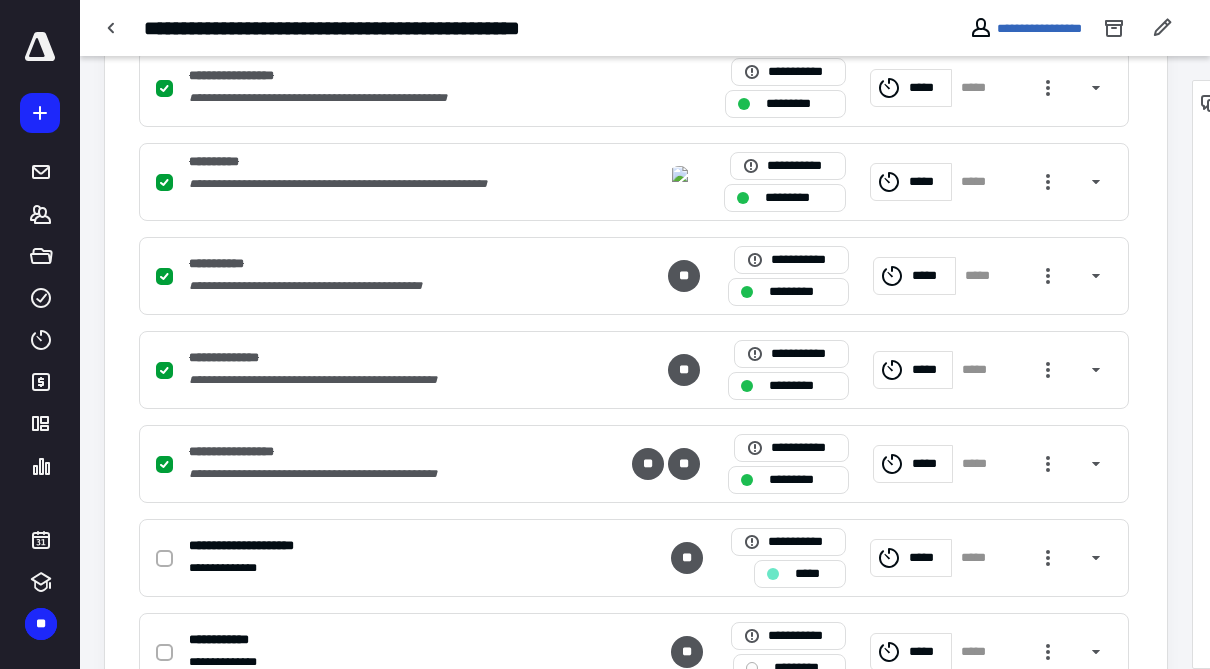 scroll, scrollTop: 1540, scrollLeft: 0, axis: vertical 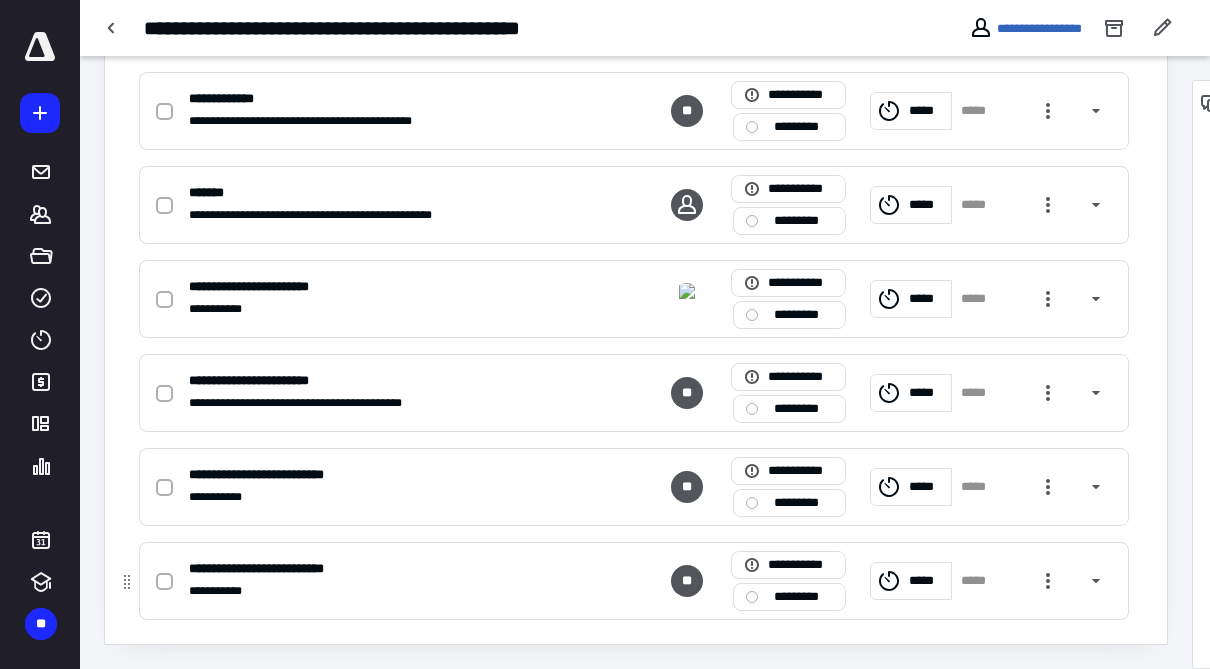 click on "**********" at bounding box center [634, 581] 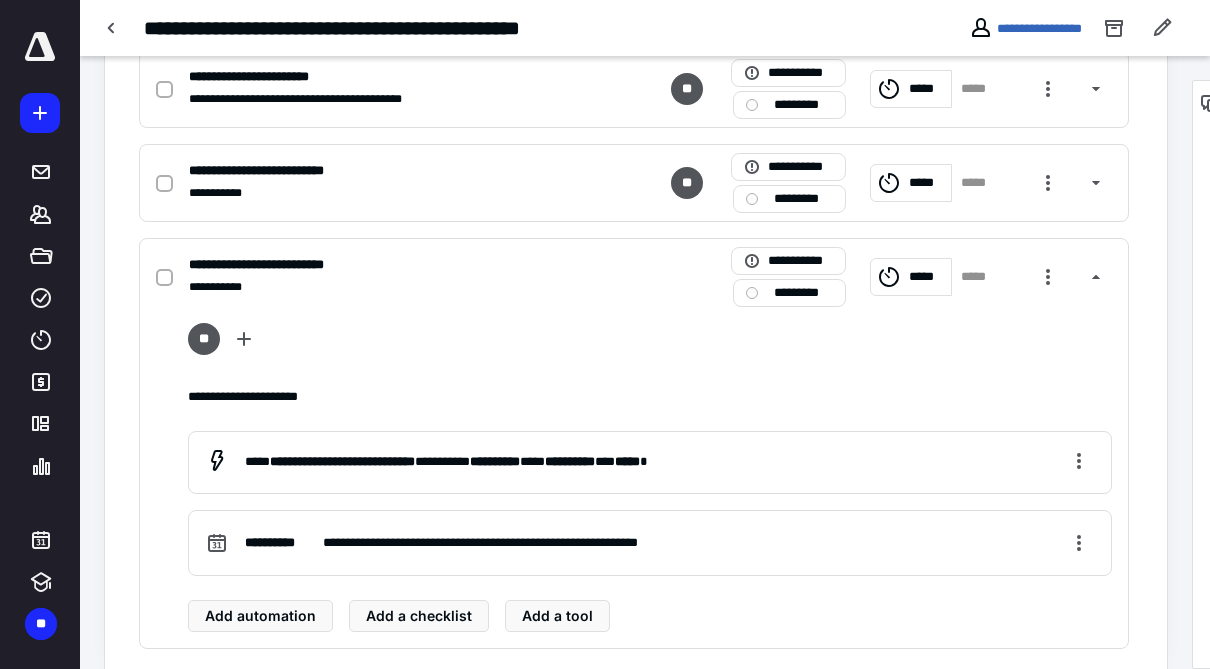 scroll, scrollTop: 1853, scrollLeft: 0, axis: vertical 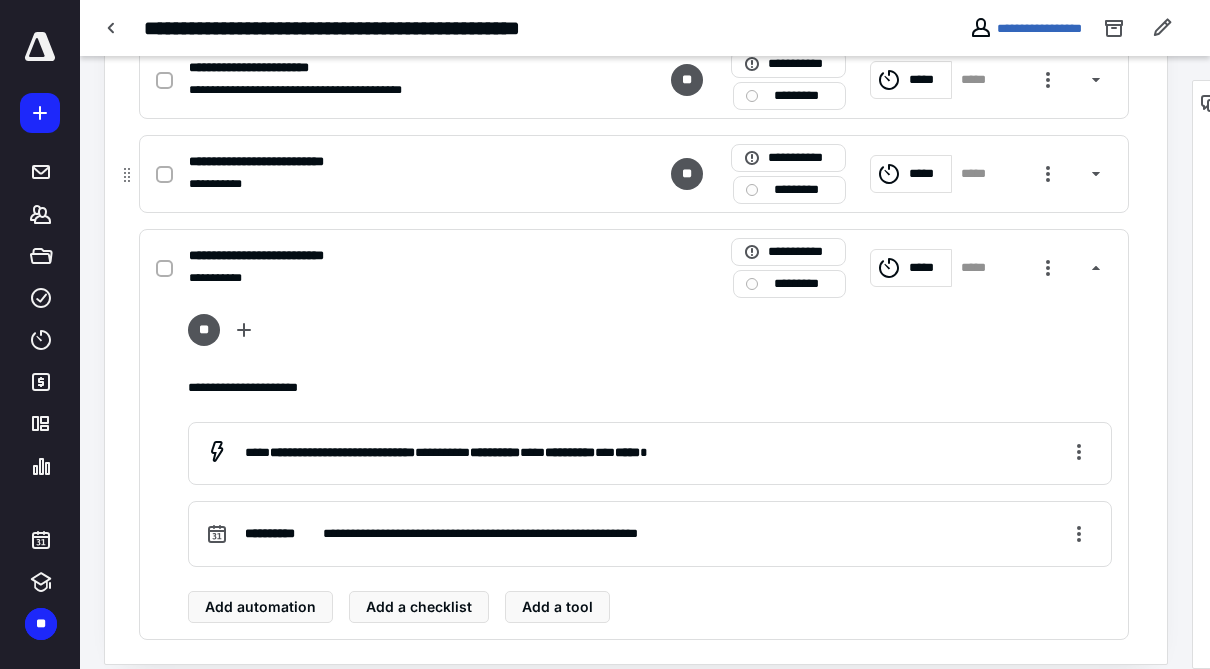 click on "**********" at bounding box center [371, 184] 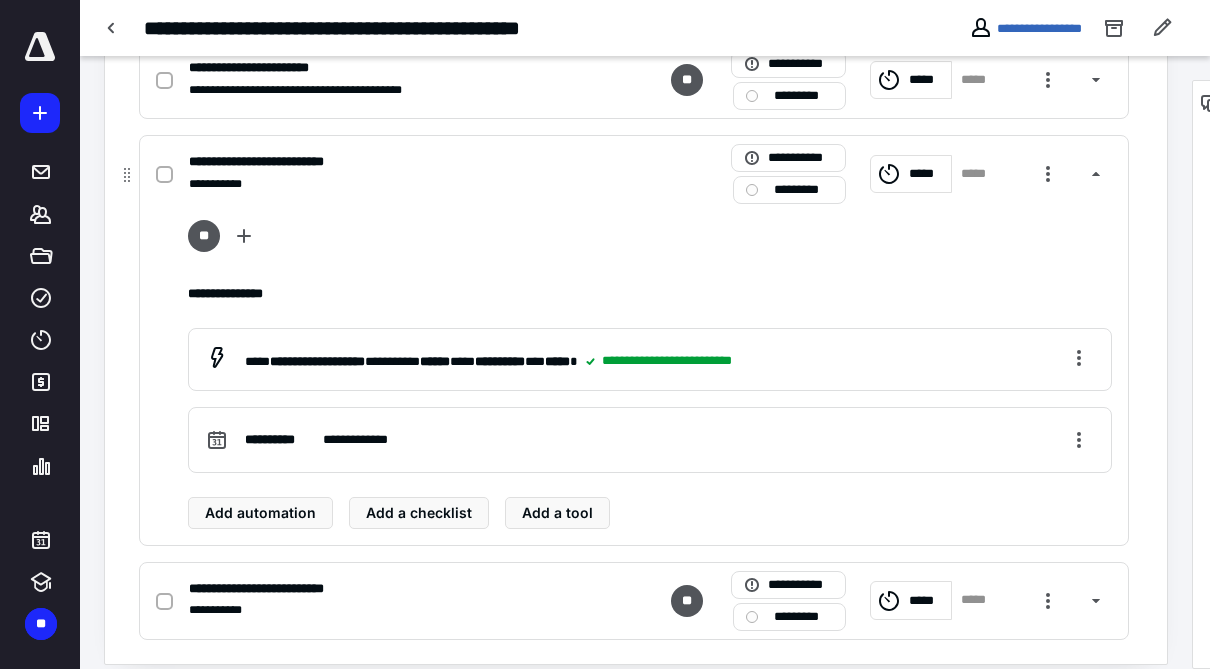 click on "**********" at bounding box center (650, 294) 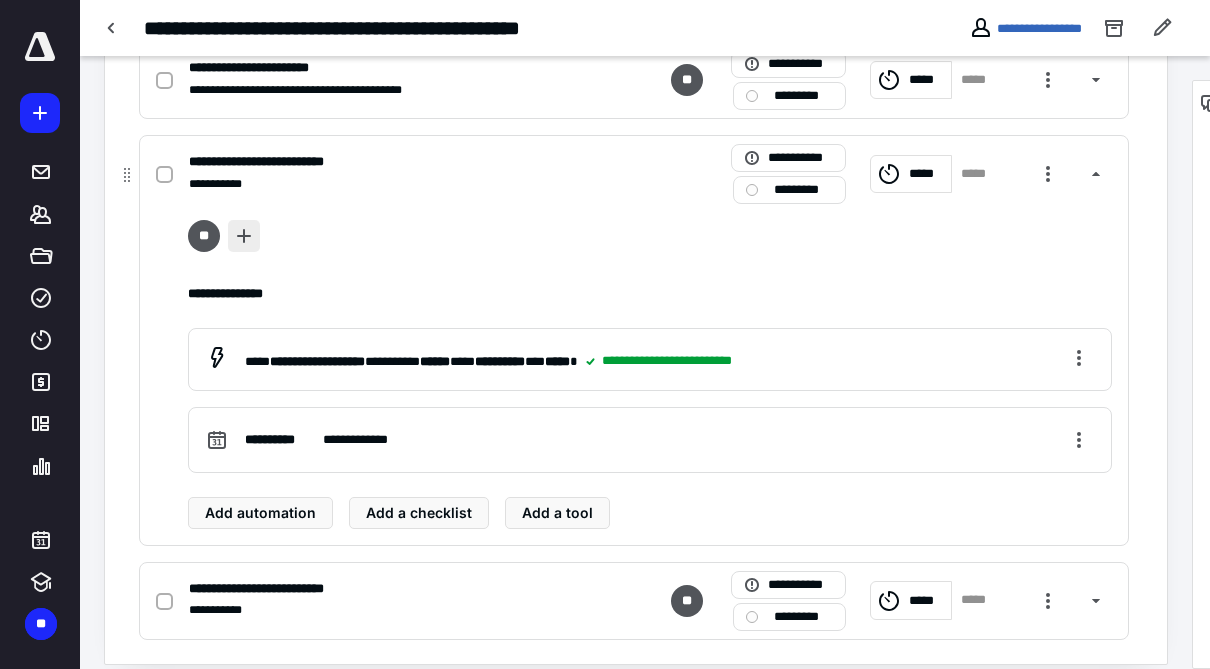 click at bounding box center [244, 236] 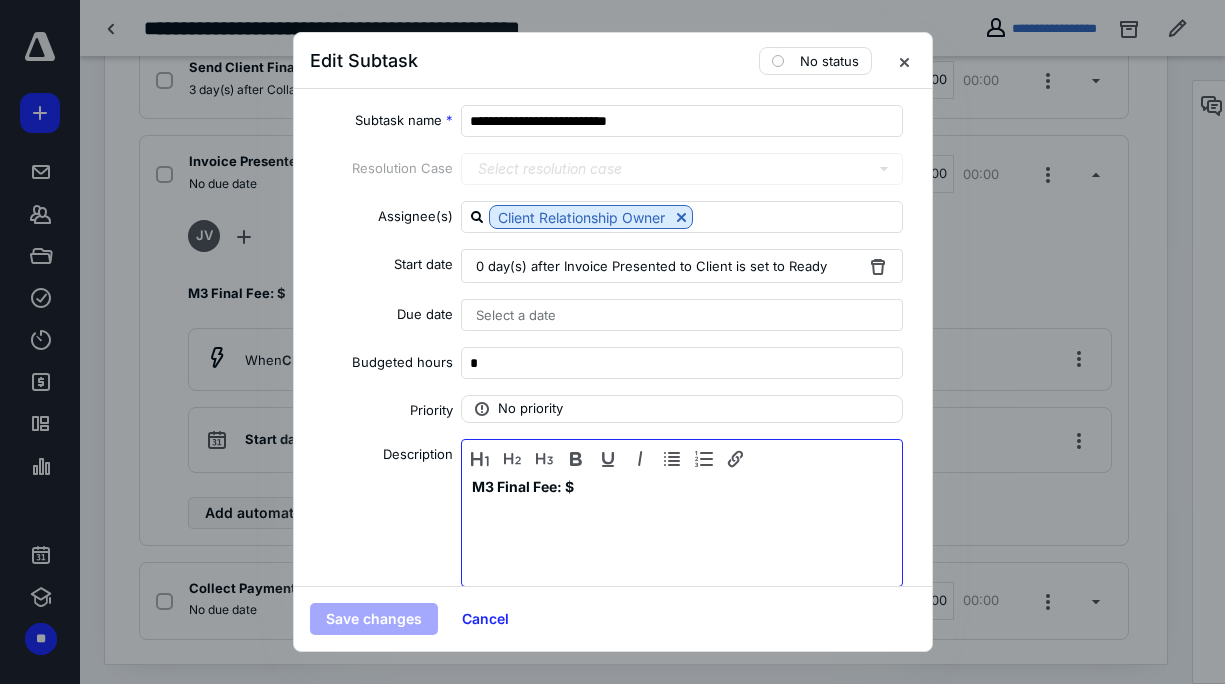 click on "M3 Final Fee: $" at bounding box center [682, 528] 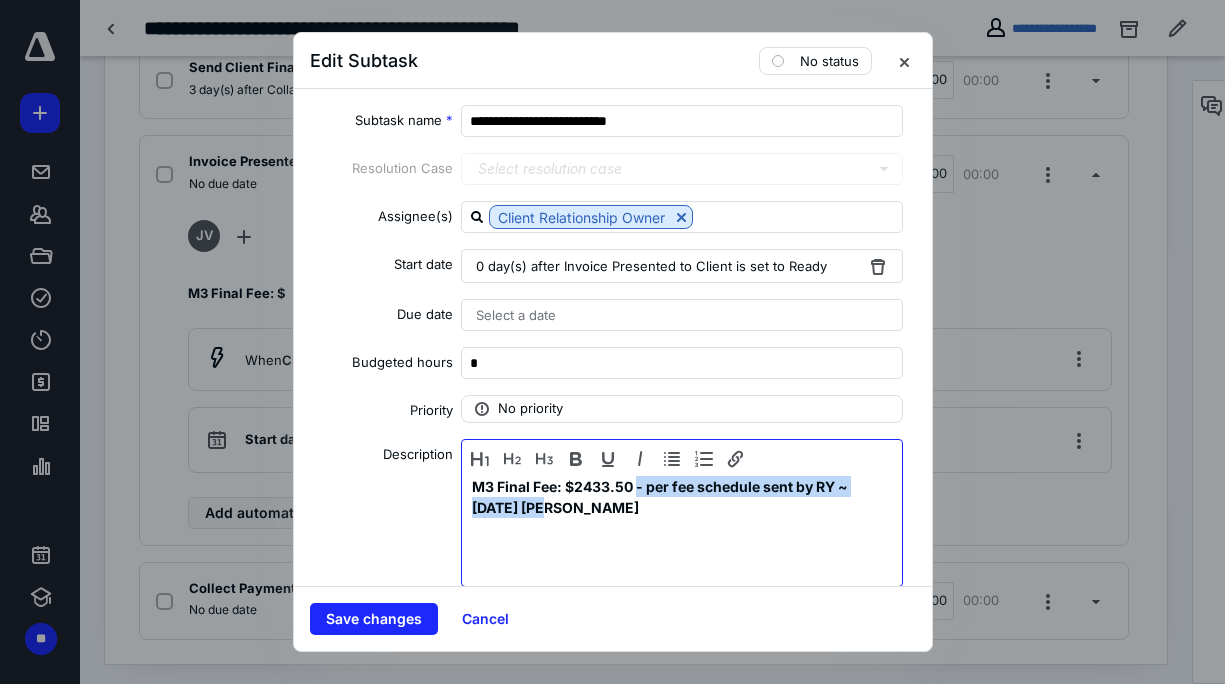 drag, startPoint x: 561, startPoint y: 507, endPoint x: 633, endPoint y: 488, distance: 74.46476 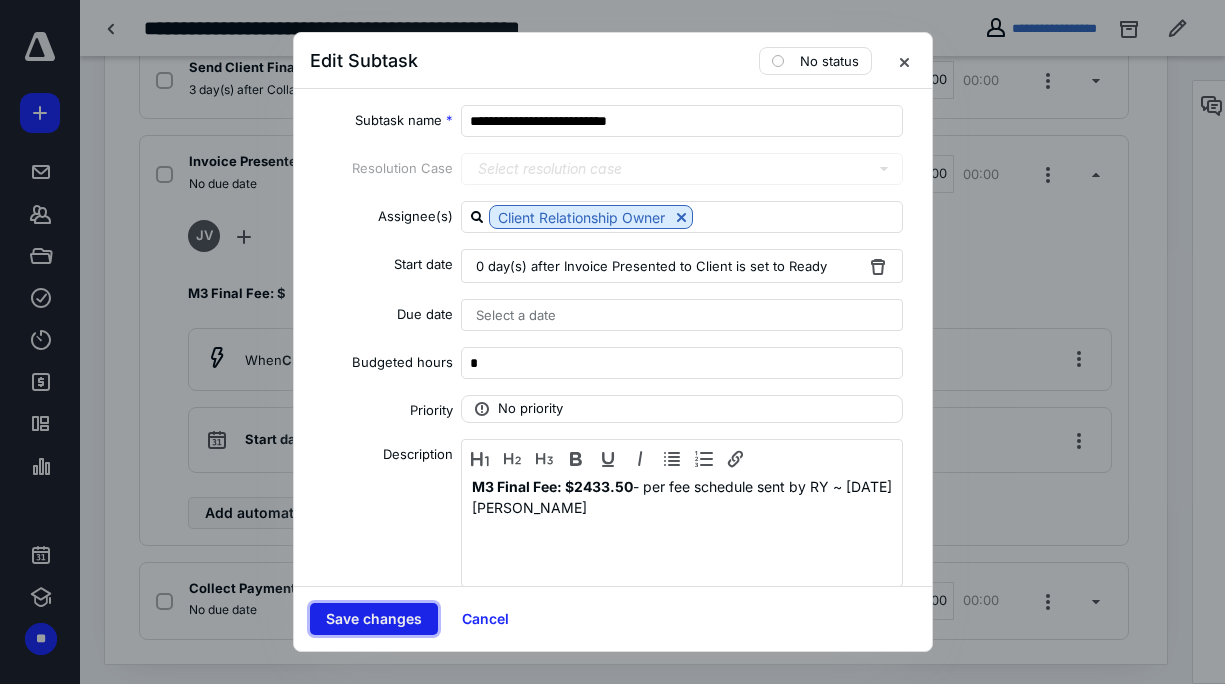 click on "Save changes" at bounding box center (374, 619) 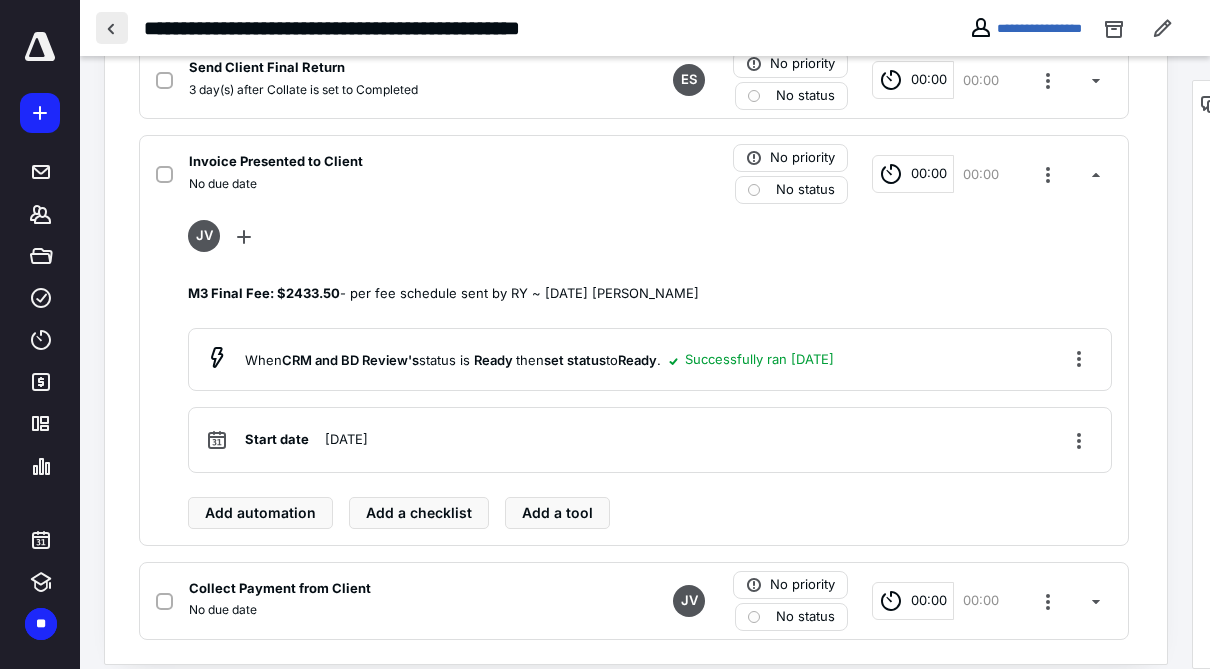 click at bounding box center [112, 28] 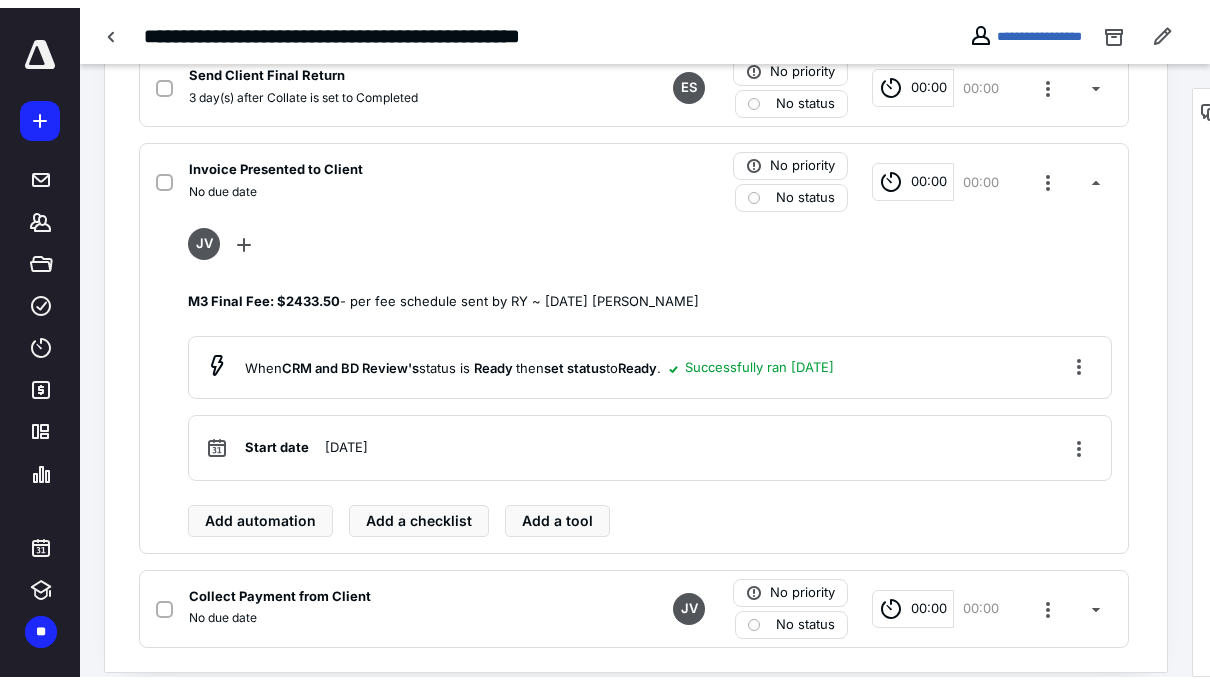 scroll, scrollTop: 0, scrollLeft: 0, axis: both 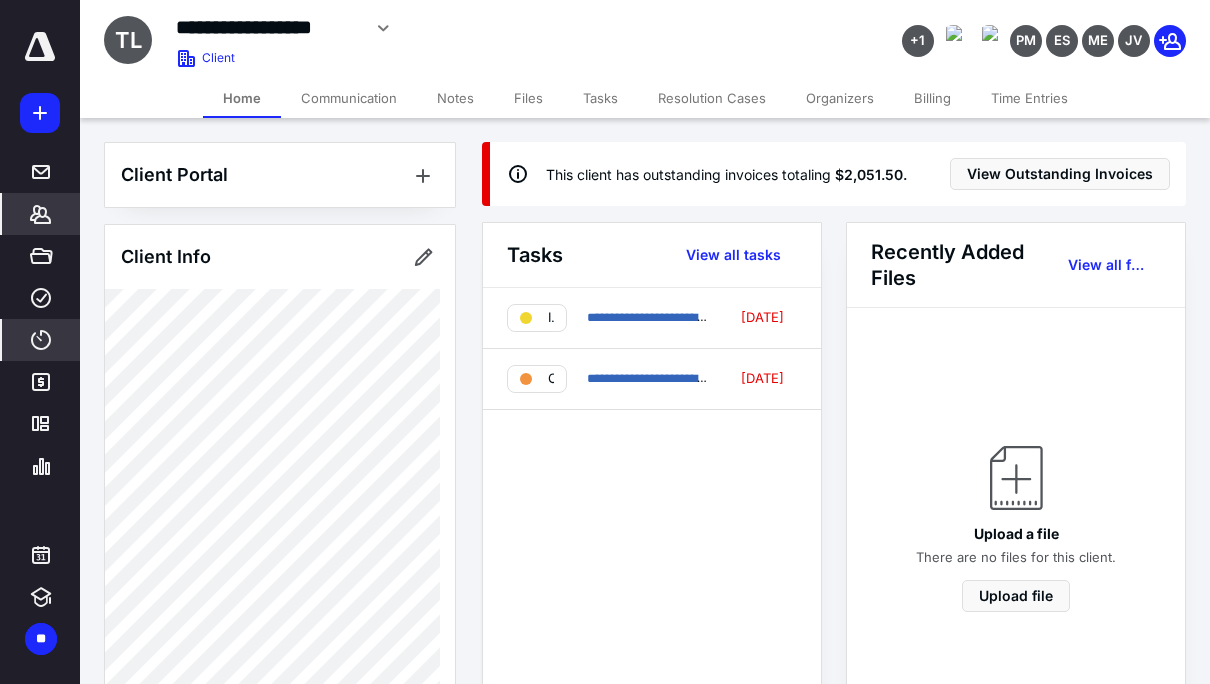 click on "****" at bounding box center (41, 340) 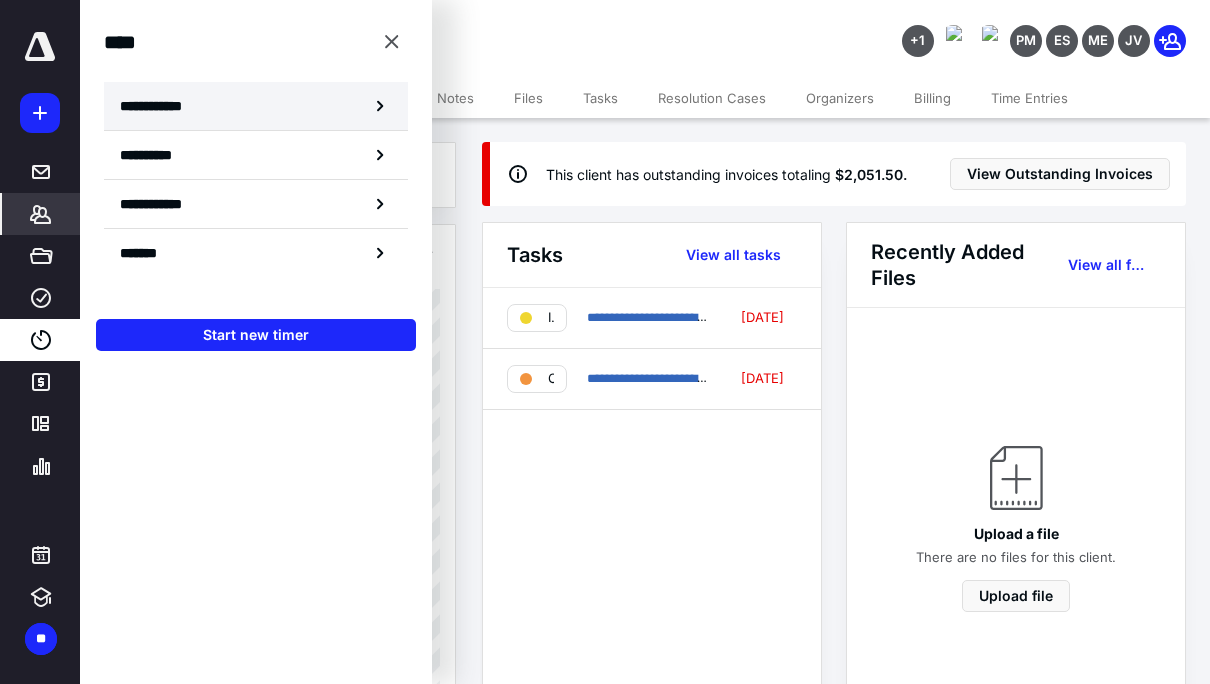 click on "**********" at bounding box center (256, 106) 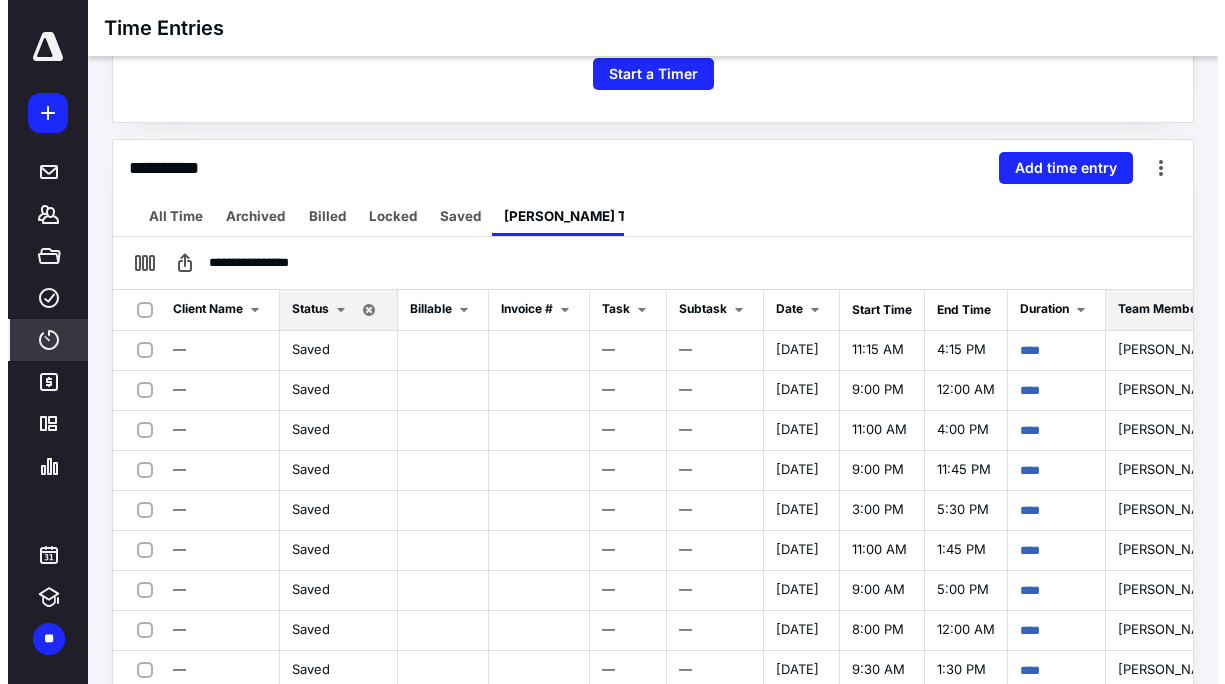 scroll, scrollTop: 445, scrollLeft: 0, axis: vertical 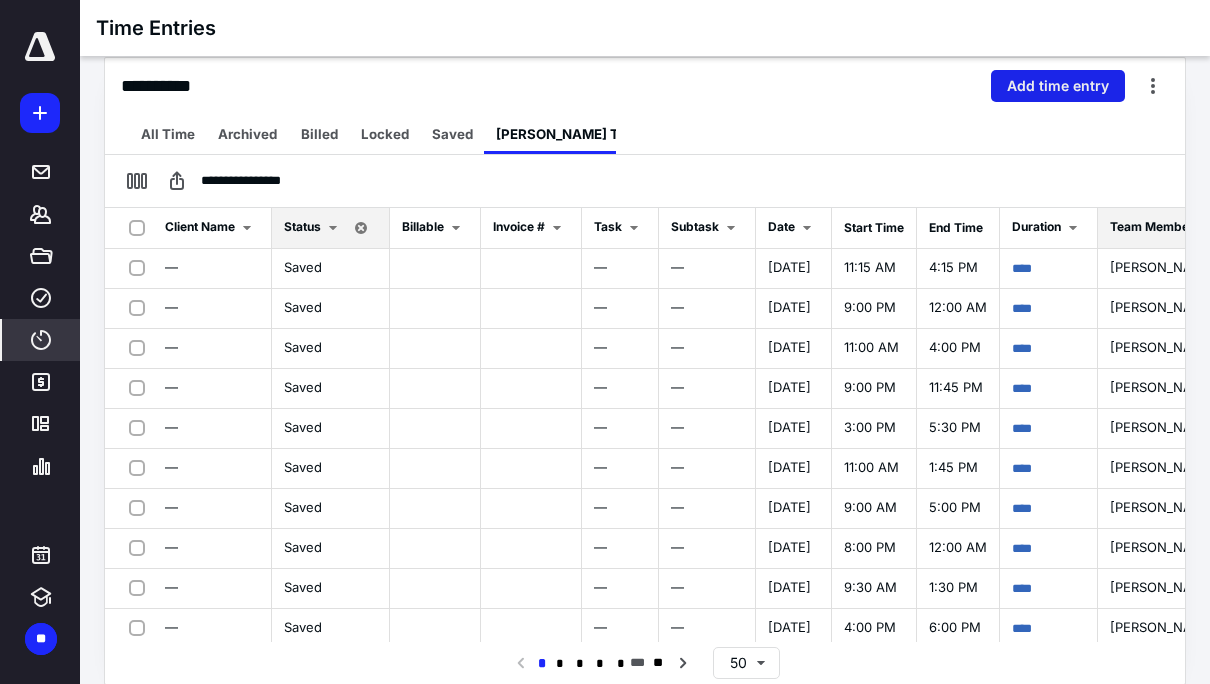 click on "Add time entry" at bounding box center (1058, 86) 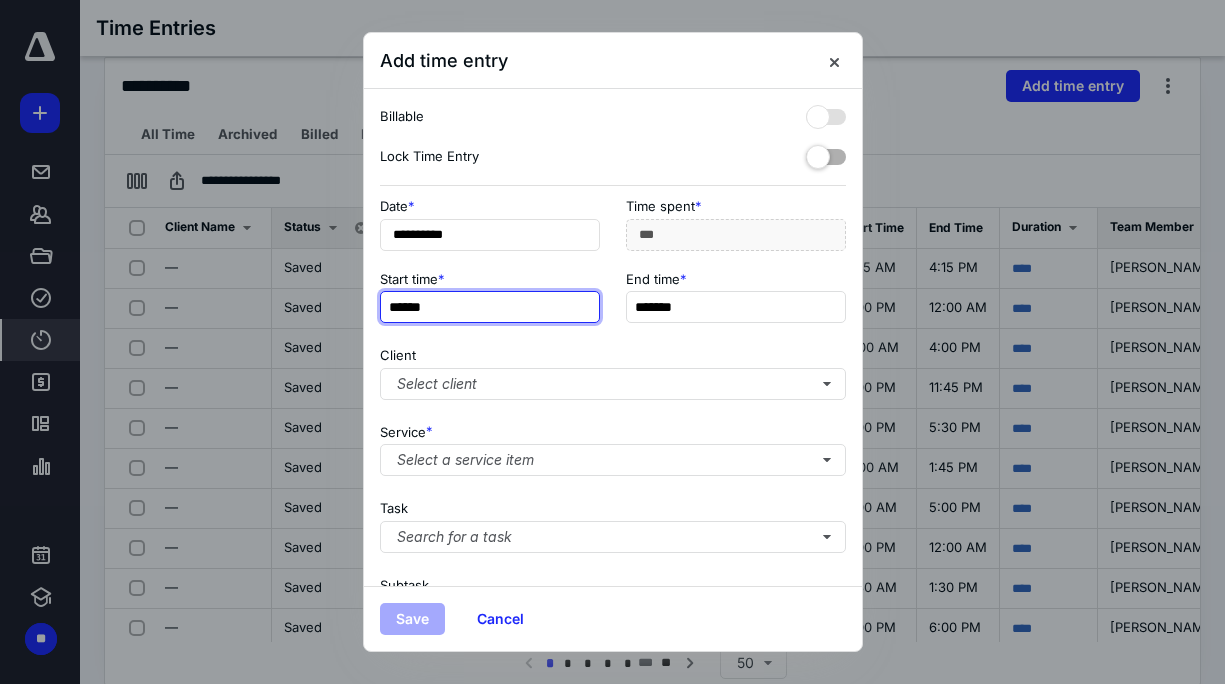 click on "******" at bounding box center [490, 307] 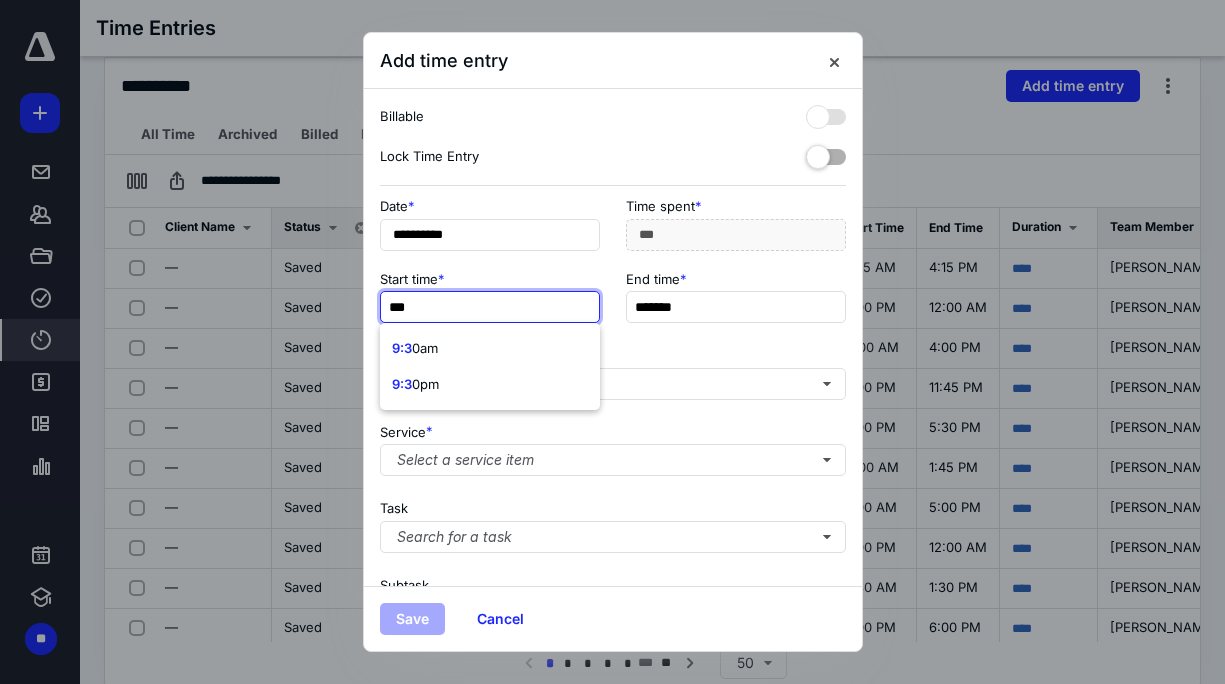 type on "****" 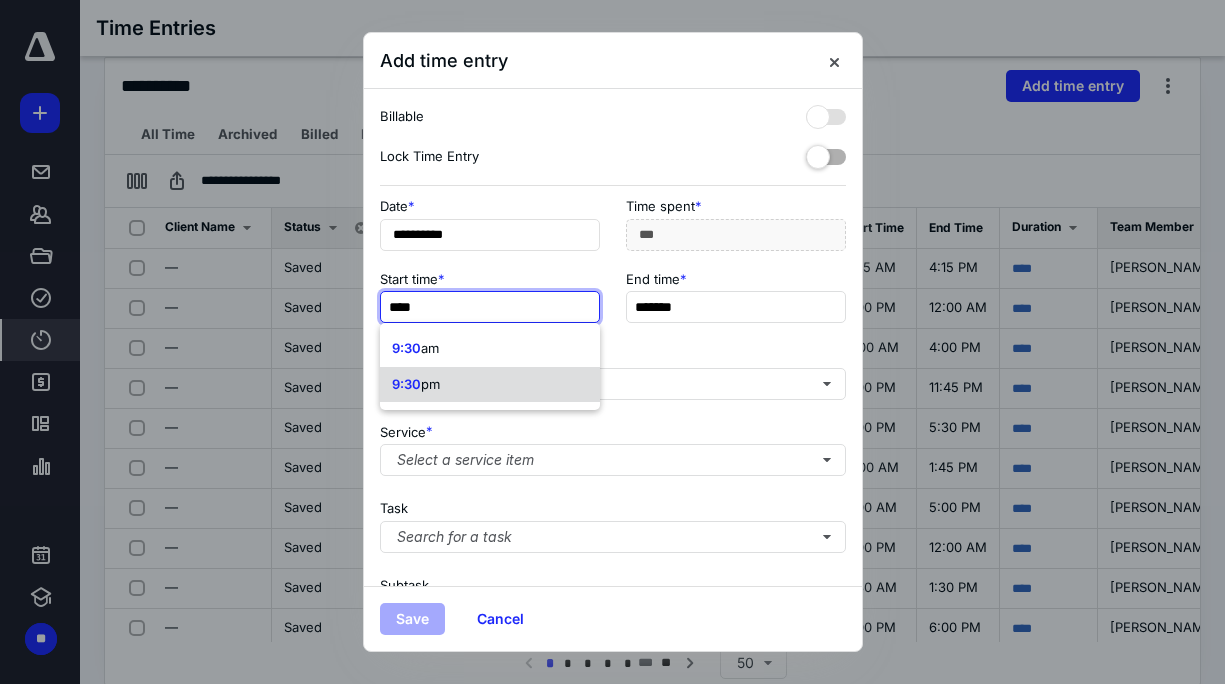 click on "9:30 pm" at bounding box center [490, 385] 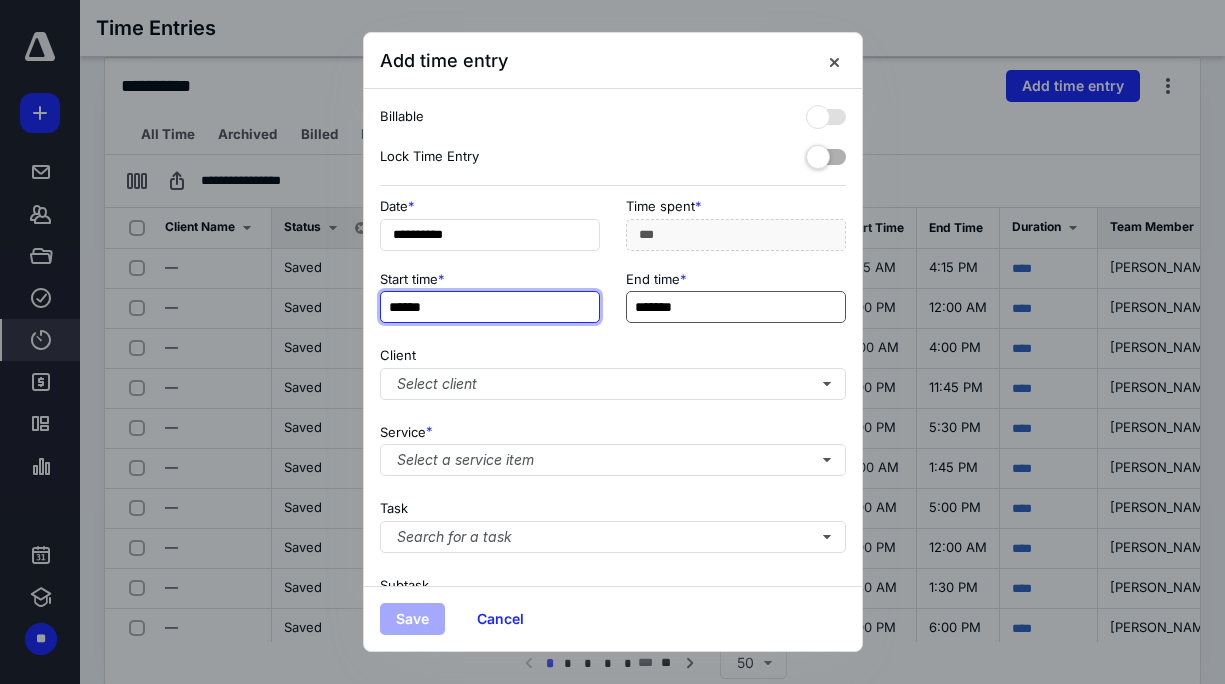 type on "******" 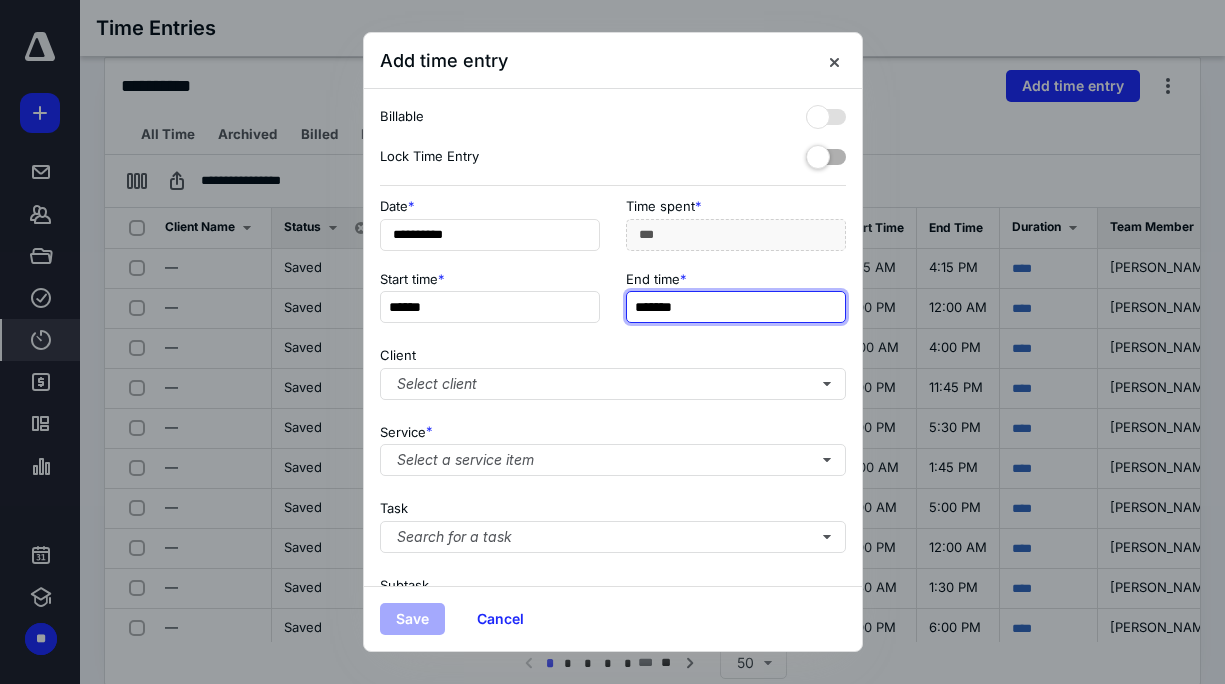 click on "*******" at bounding box center [736, 307] 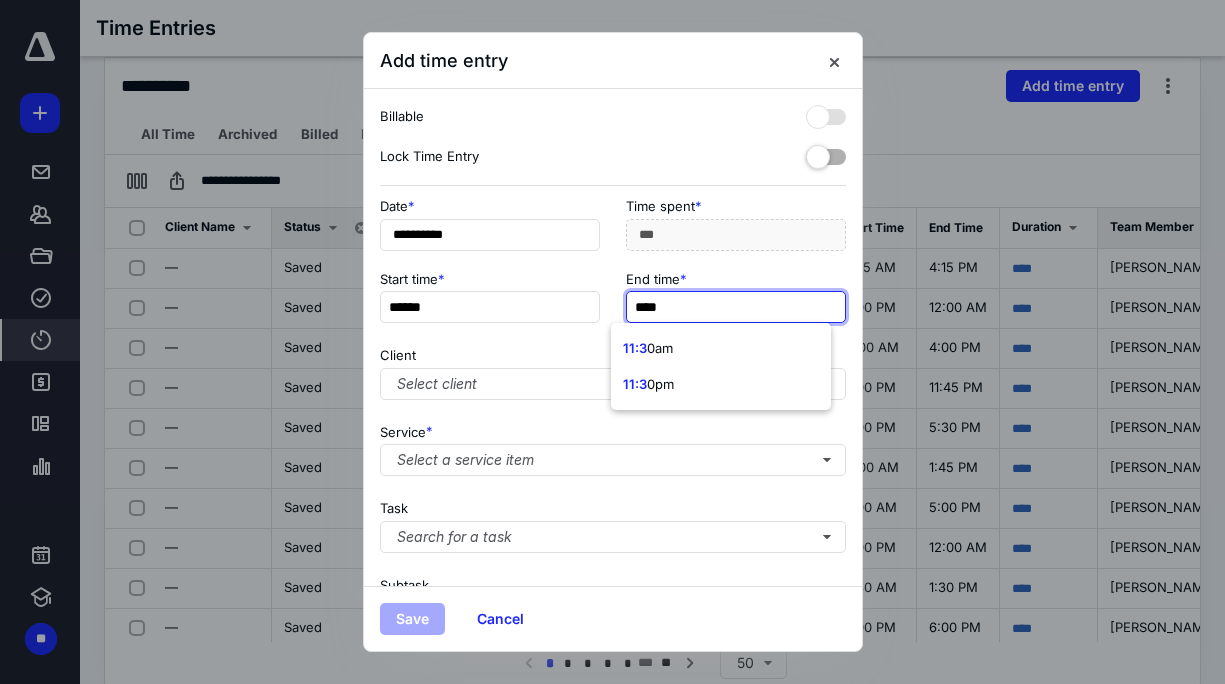 type on "*****" 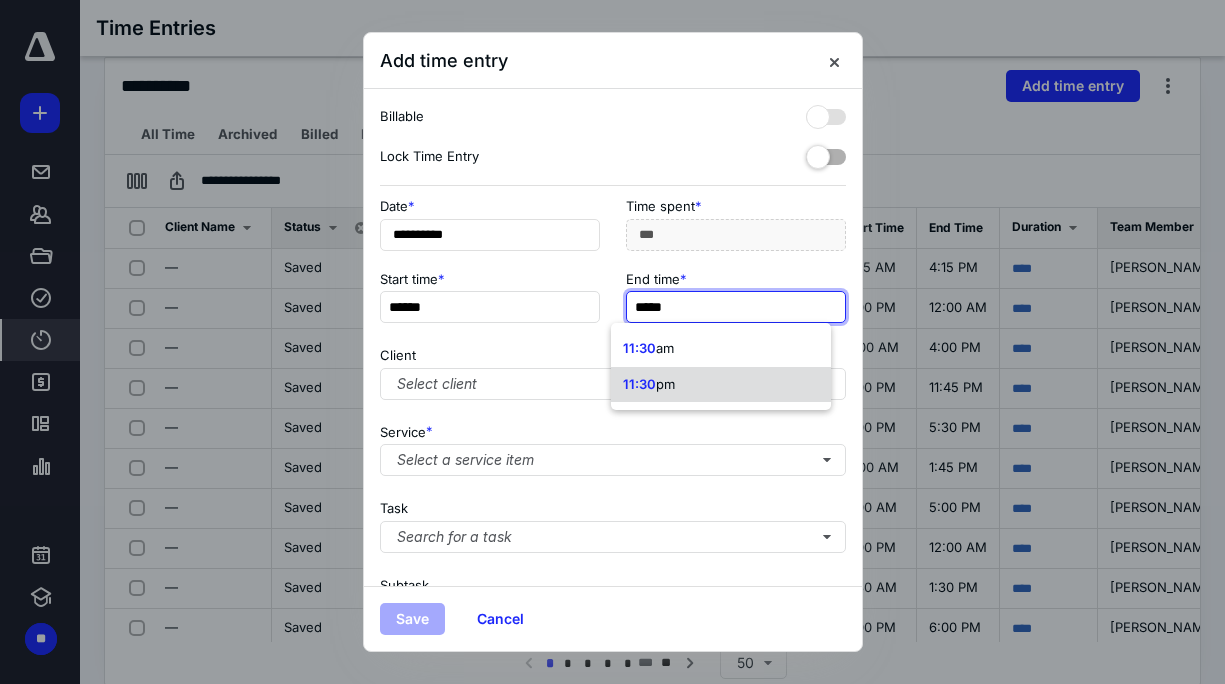 click on "pm" at bounding box center [665, 384] 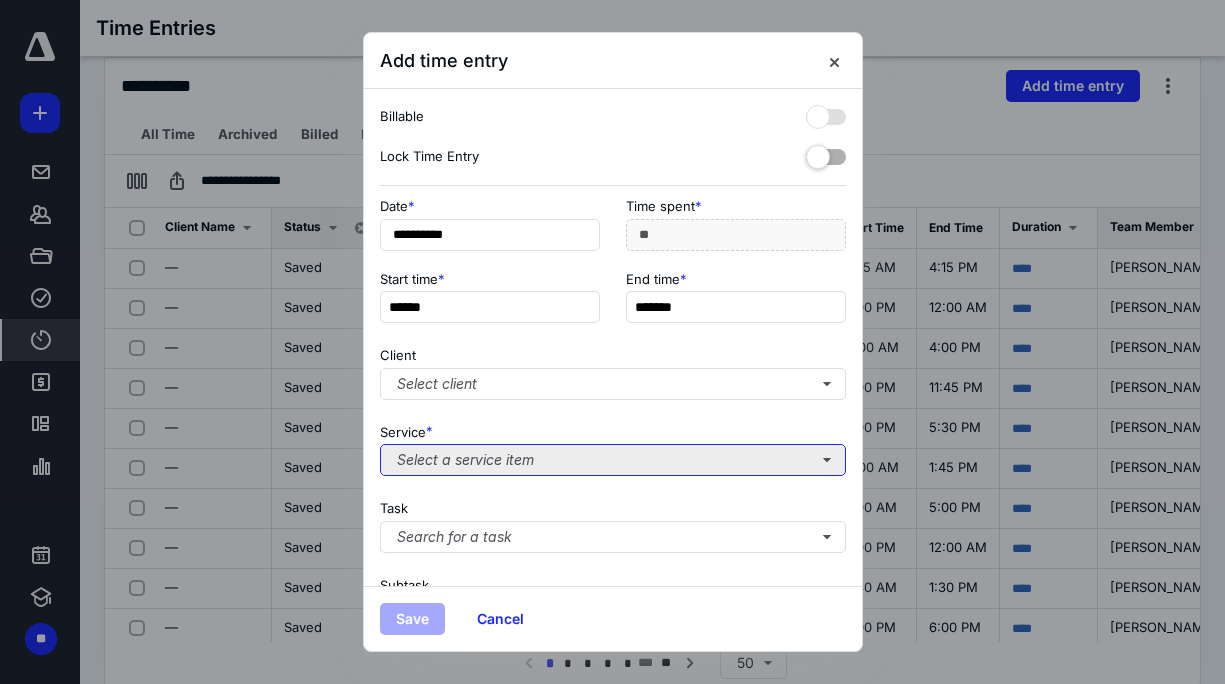 click on "Select a service item" at bounding box center (613, 460) 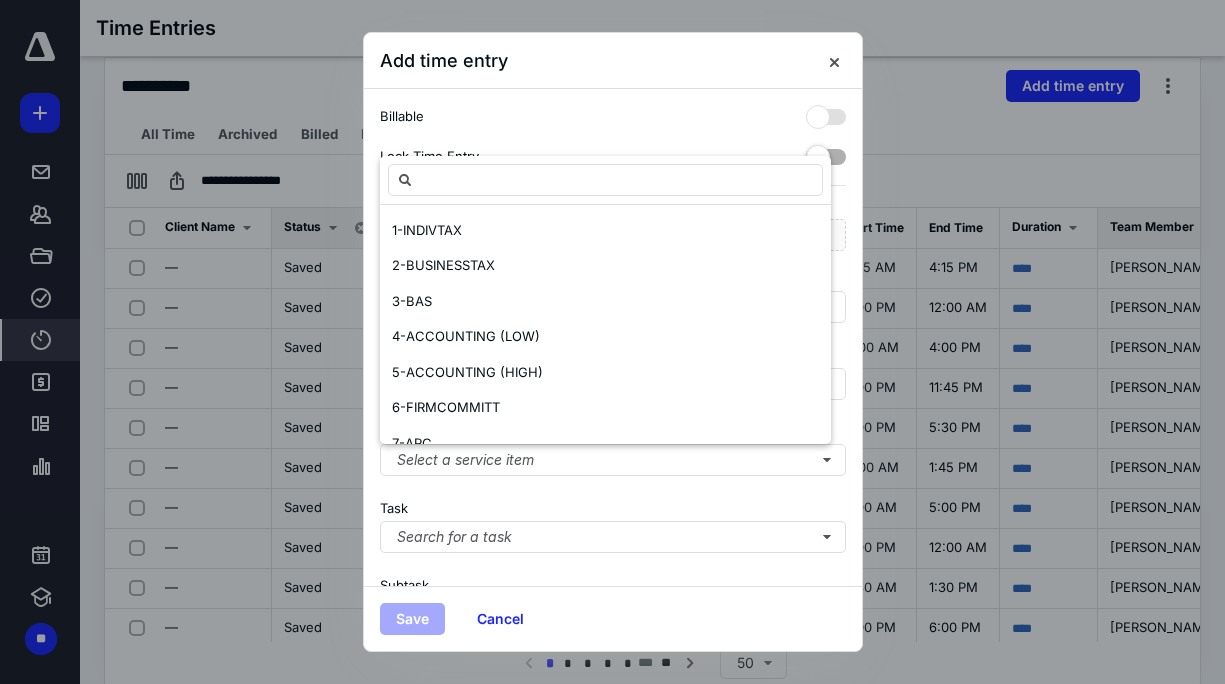 click on "**********" at bounding box center (613, 337) 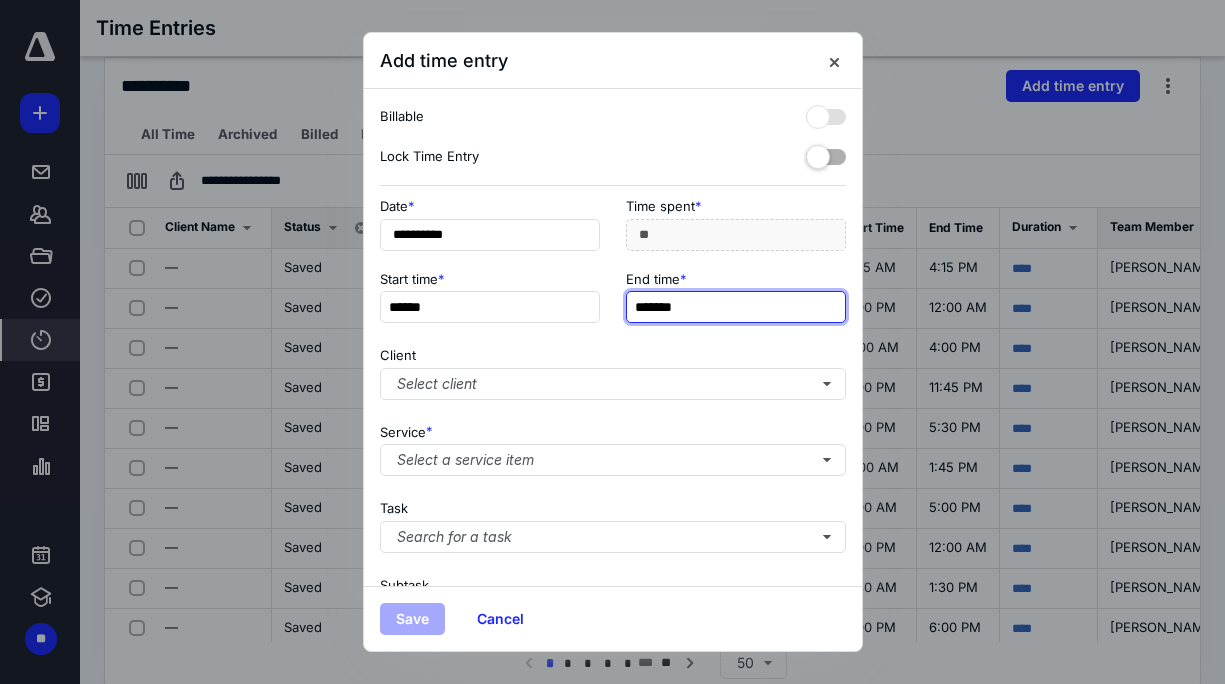 click on "*******" at bounding box center [736, 307] 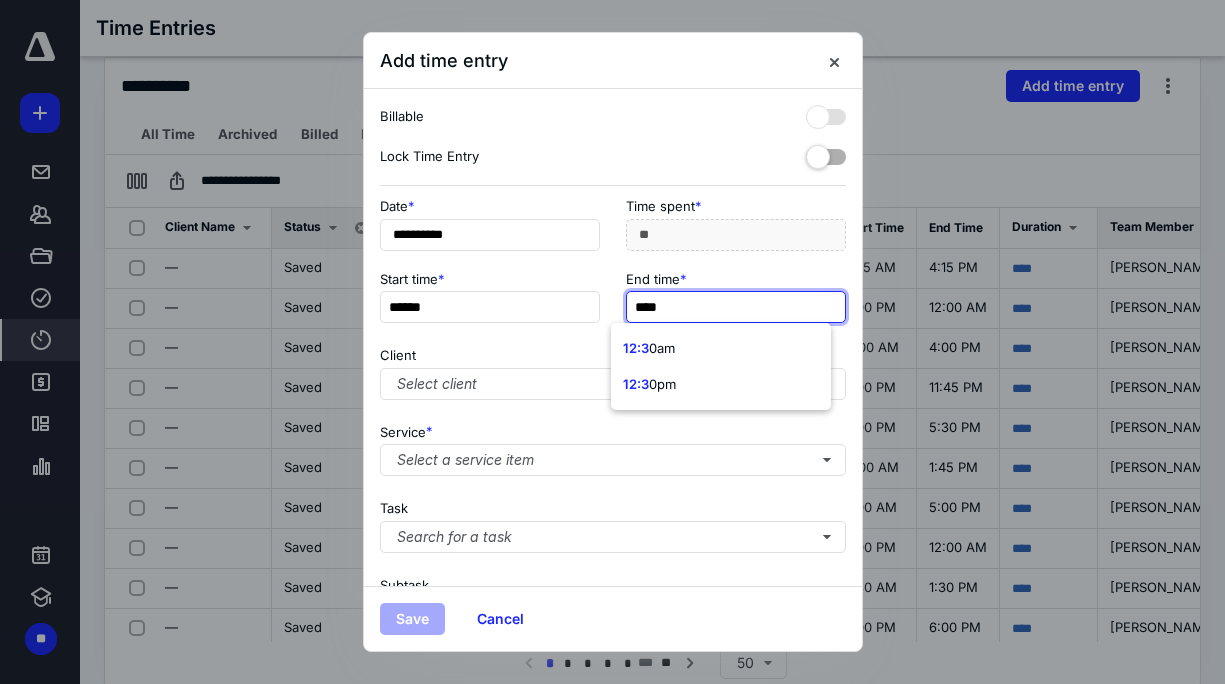 type on "*****" 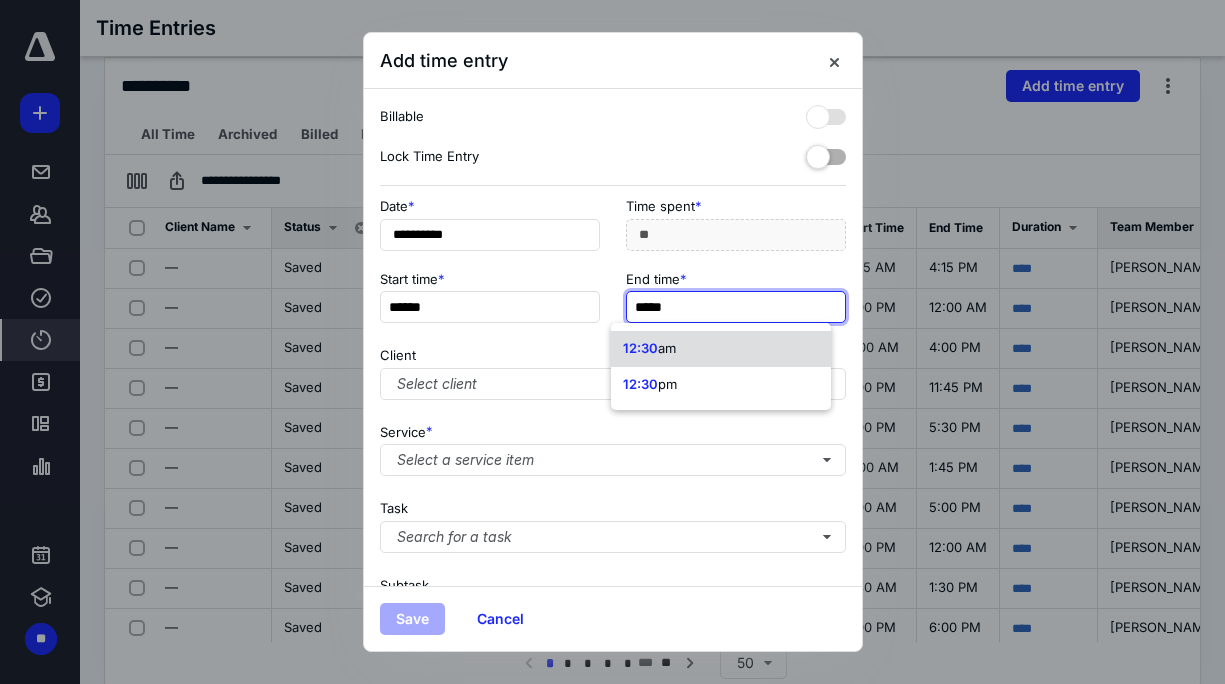 click on "12:30" at bounding box center (640, 348) 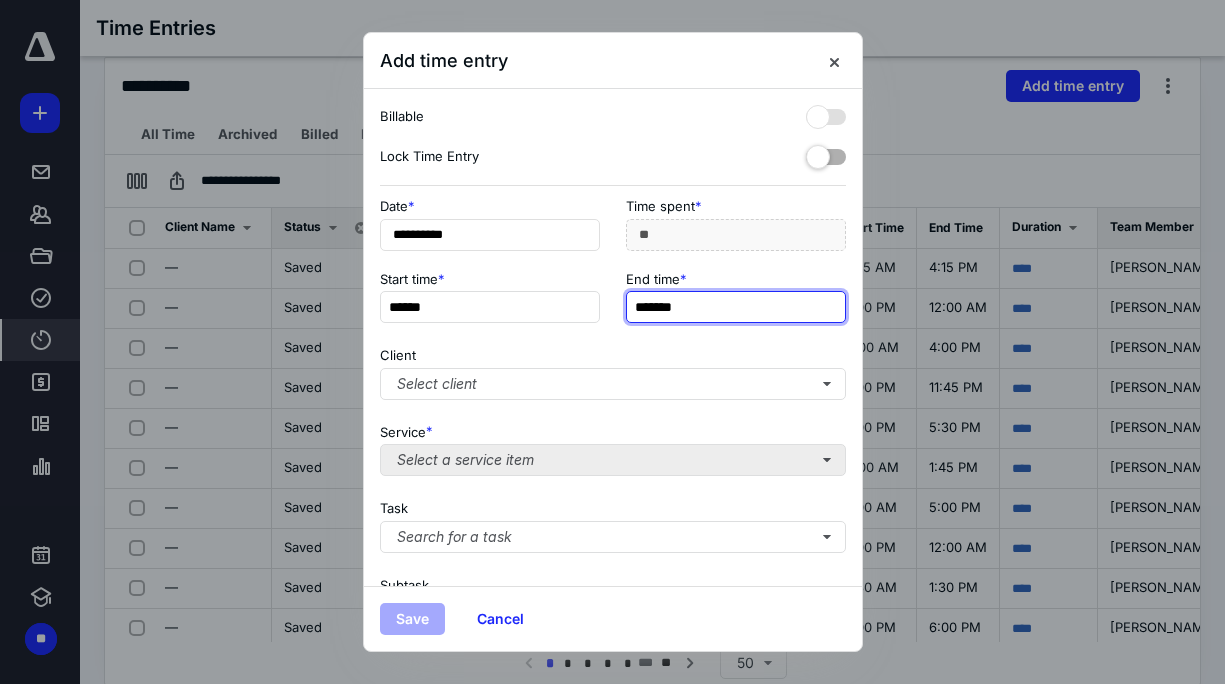 type on "*******" 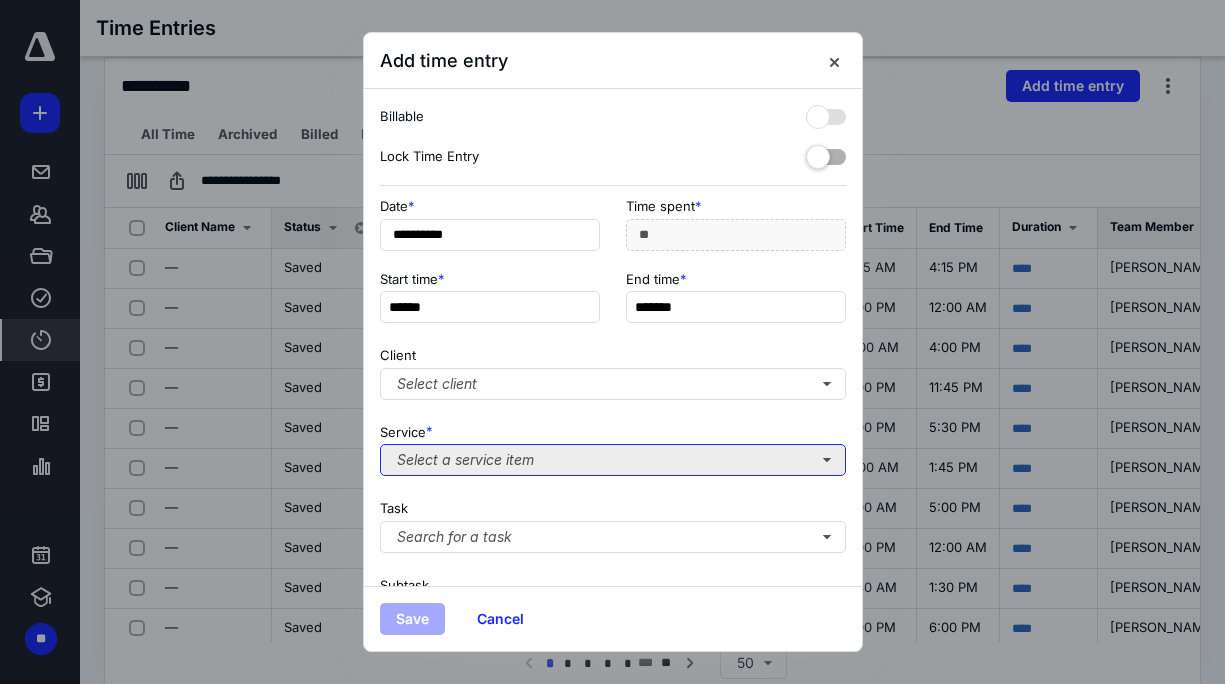 click on "Select a service item" at bounding box center [613, 460] 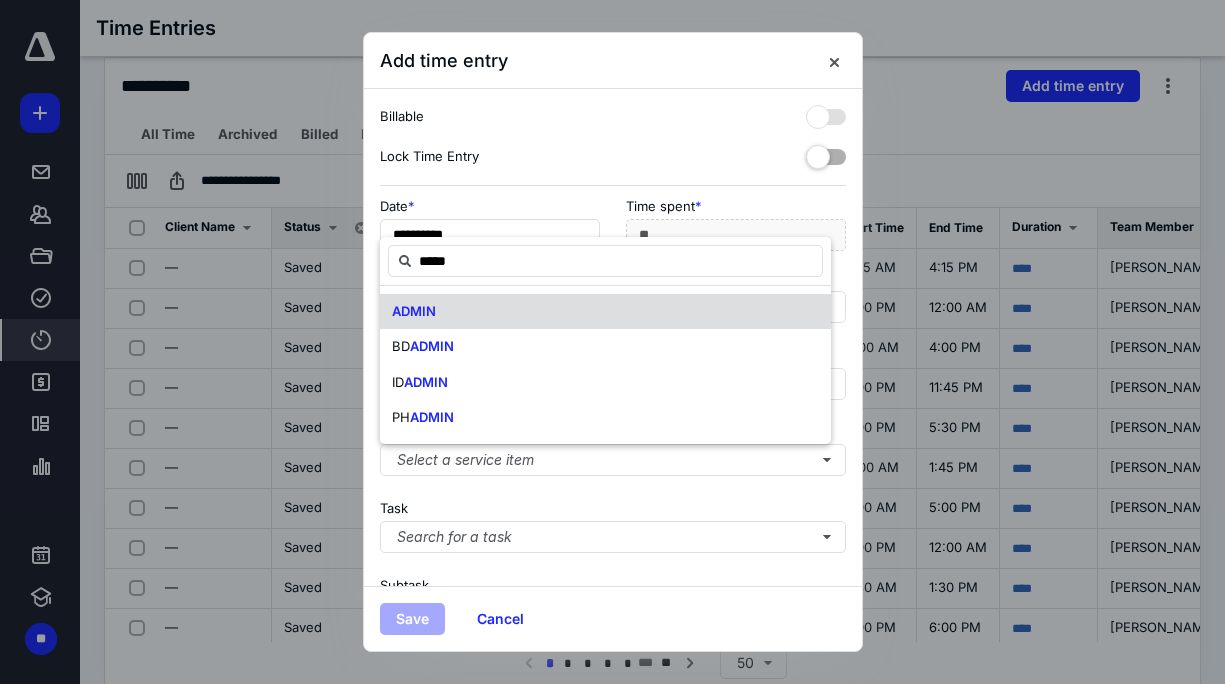 click on "ADMIN" at bounding box center (605, 312) 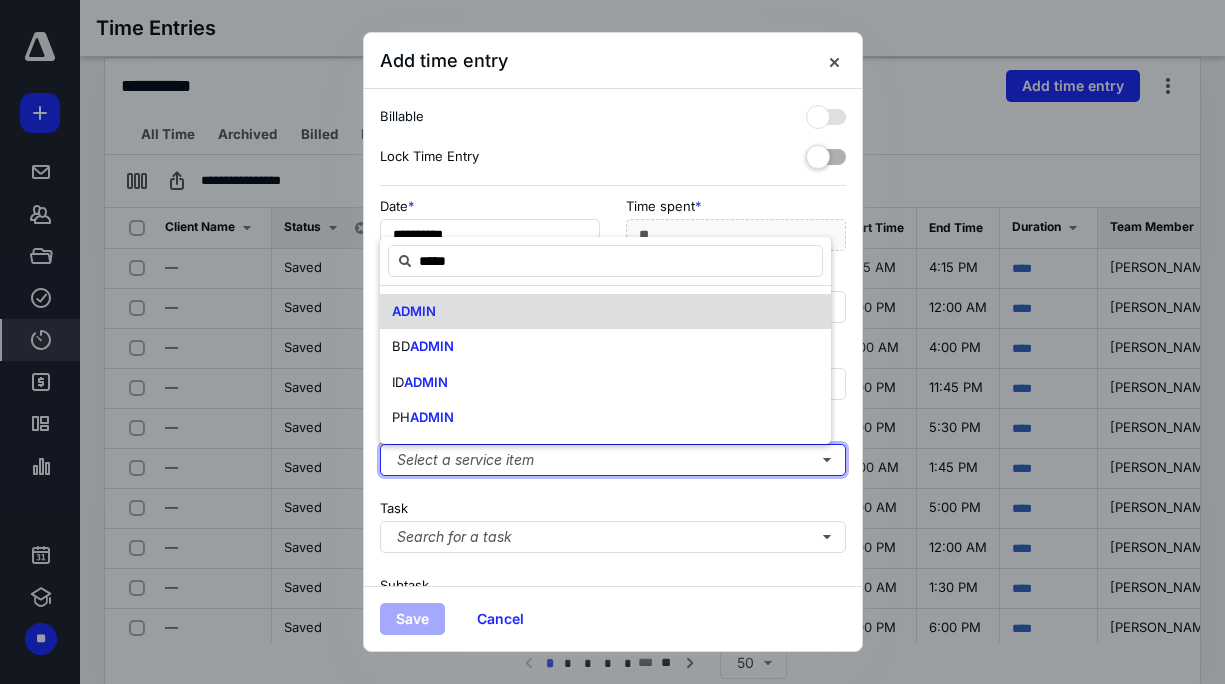 type 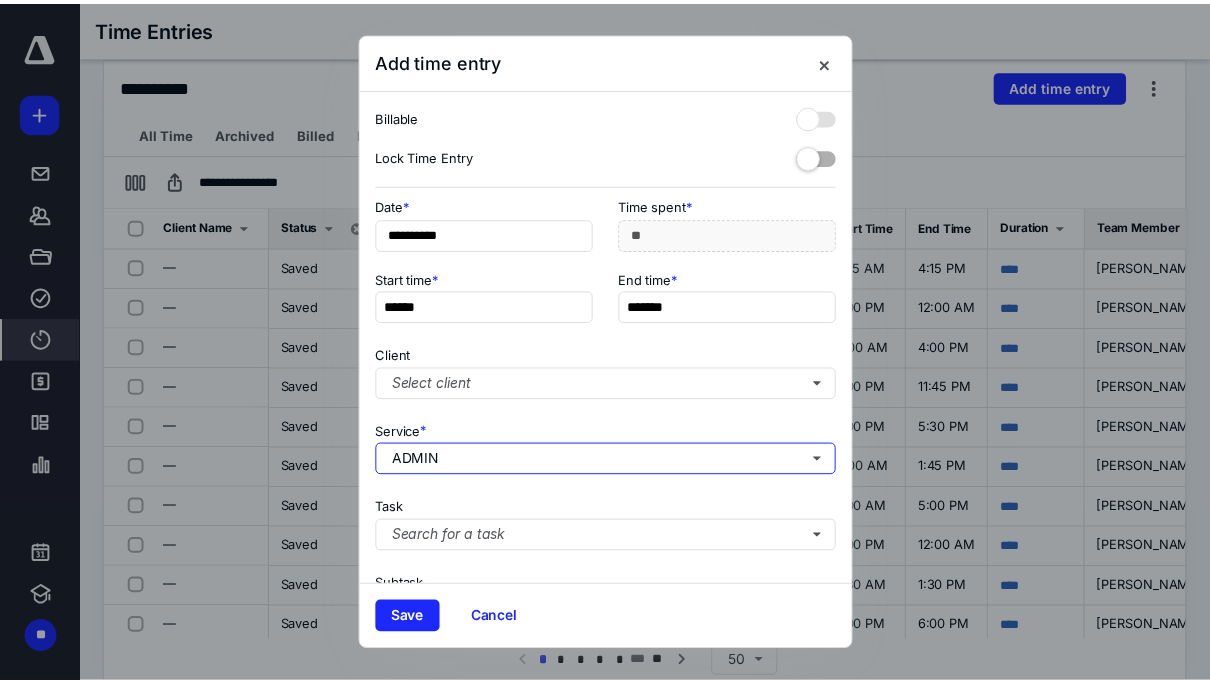 scroll, scrollTop: 290, scrollLeft: 0, axis: vertical 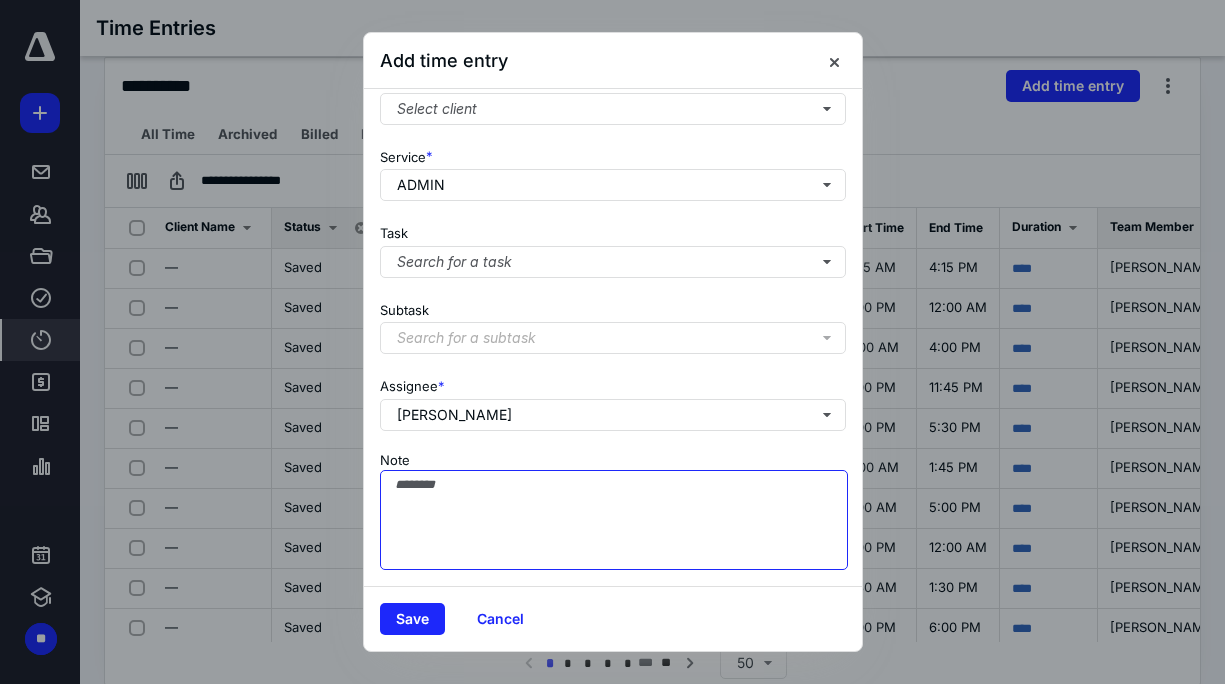 click on "Note" at bounding box center (614, 520) 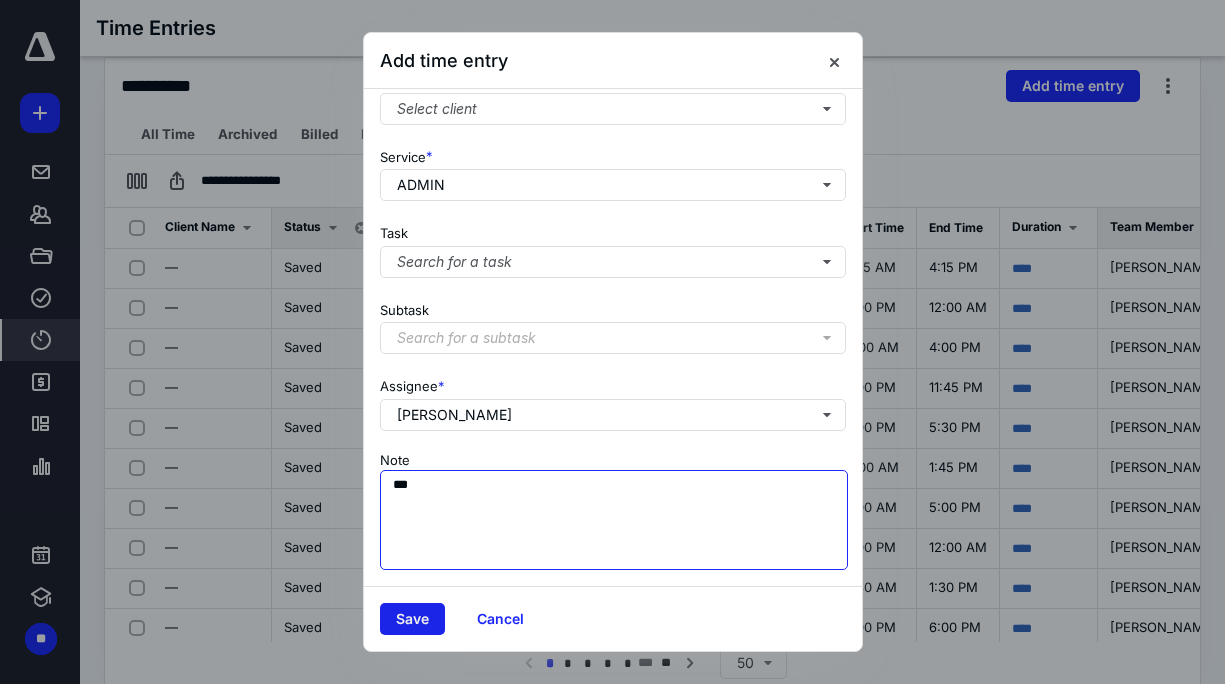 type on "***" 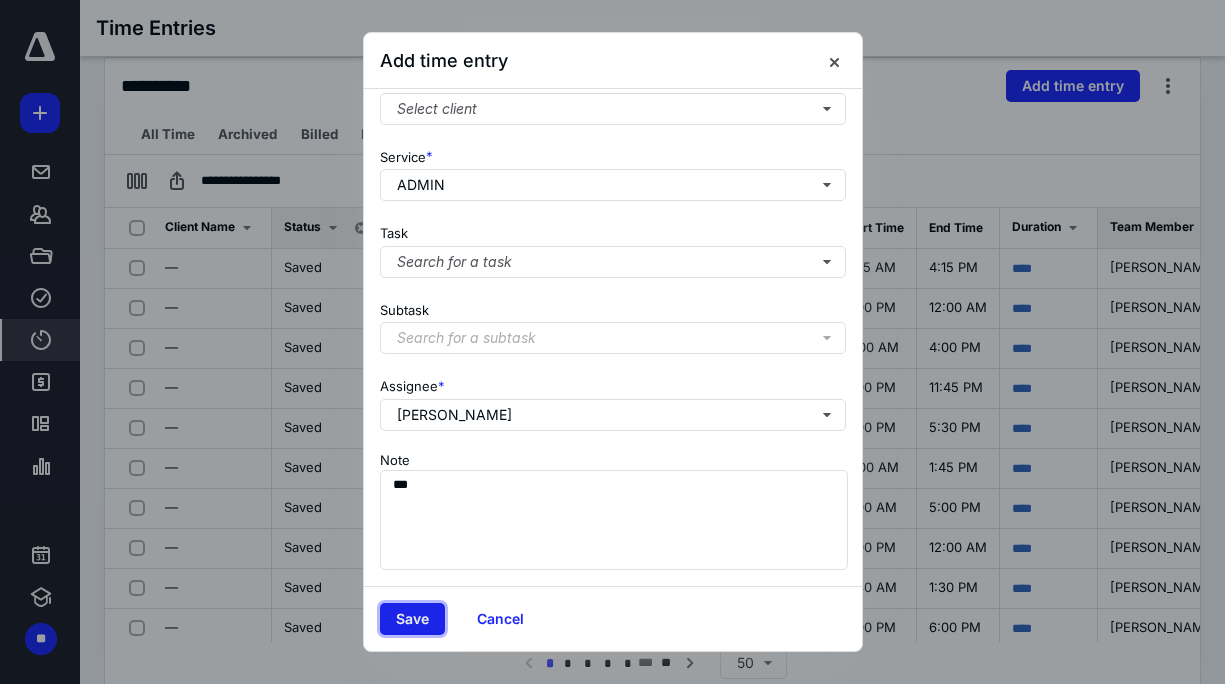 click on "Save" at bounding box center [412, 619] 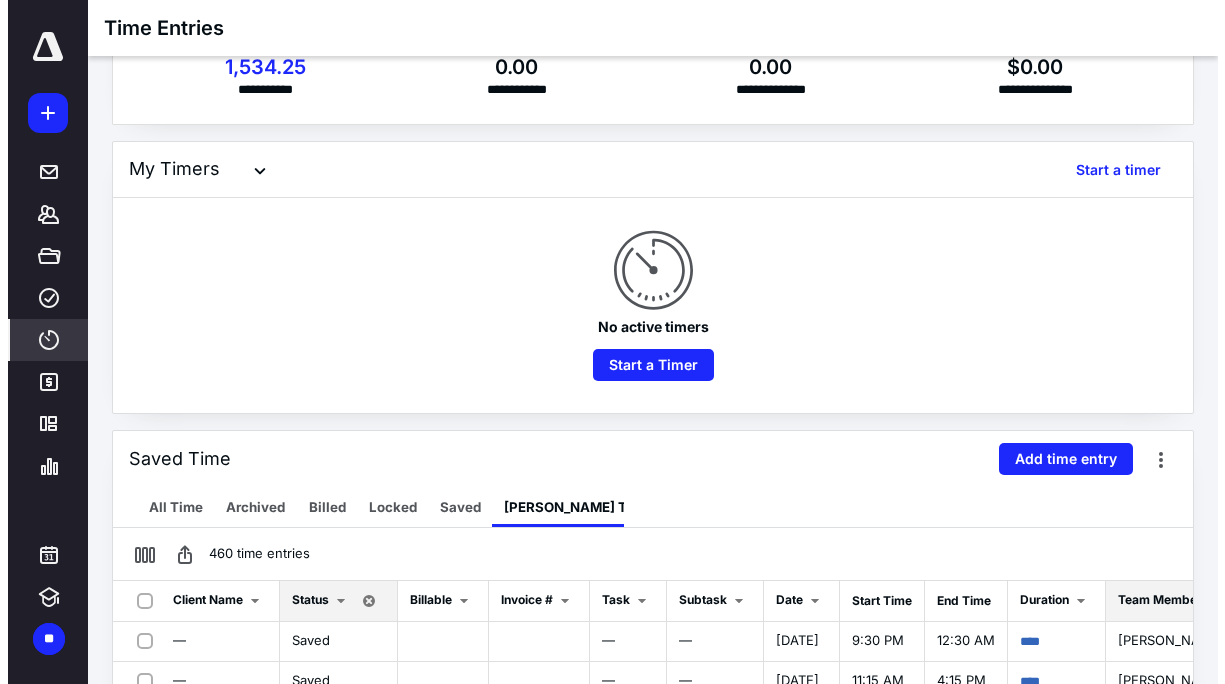 scroll, scrollTop: 0, scrollLeft: 0, axis: both 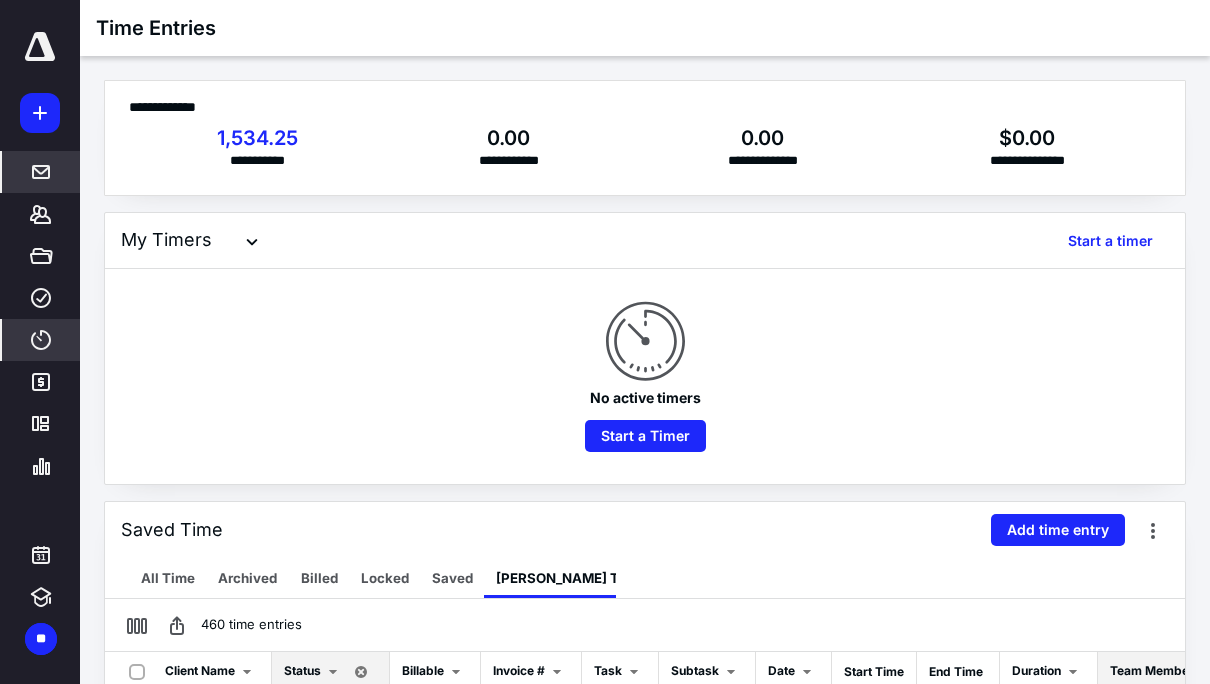 click 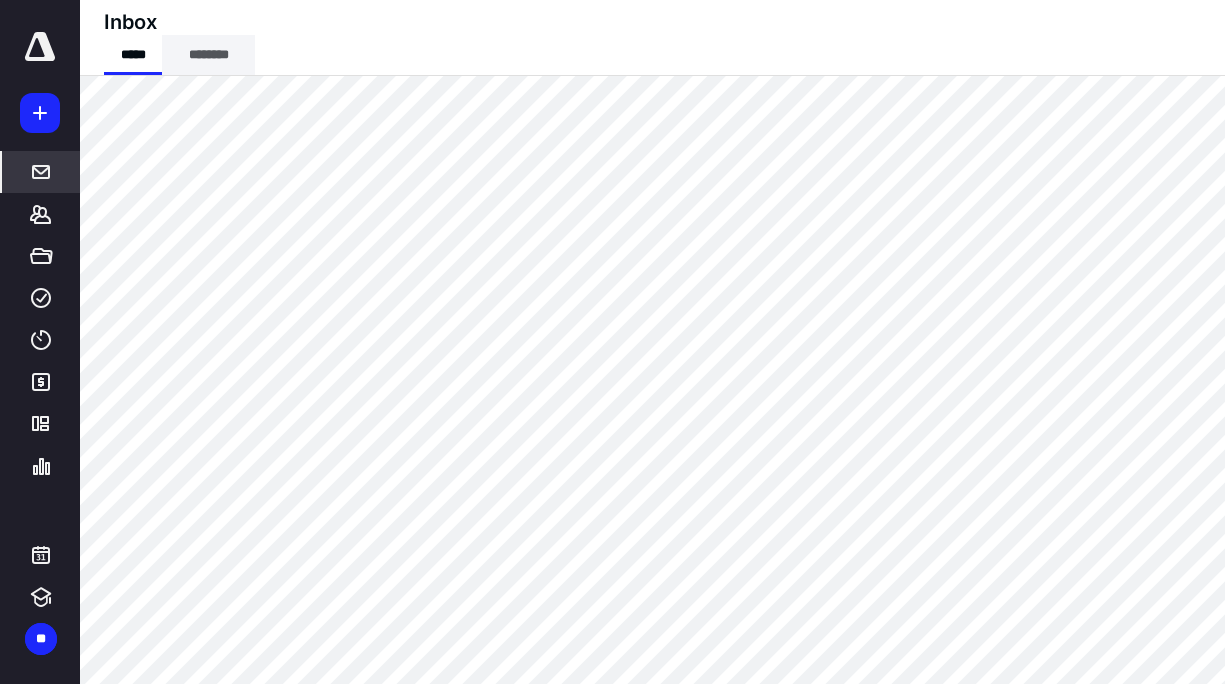 click on "********" at bounding box center (208, 55) 